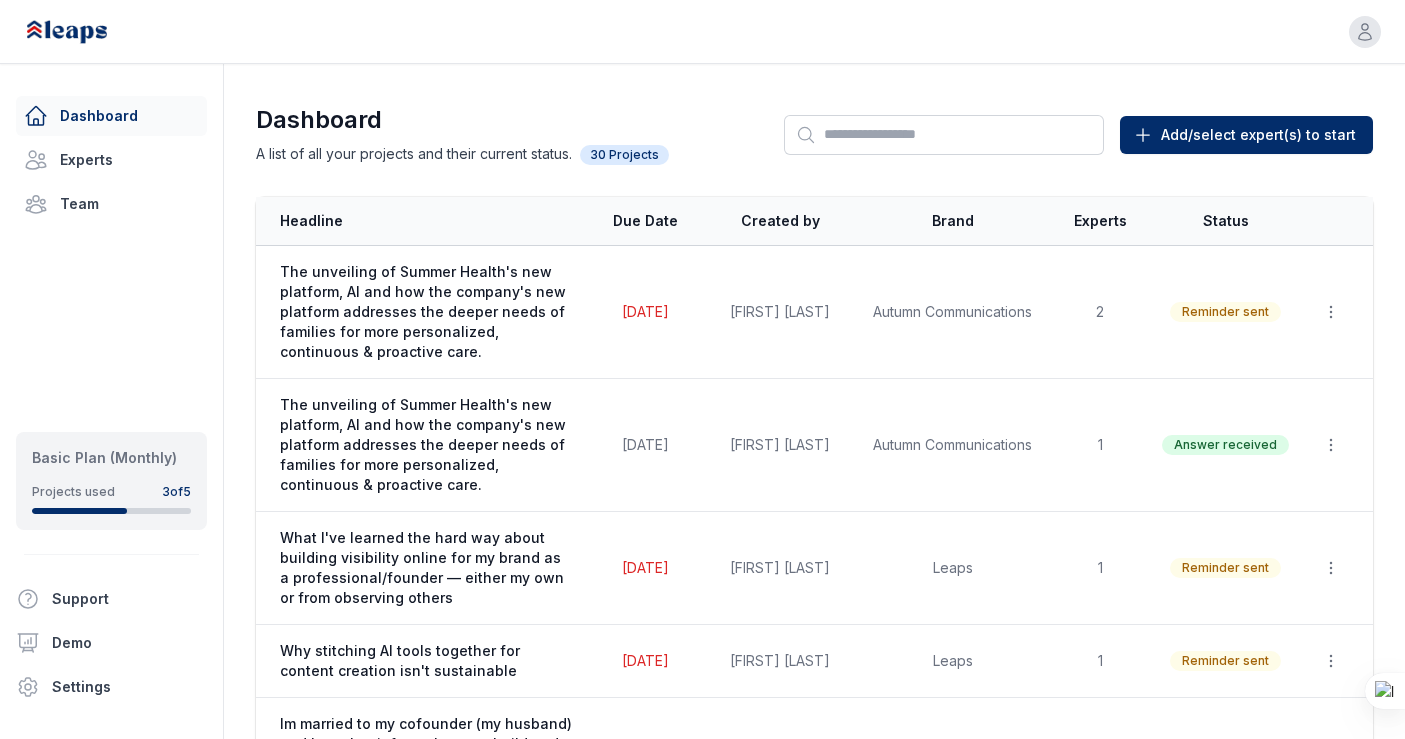 scroll, scrollTop: 0, scrollLeft: 0, axis: both 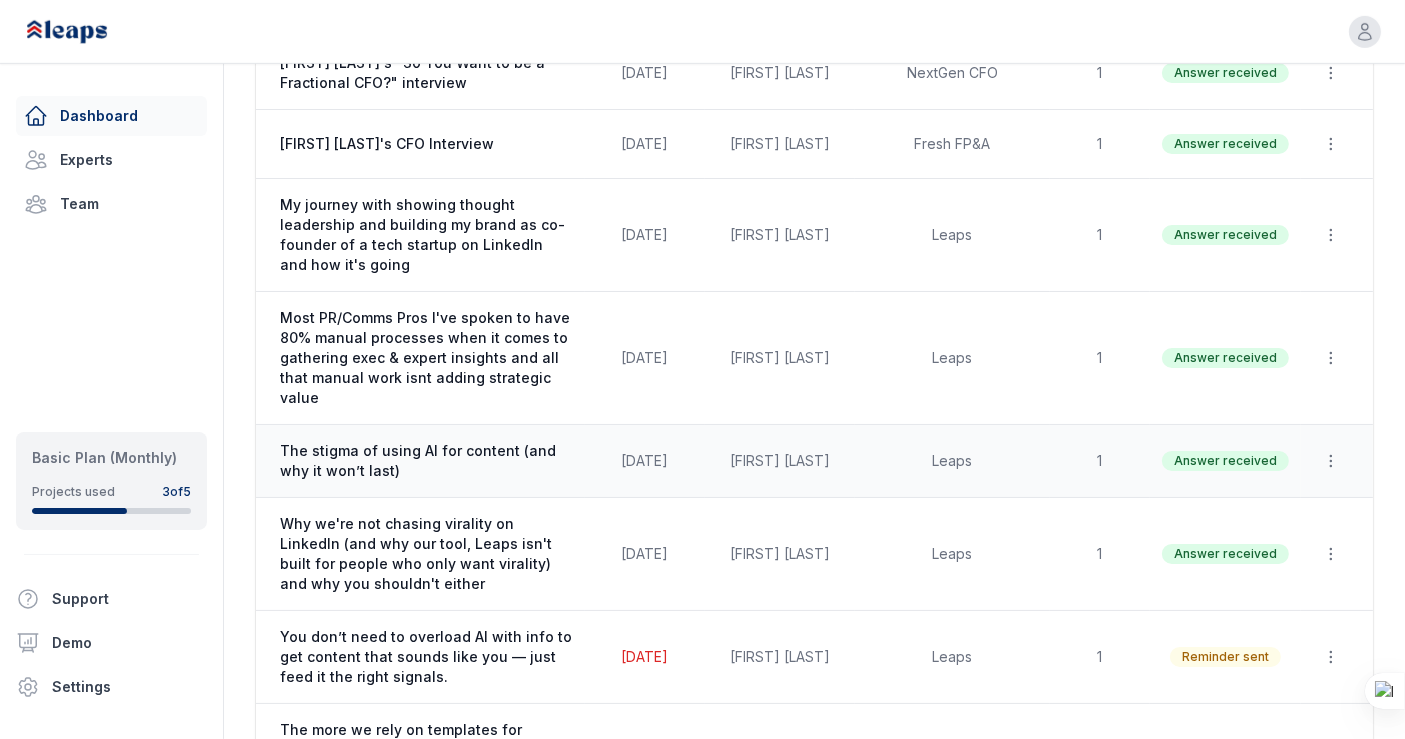 click on "The stigma of using AI for content (and why it won’t last)" at bounding box center [426, 461] 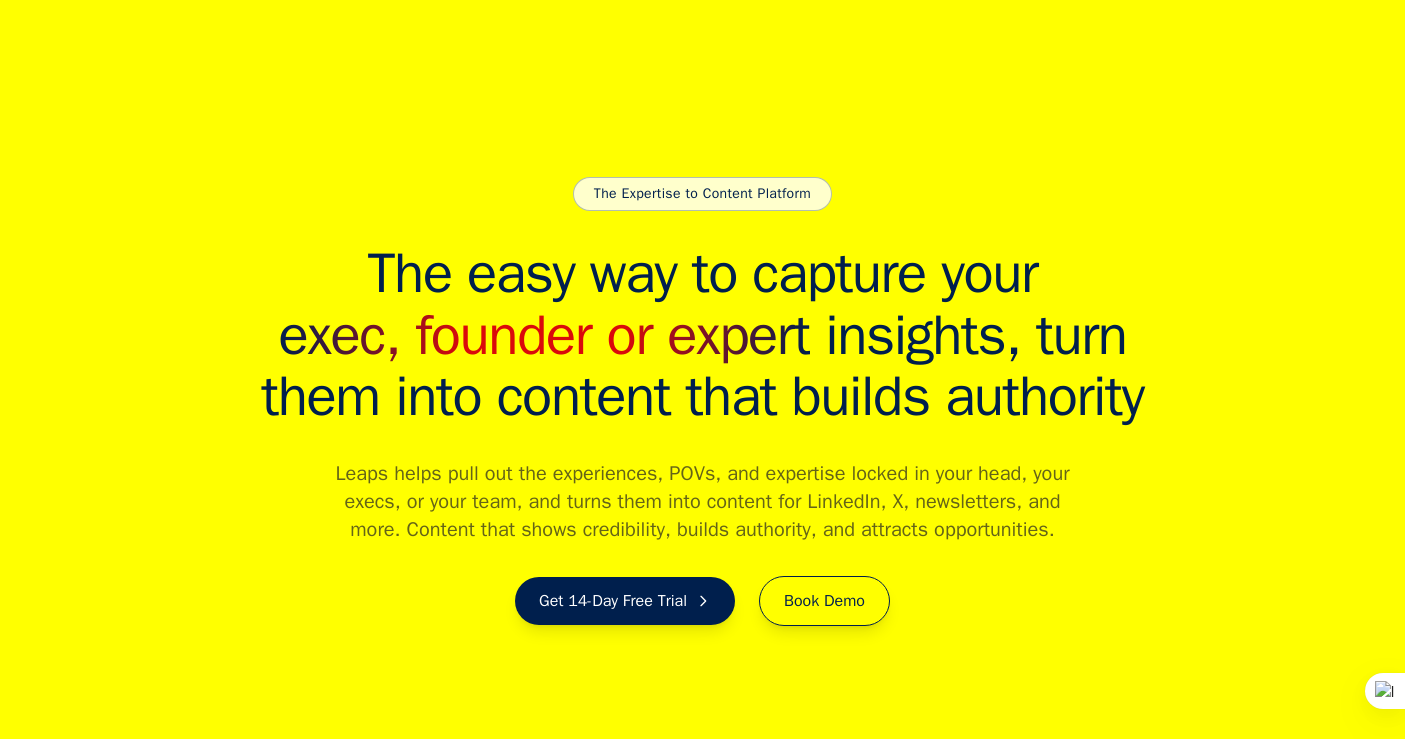 scroll, scrollTop: 11742, scrollLeft: 0, axis: vertical 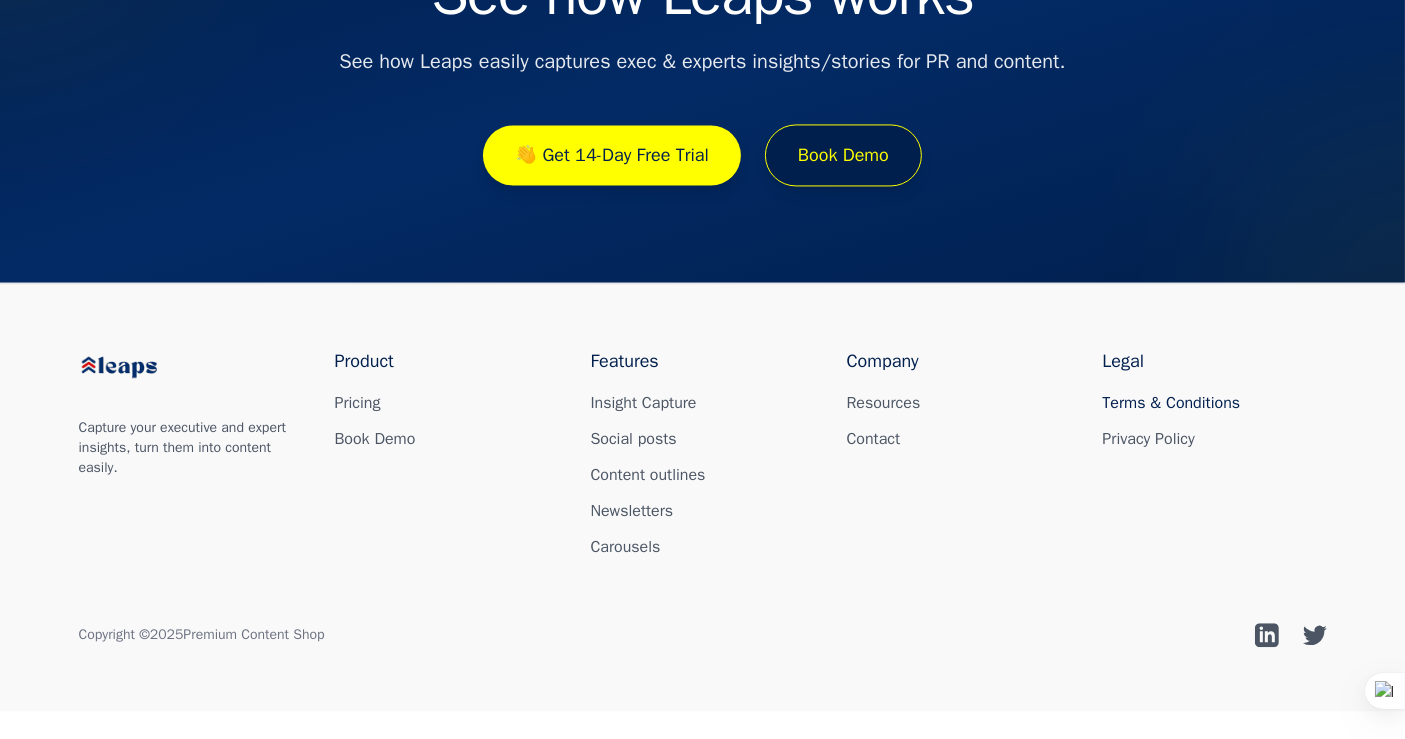 click on "Terms & Conditions" at bounding box center (1172, 403) 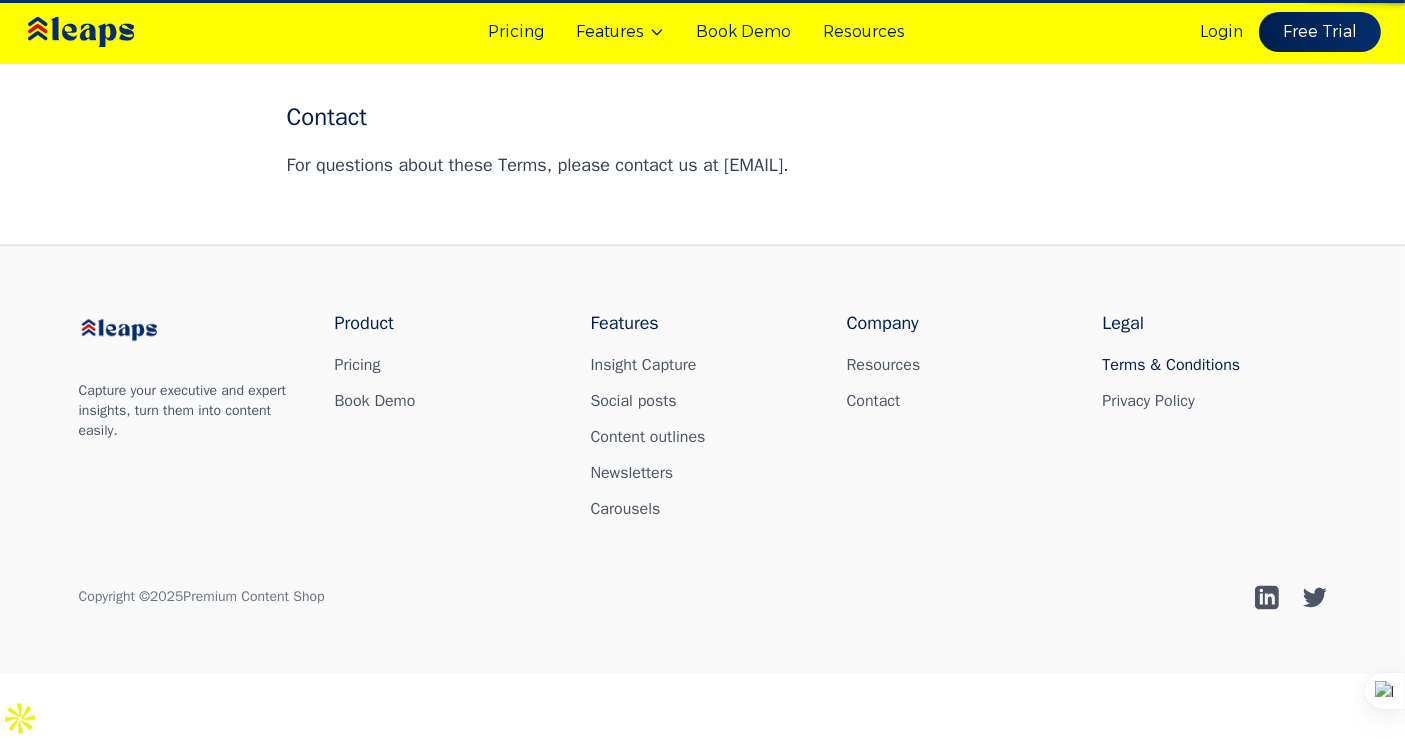 scroll, scrollTop: 0, scrollLeft: 0, axis: both 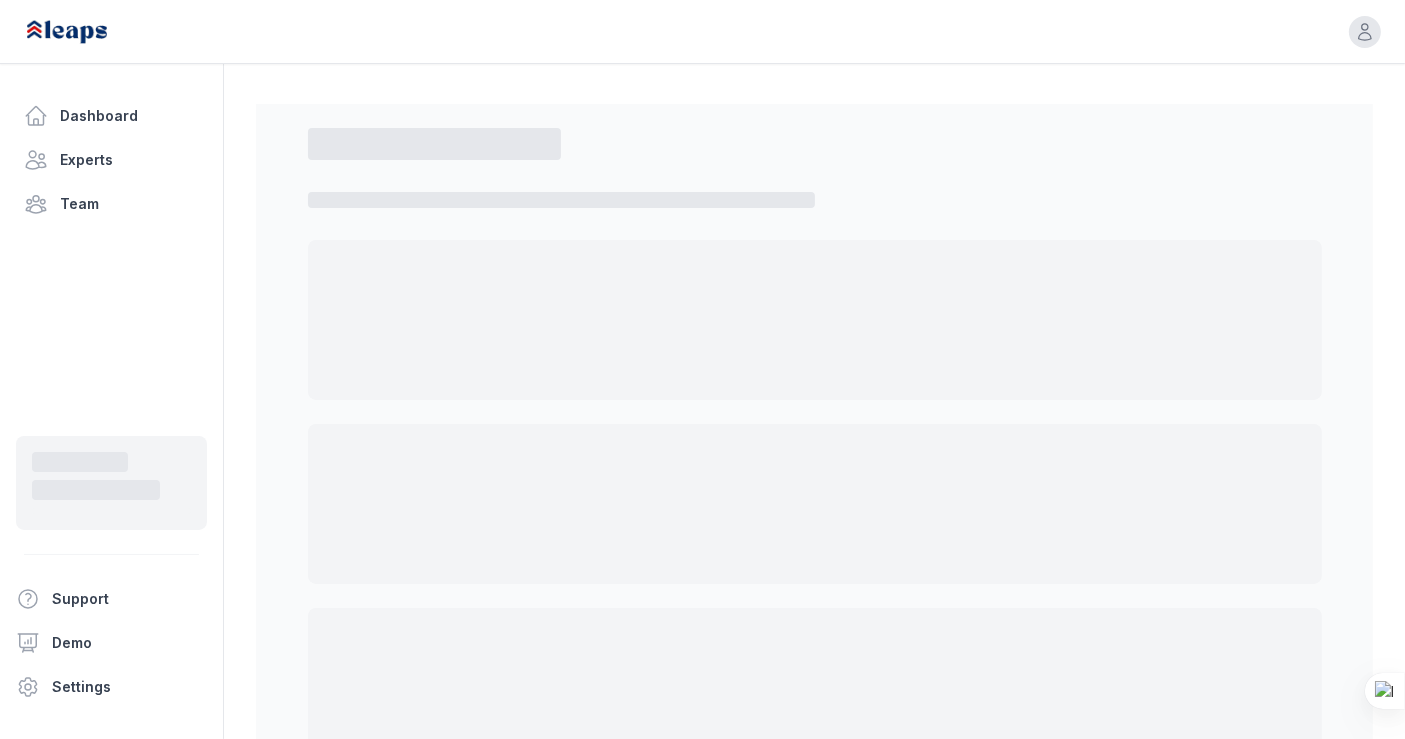 select on "*" 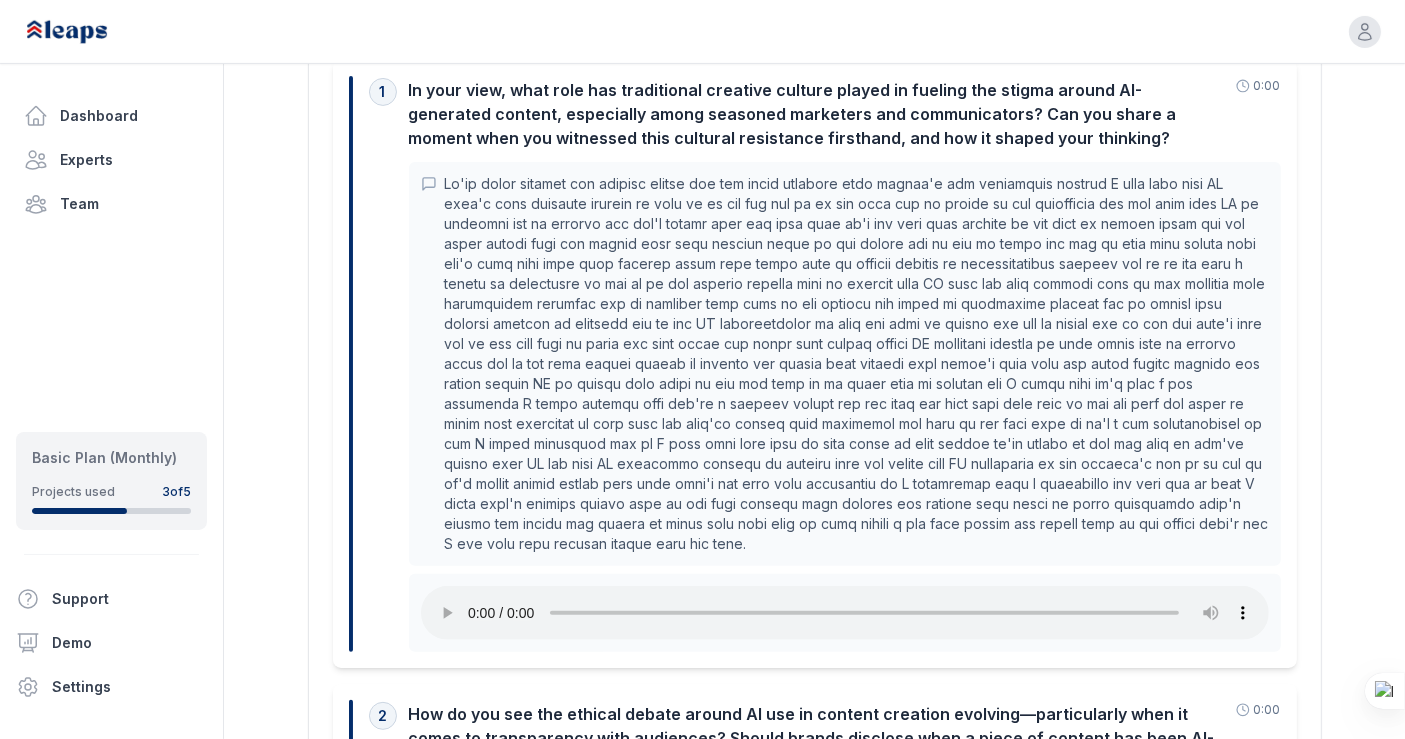 scroll, scrollTop: 0, scrollLeft: 0, axis: both 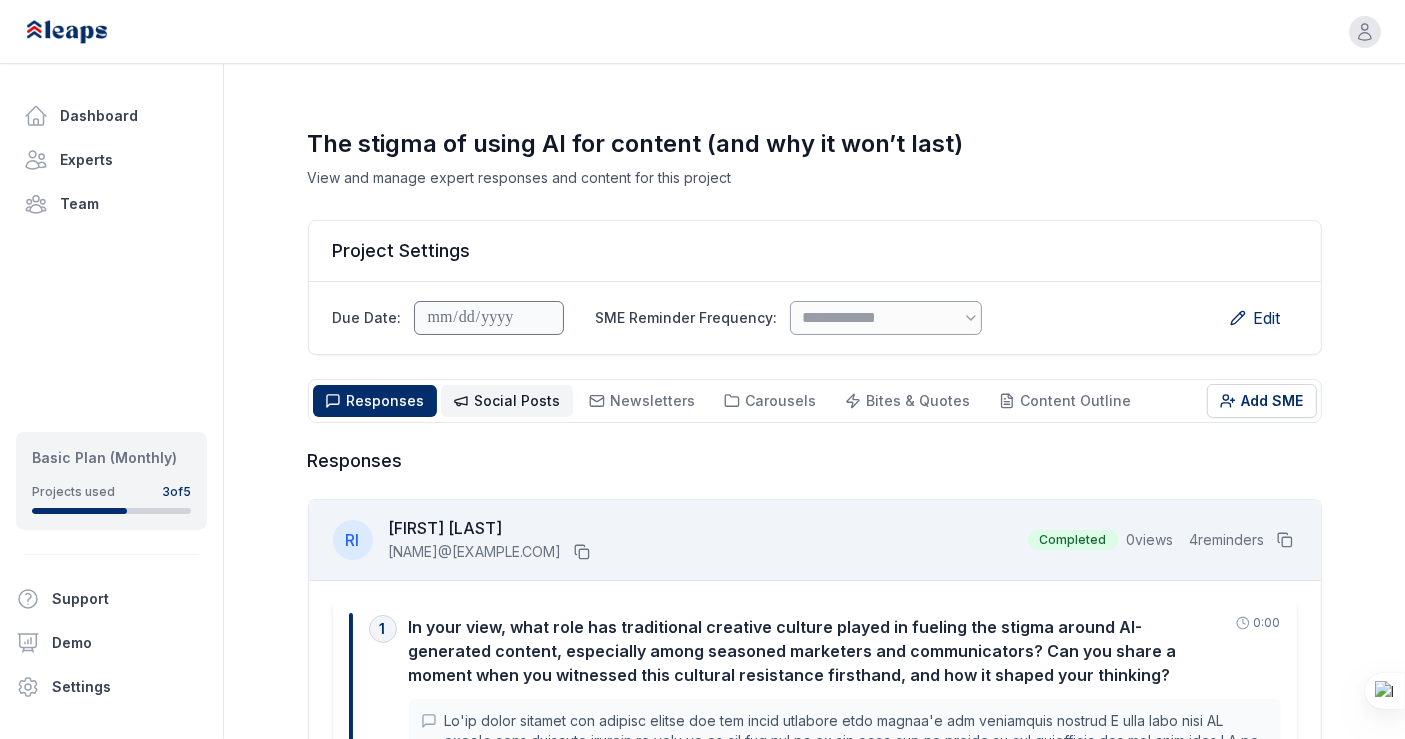click on "Social Posts" at bounding box center [518, 400] 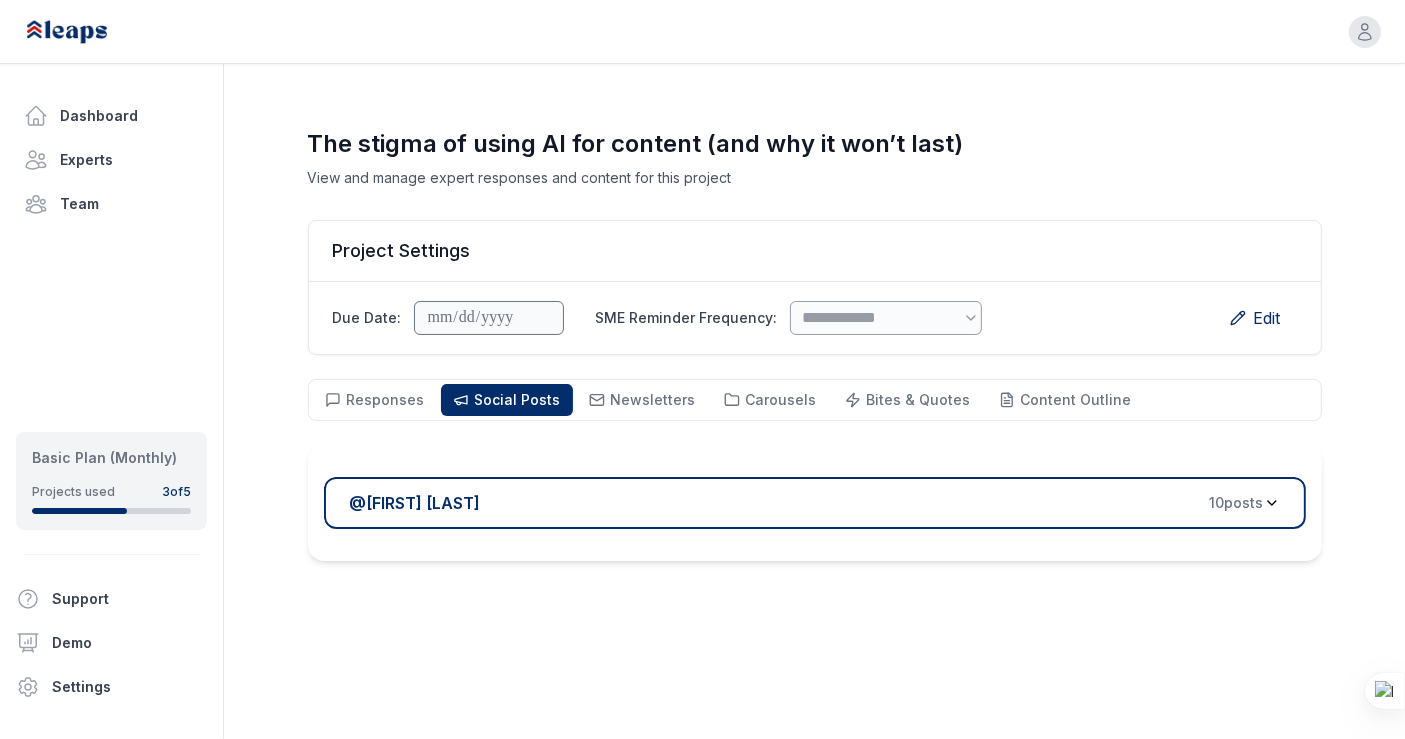 click on "@ [NAME] 10  post s" at bounding box center (815, 503) 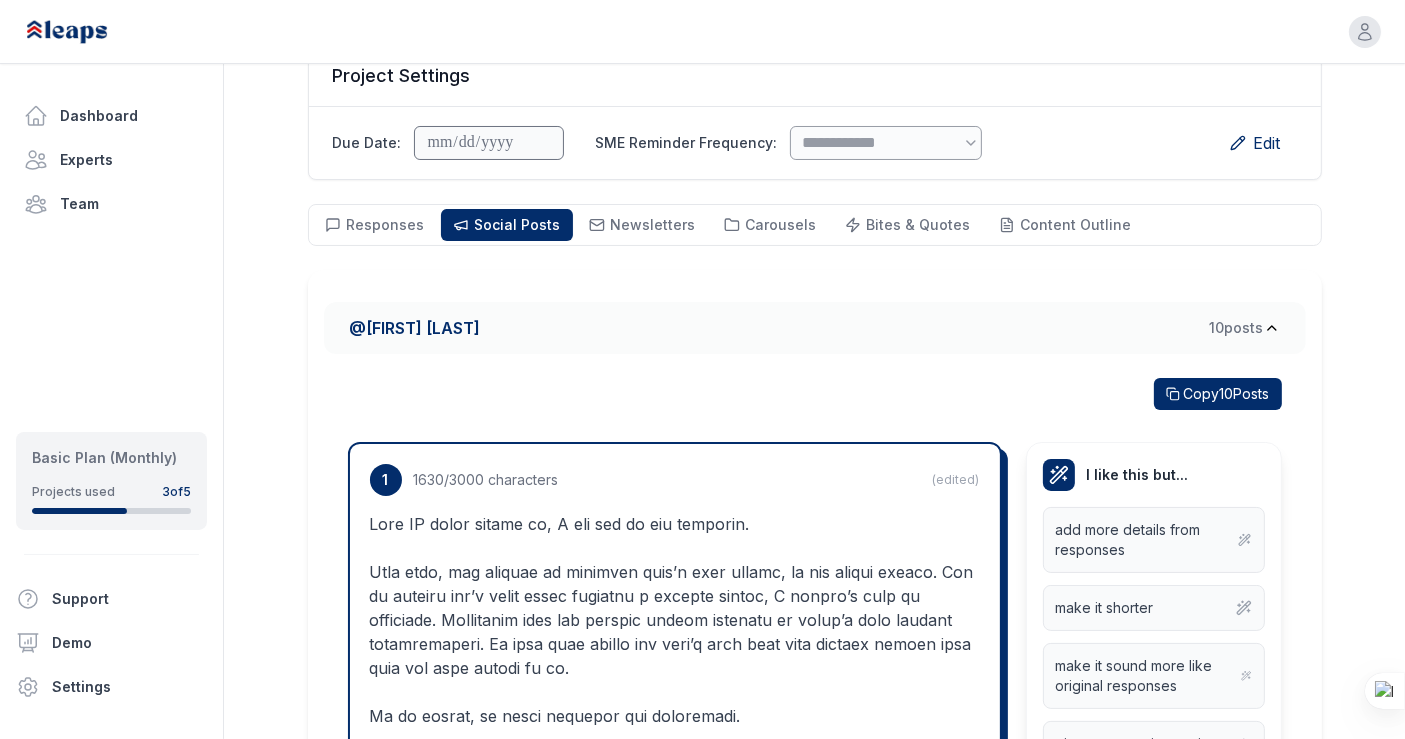 scroll, scrollTop: 0, scrollLeft: 0, axis: both 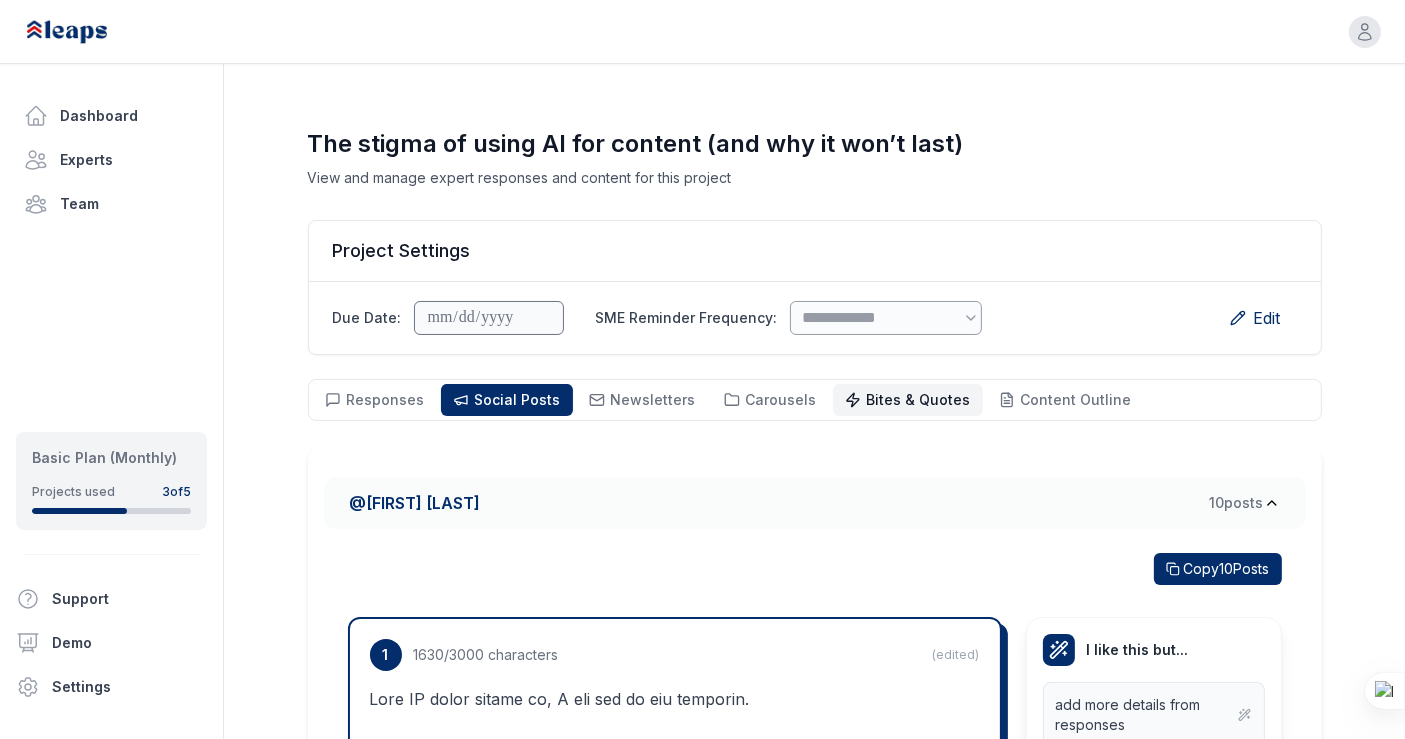 click on "Bites & Quotes" at bounding box center [919, 399] 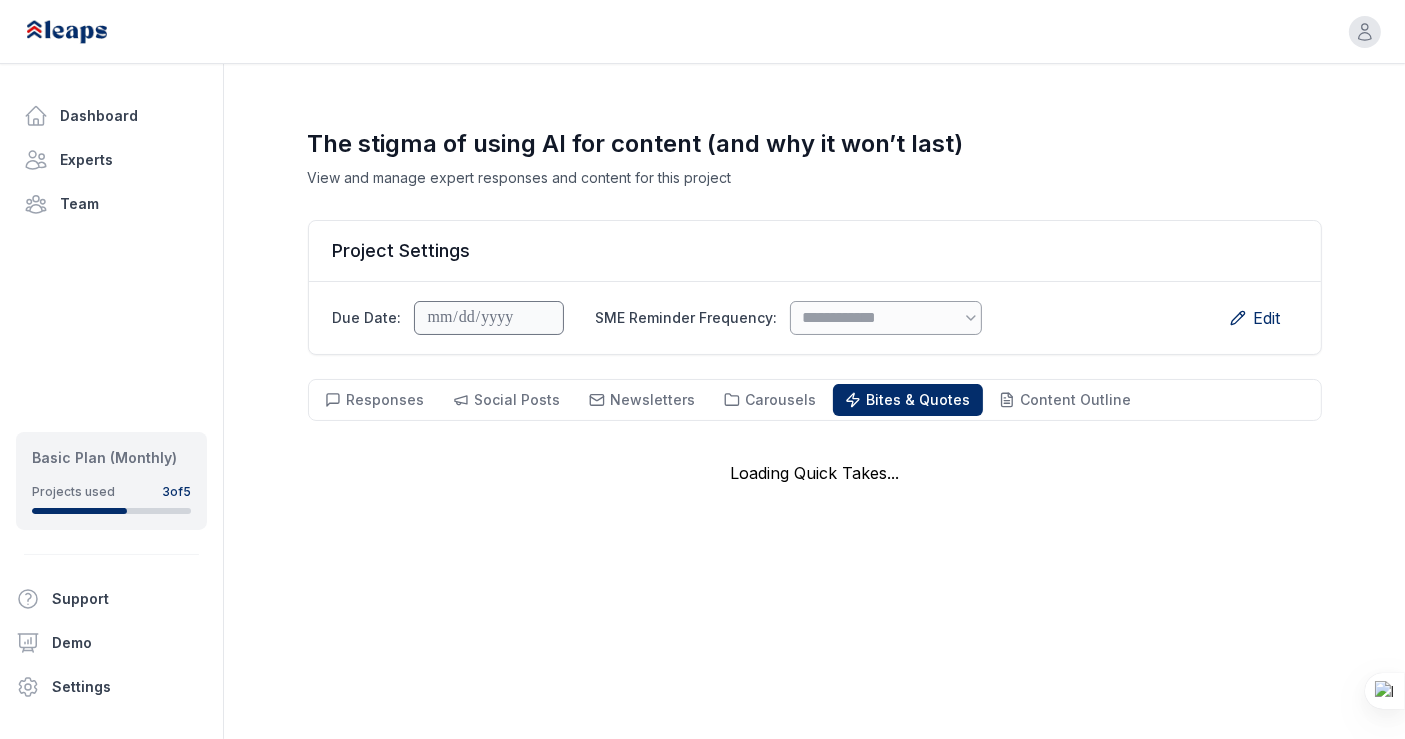 scroll, scrollTop: 143, scrollLeft: 0, axis: vertical 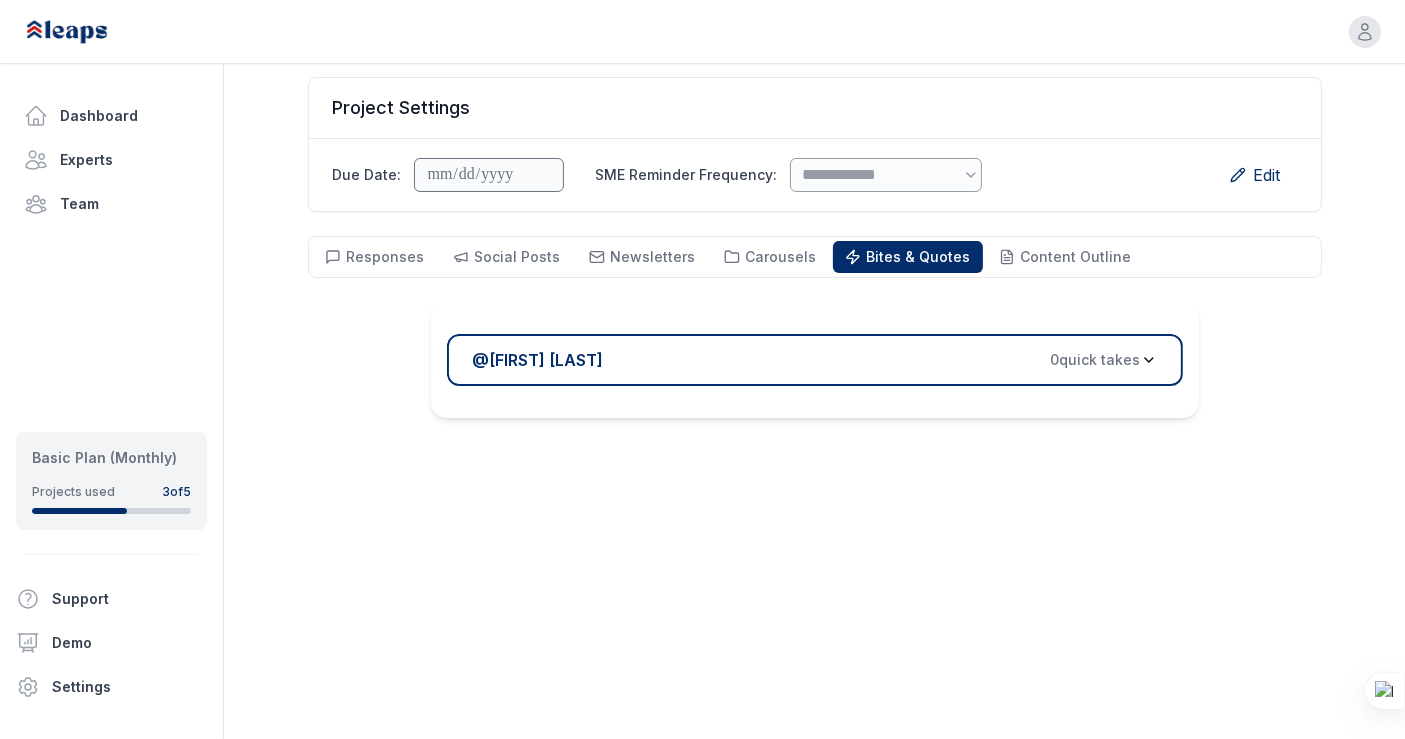 click on "@ [NAME] 0  quick take s" at bounding box center (807, 360) 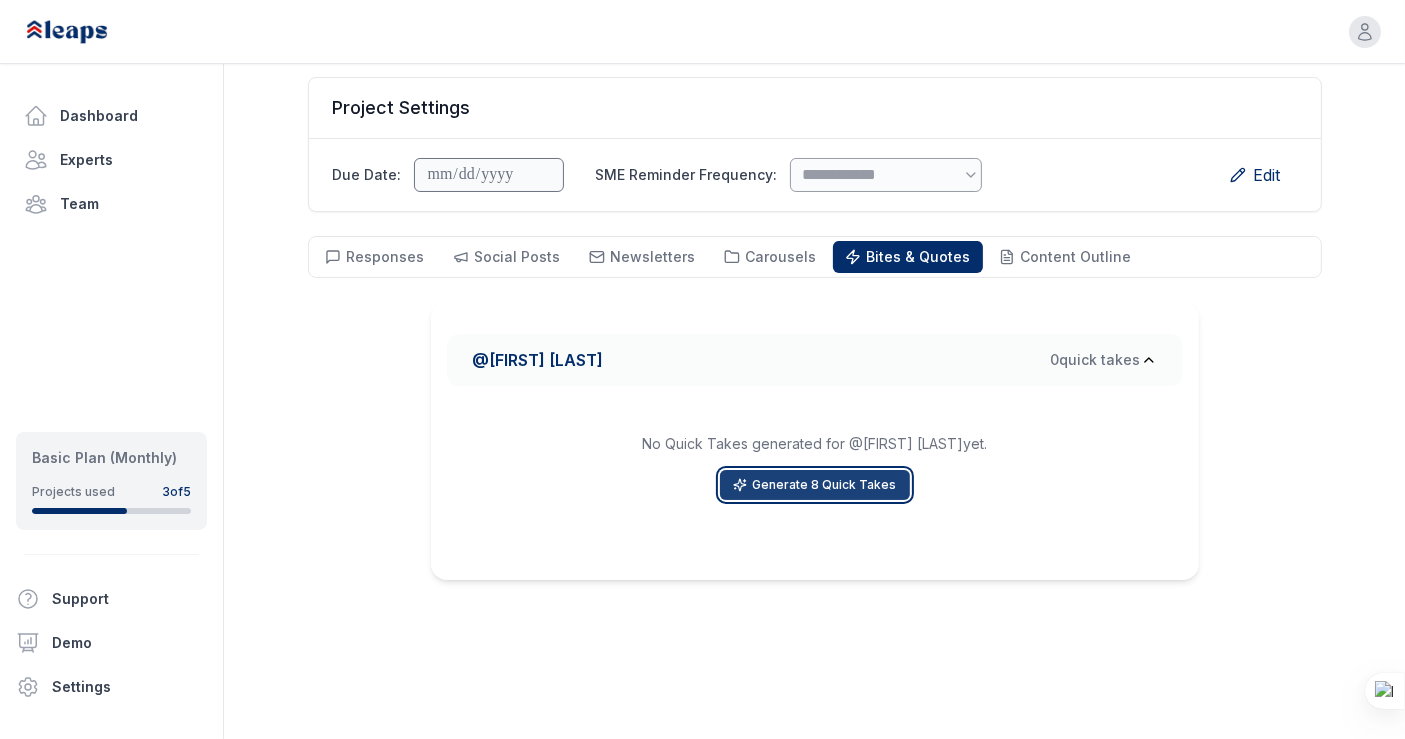 click on "Generate 8 Quick Takes" at bounding box center (815, 485) 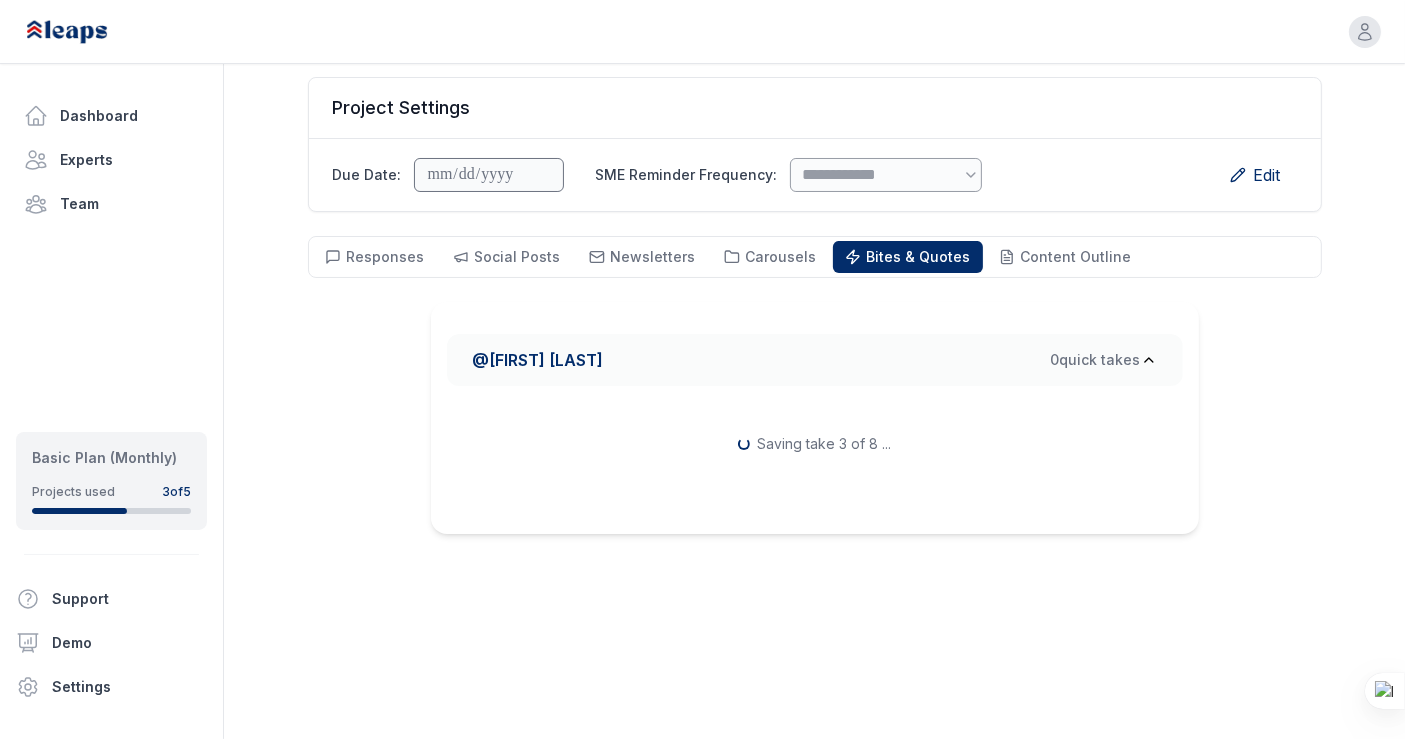click on "@ [NAME] 0  quick take s" at bounding box center [815, 360] 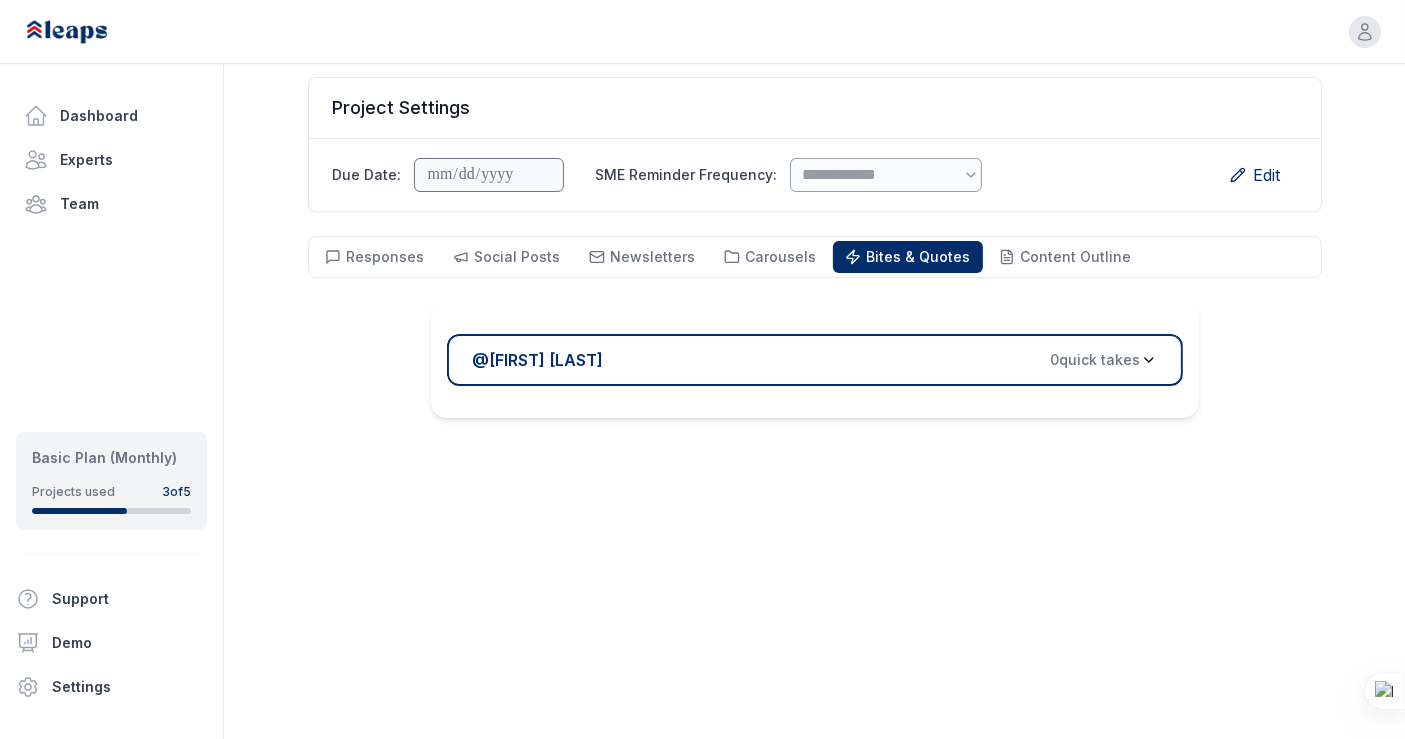 click on "@ [NAME] 0  quick take s" at bounding box center [807, 360] 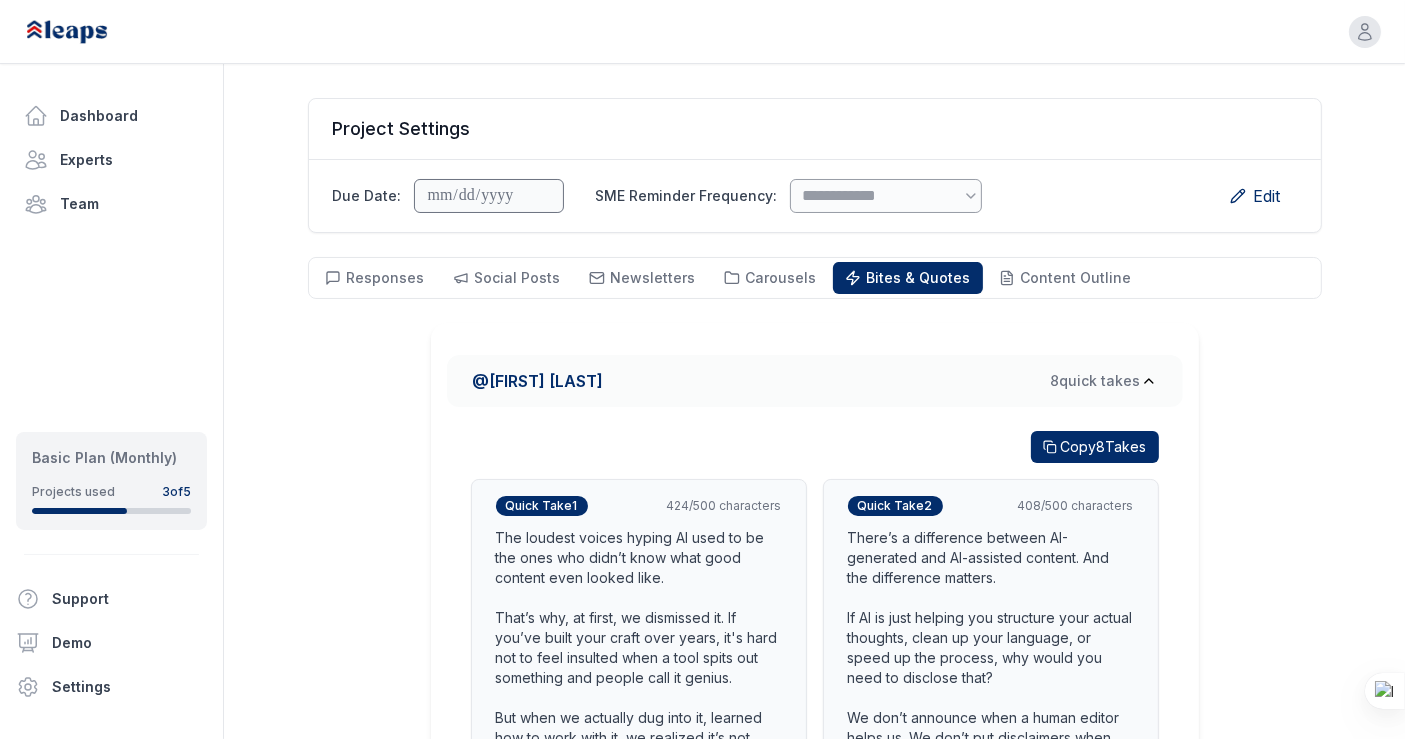 scroll, scrollTop: 0, scrollLeft: 0, axis: both 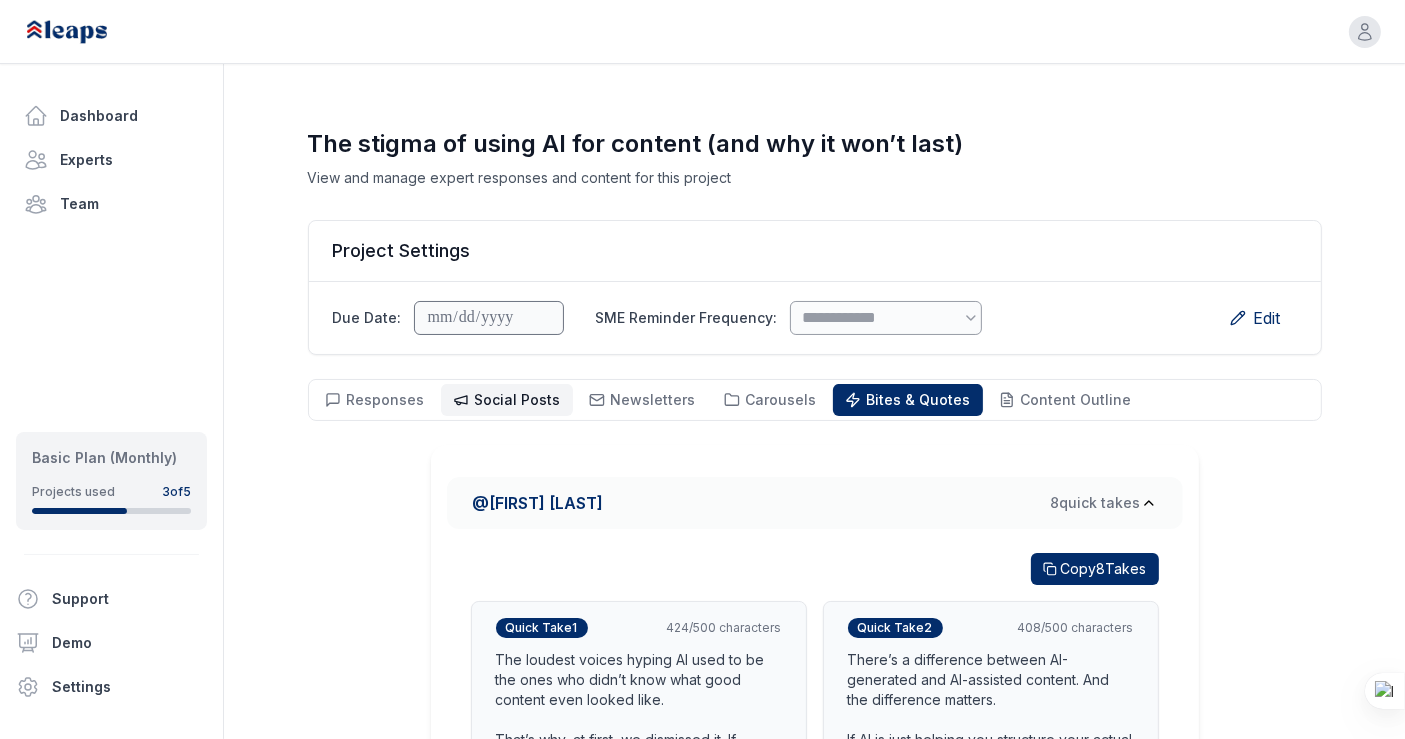 click on "Social Posts" at bounding box center [518, 399] 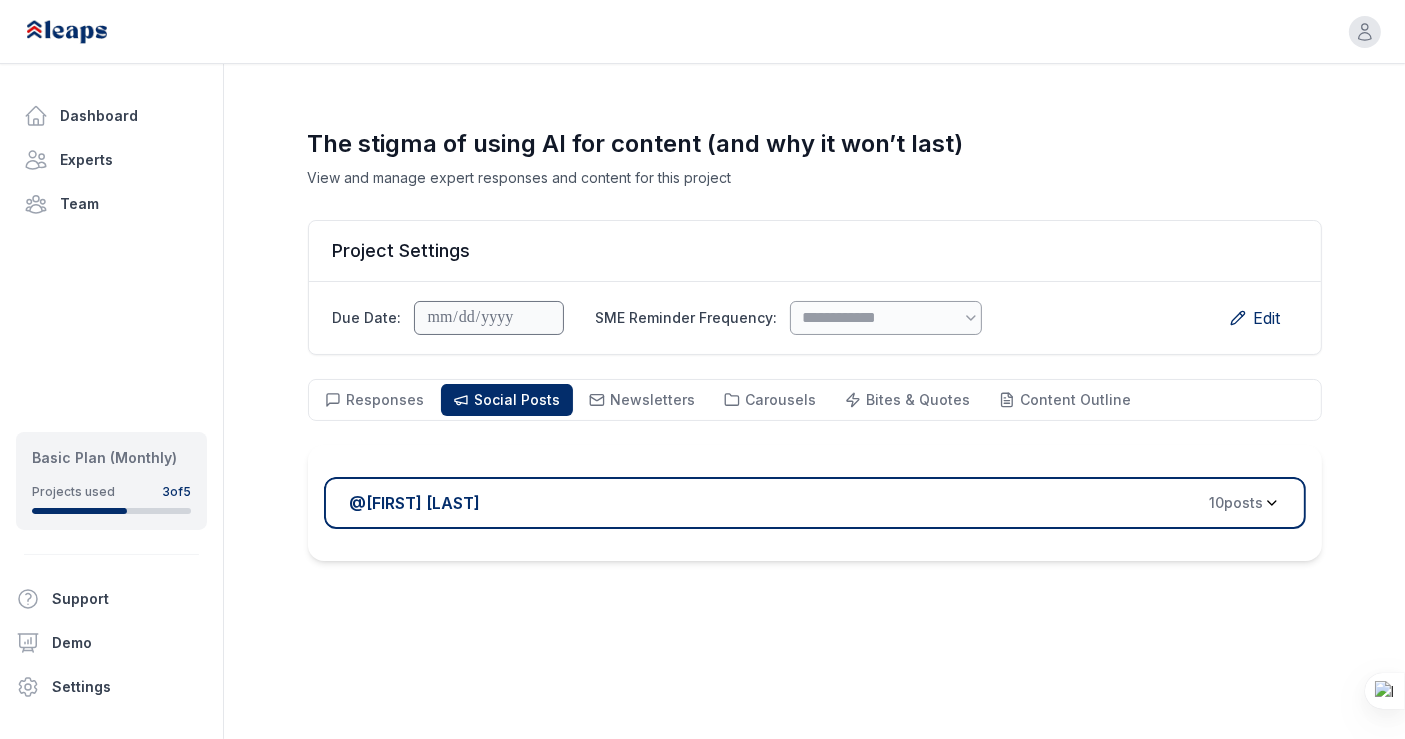 click on "@ [NAME] 10  post s" at bounding box center [815, 503] 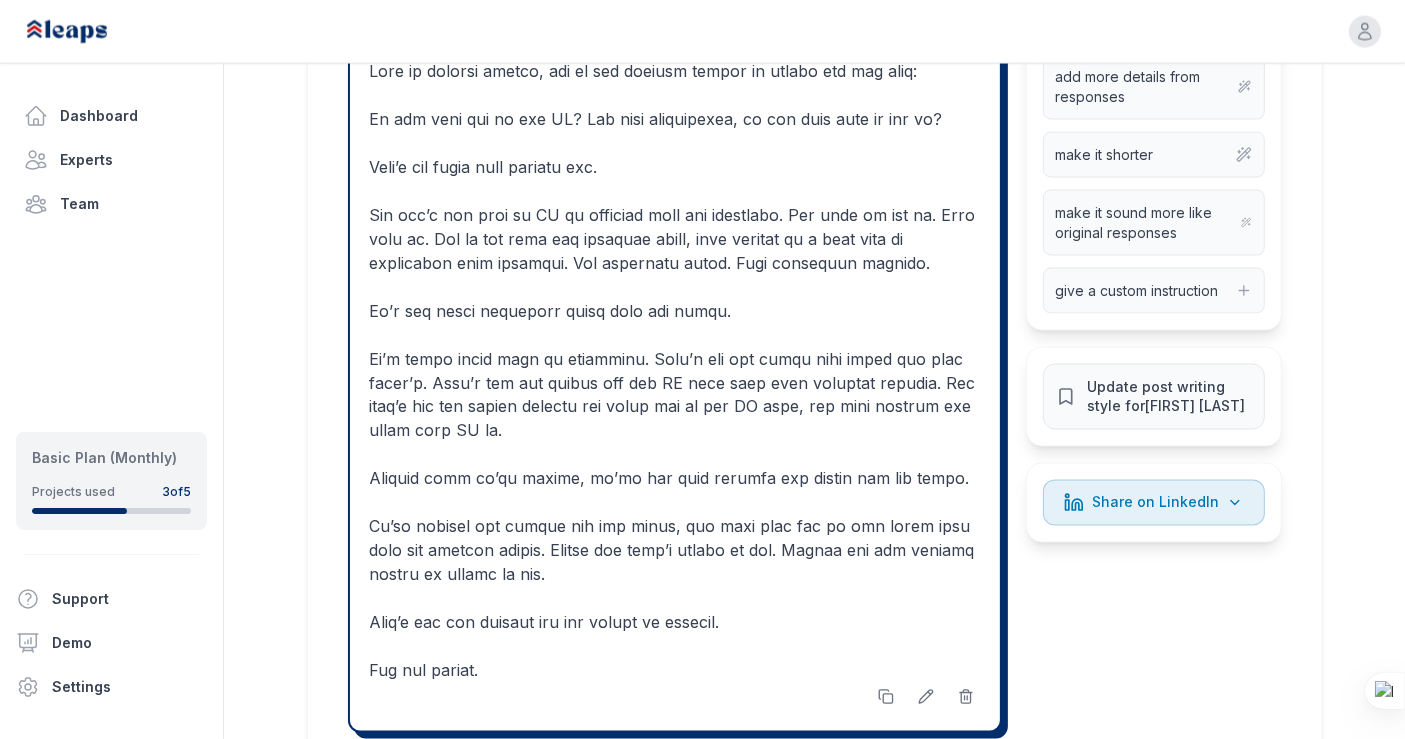 scroll, scrollTop: 3390, scrollLeft: 0, axis: vertical 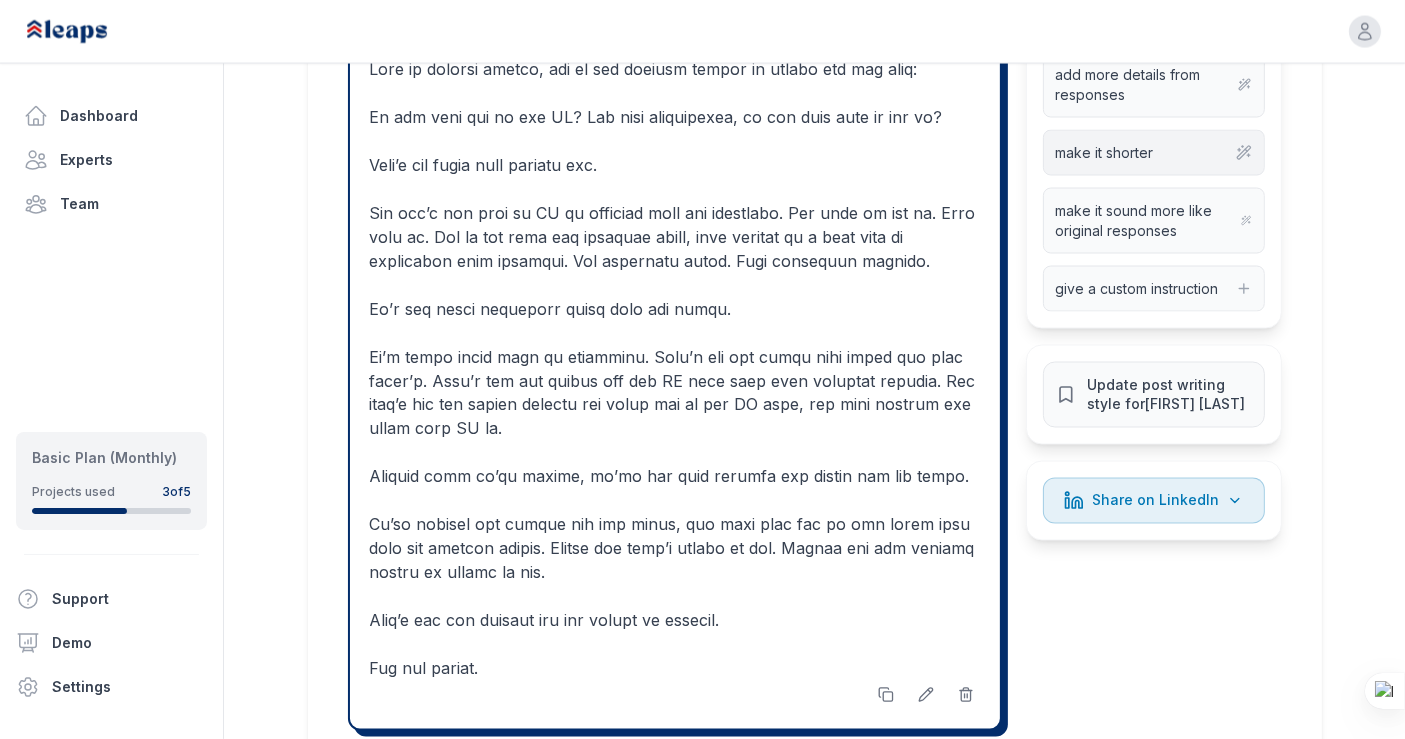 click on "make it shorter" at bounding box center [1154, 153] 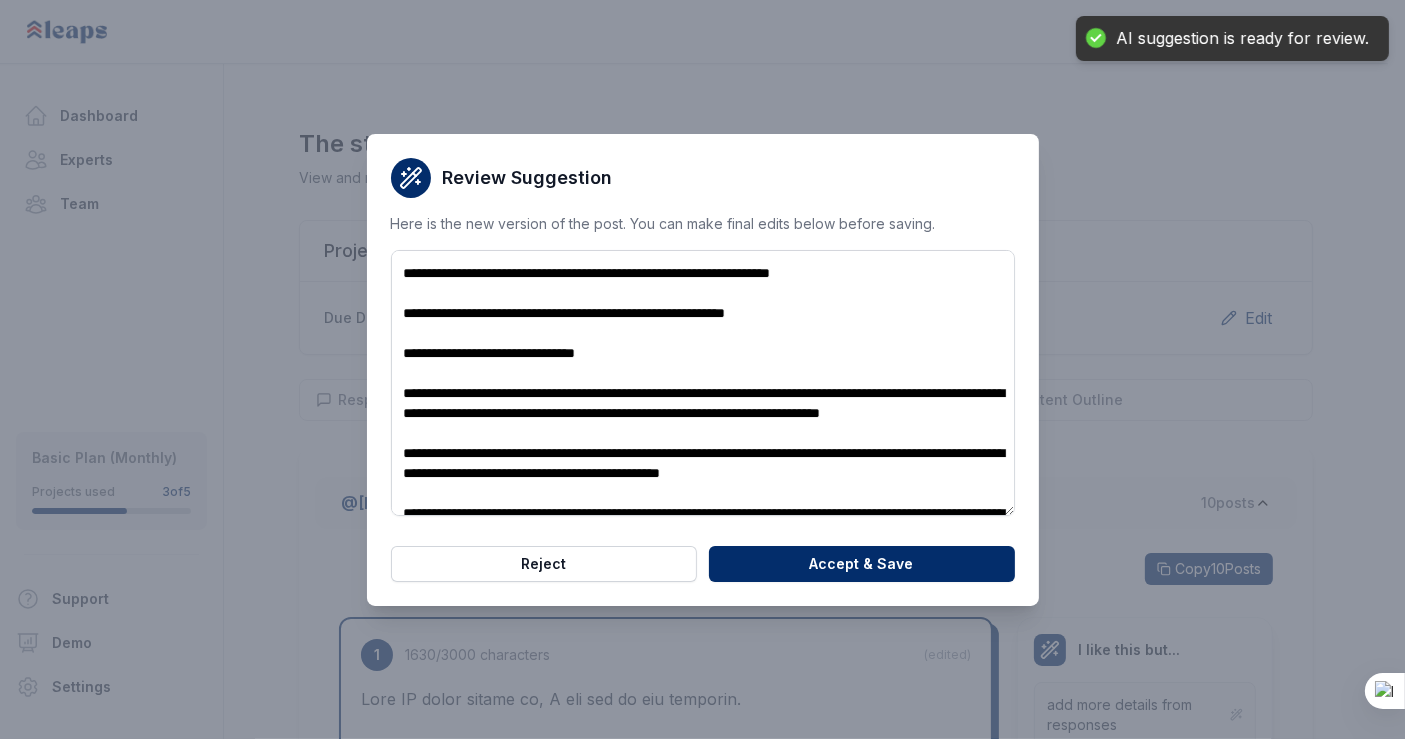 scroll, scrollTop: 0, scrollLeft: 0, axis: both 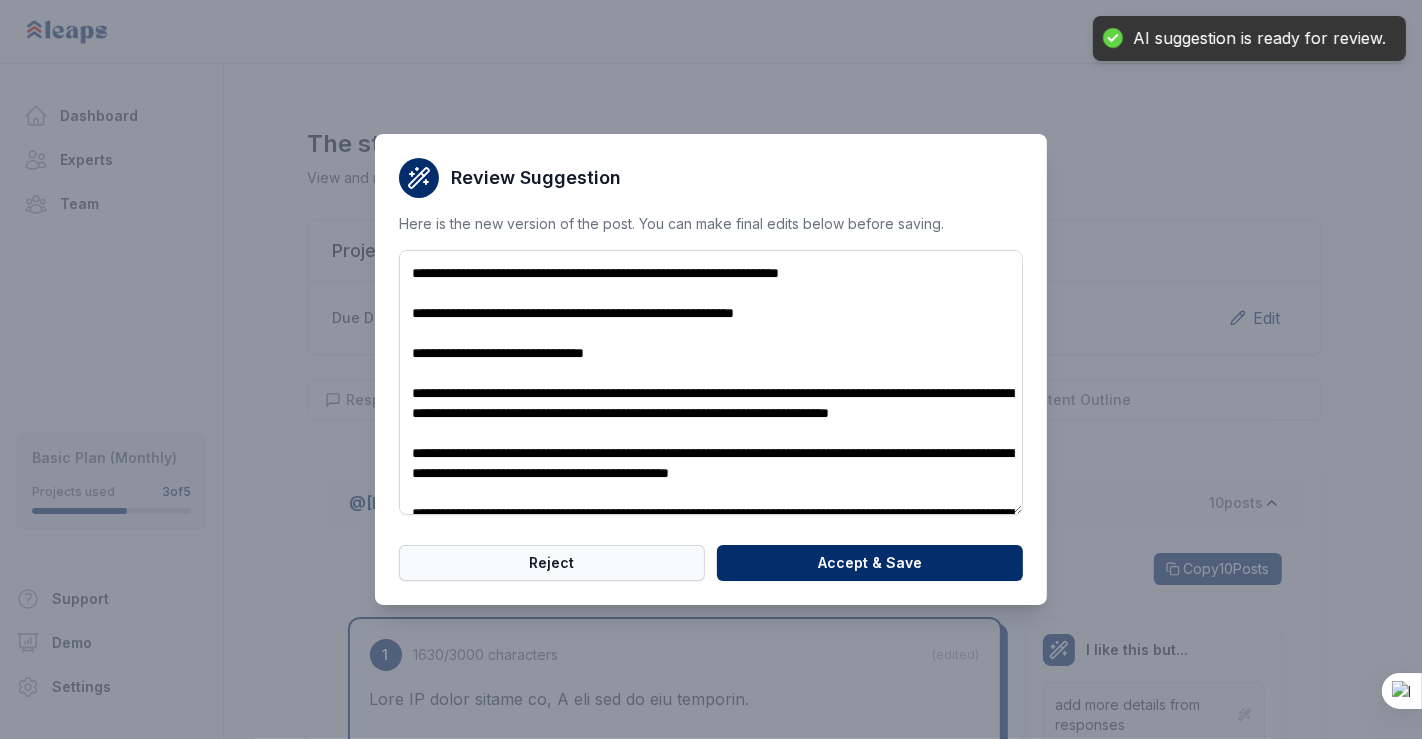 click on "Reject" at bounding box center [552, 563] 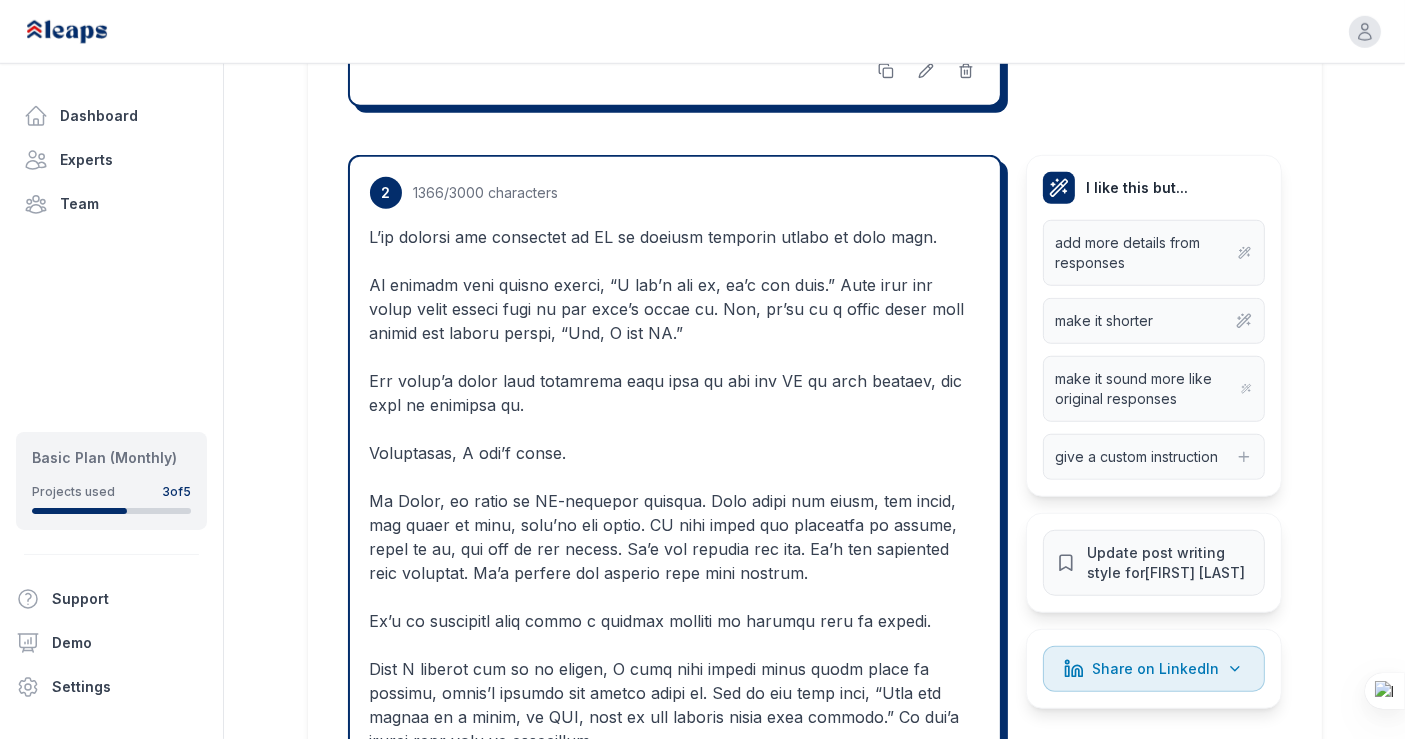 scroll, scrollTop: 1474, scrollLeft: 0, axis: vertical 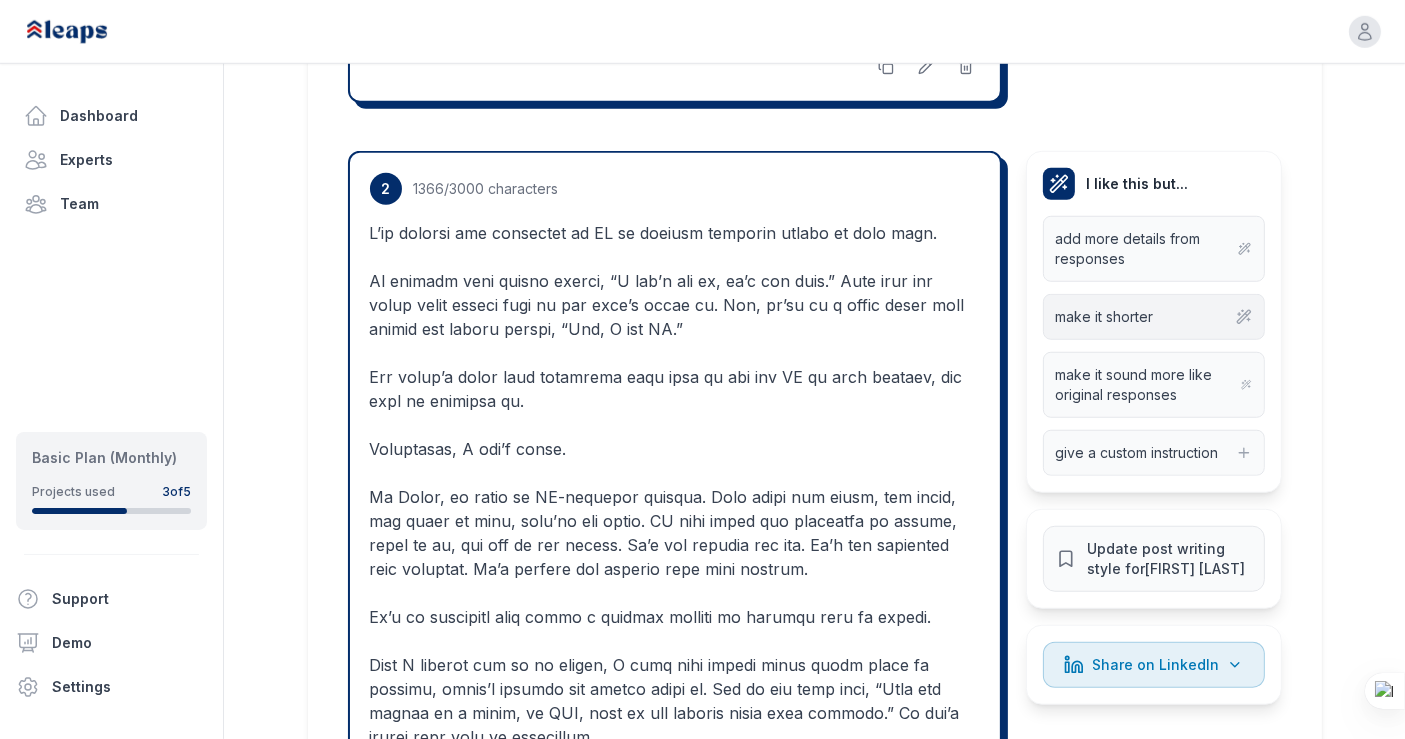 click on "make it shorter" at bounding box center (1154, 317) 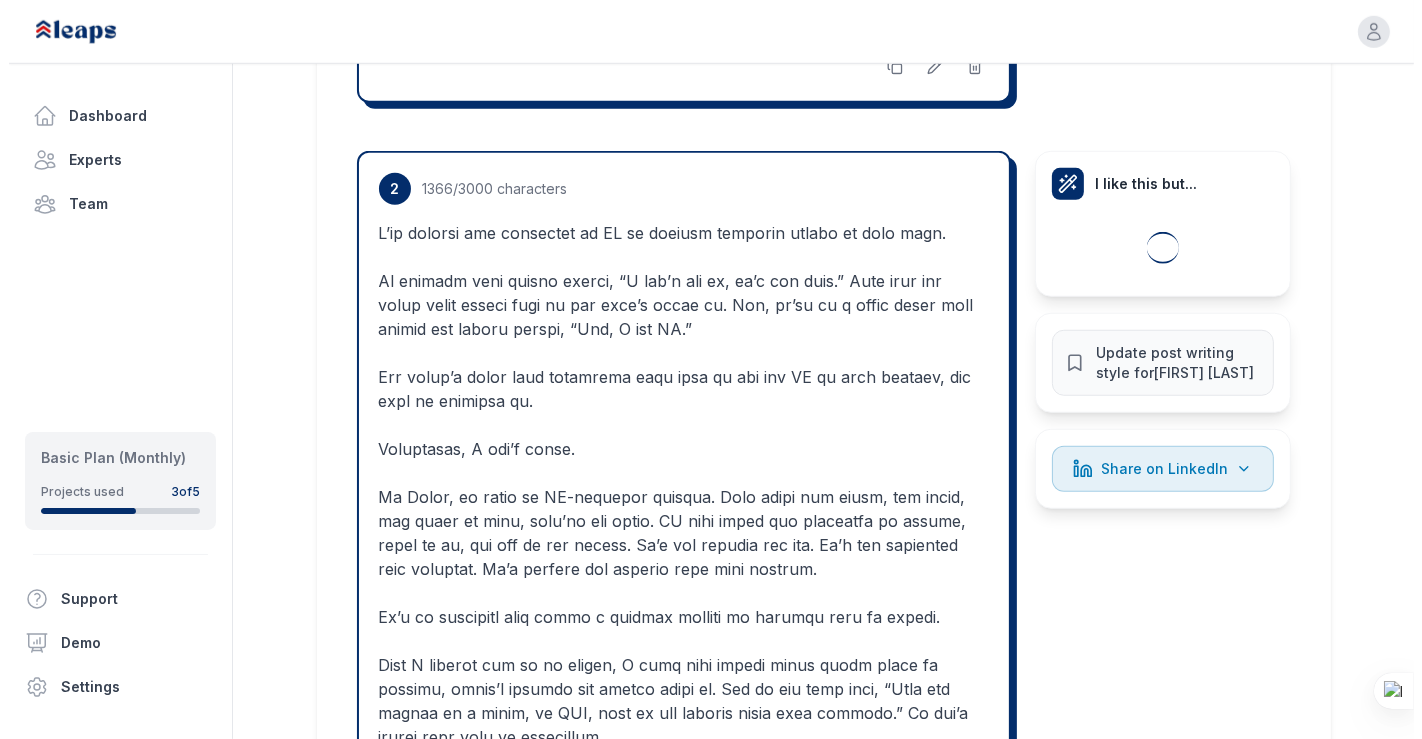 scroll, scrollTop: 0, scrollLeft: 0, axis: both 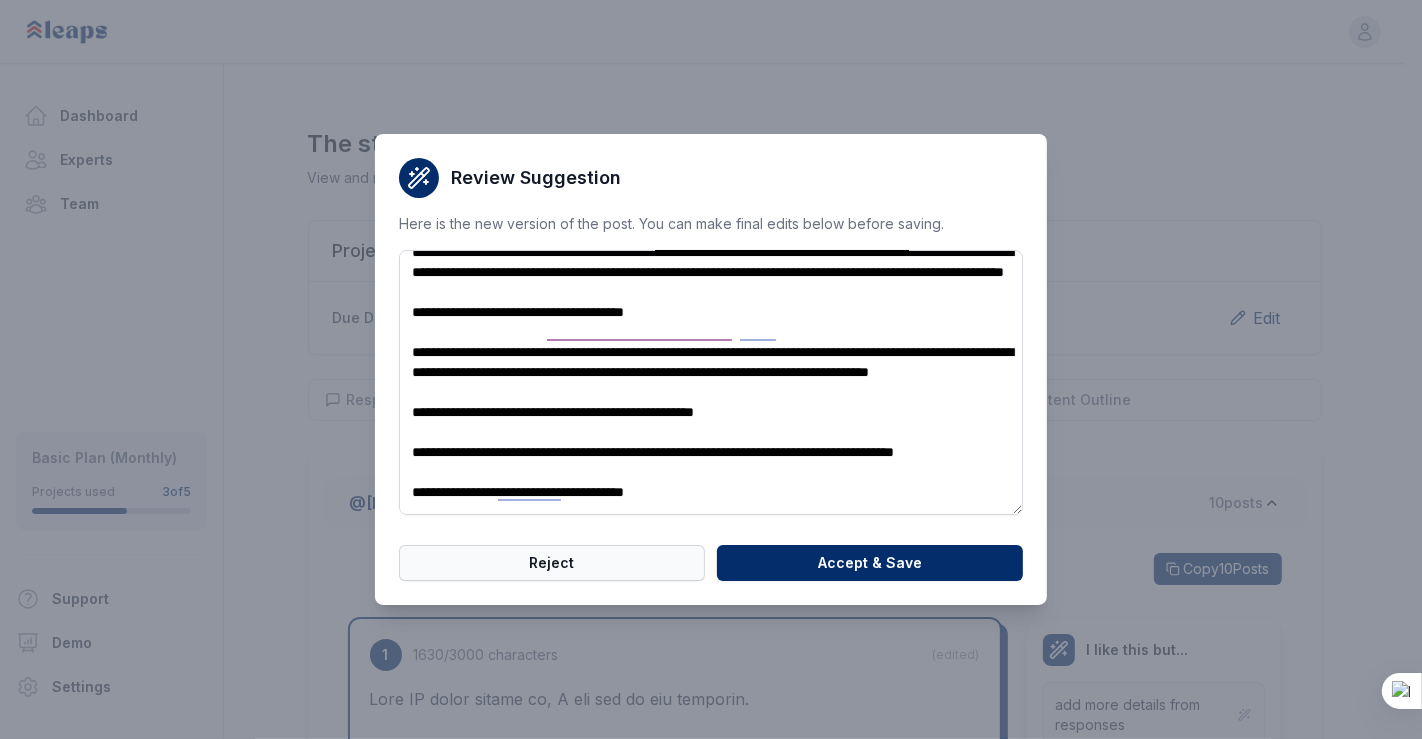 click on "Reject" at bounding box center [552, 563] 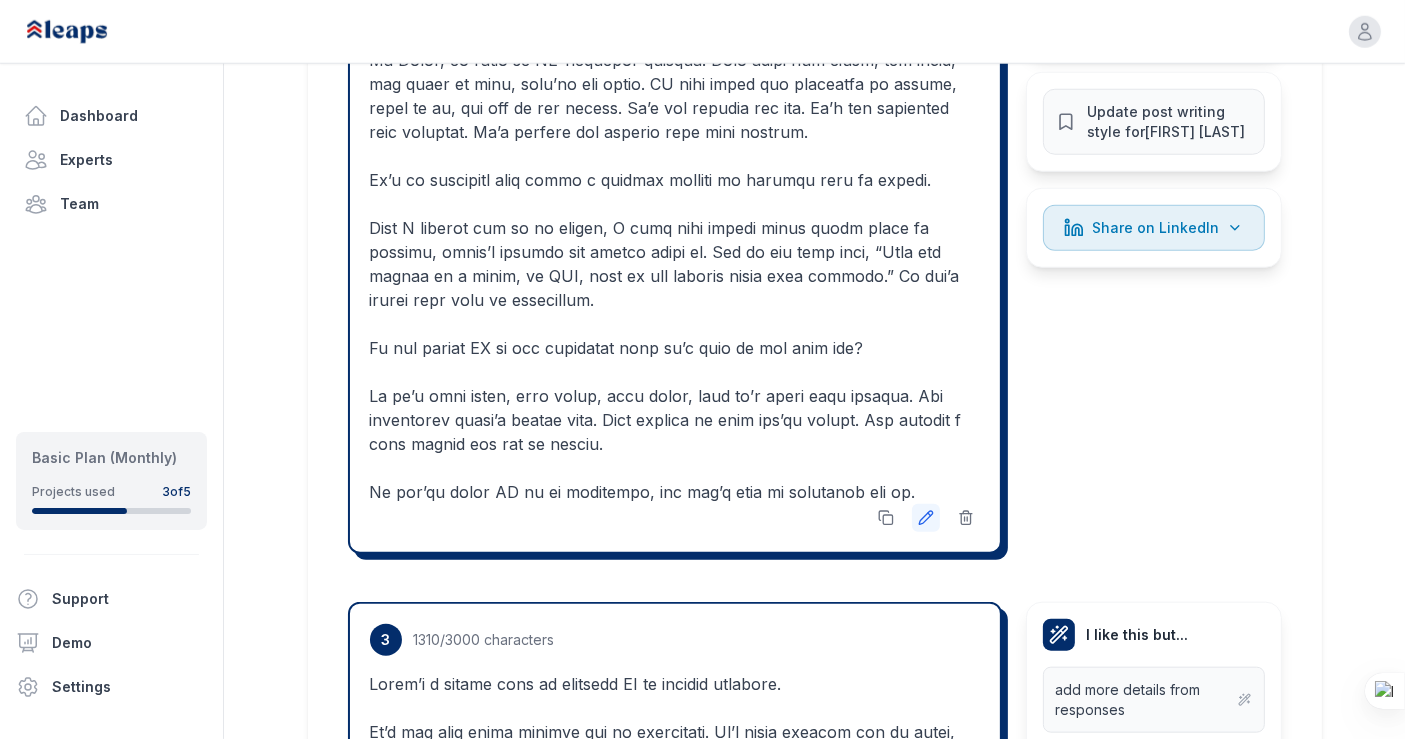 click 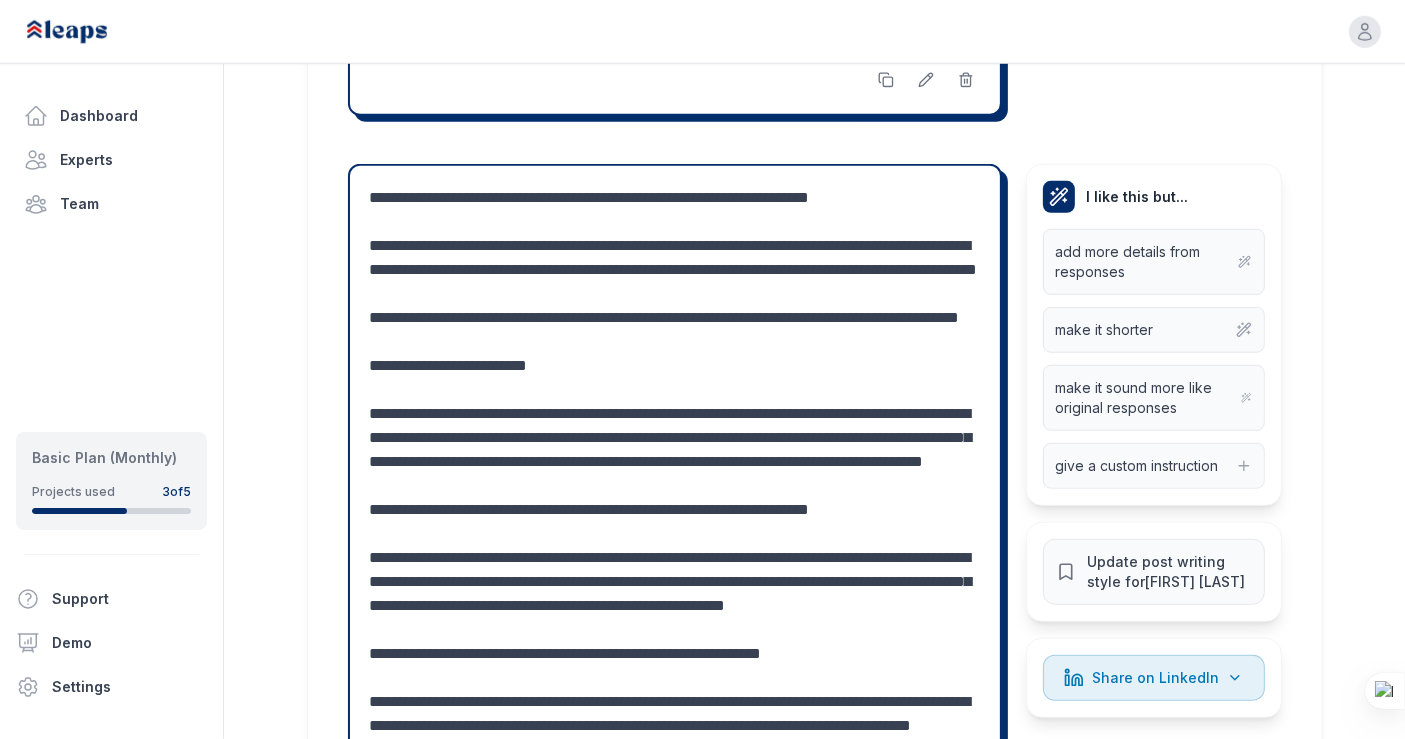 click at bounding box center [675, 546] 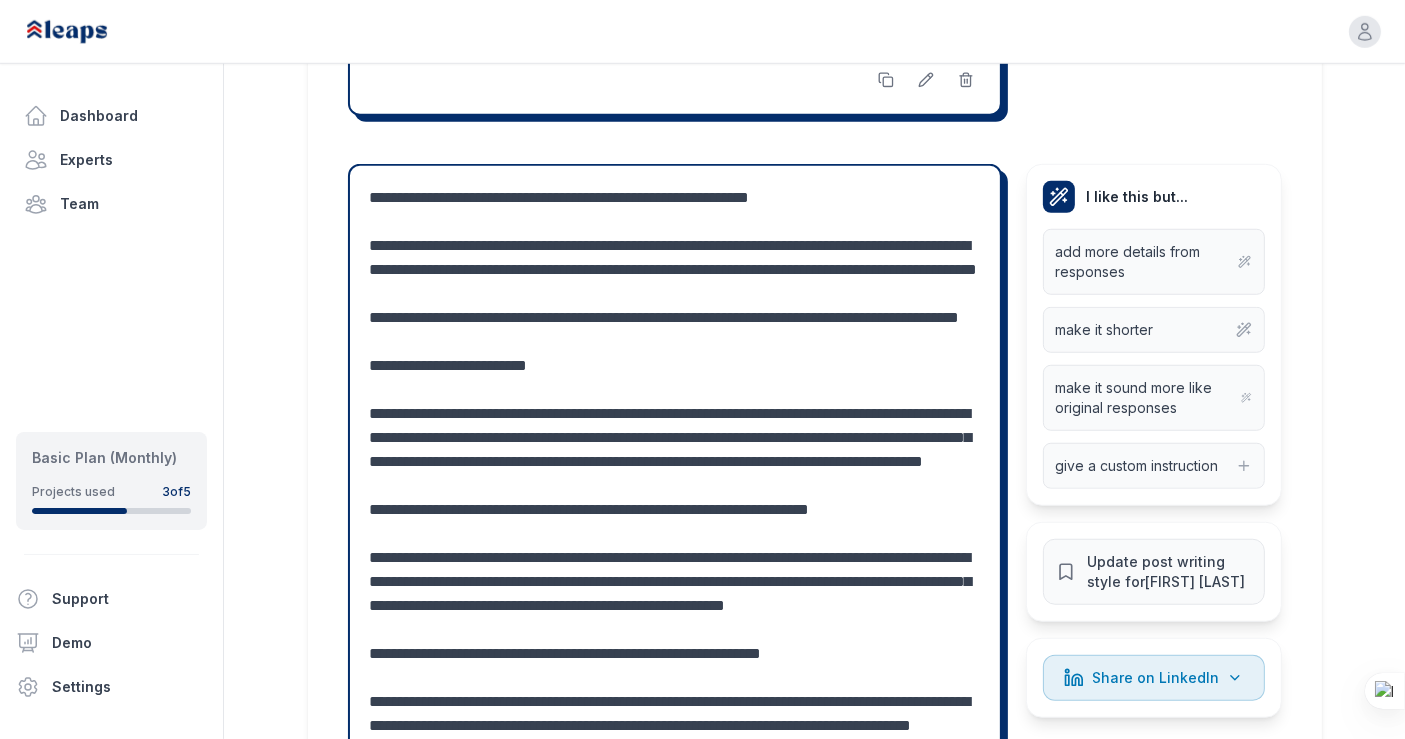 click at bounding box center [675, 546] 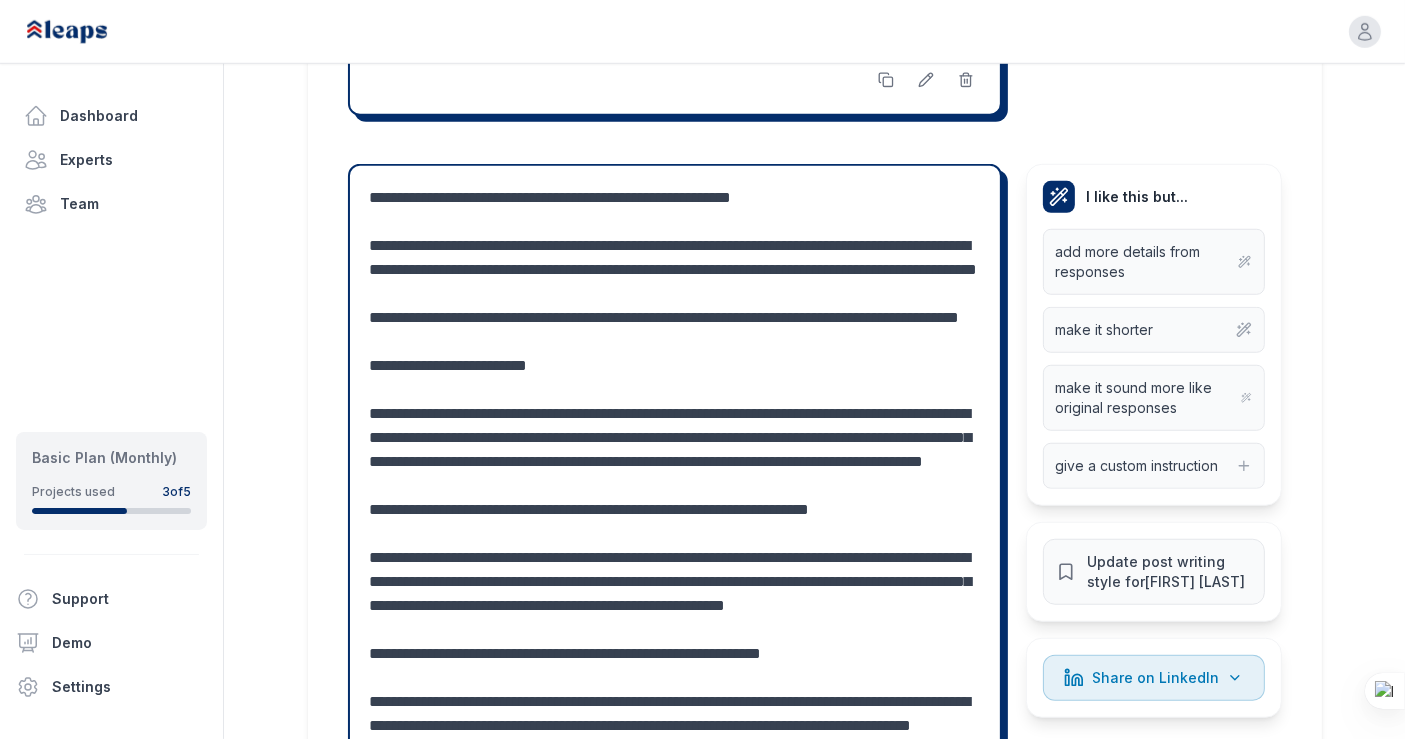 click at bounding box center (675, 546) 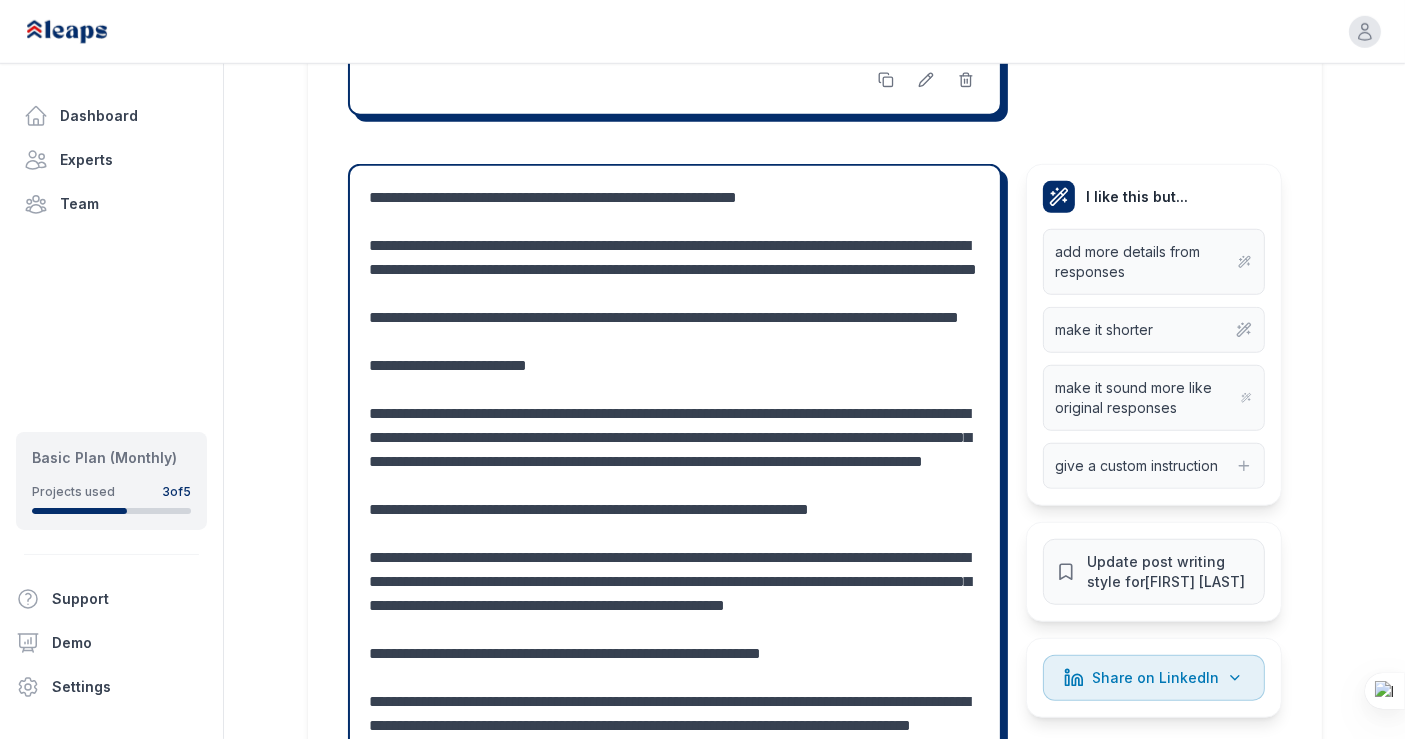 click at bounding box center [675, 546] 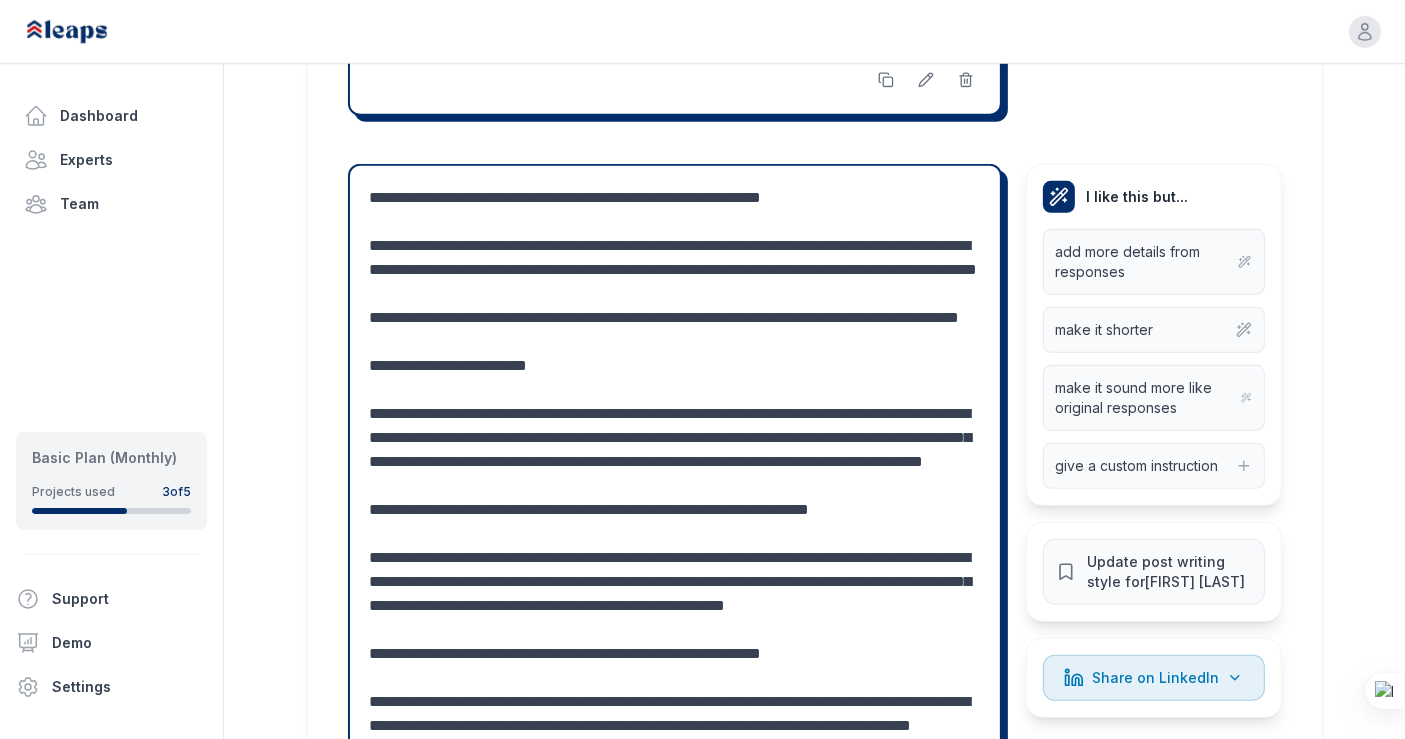 click at bounding box center (675, 546) 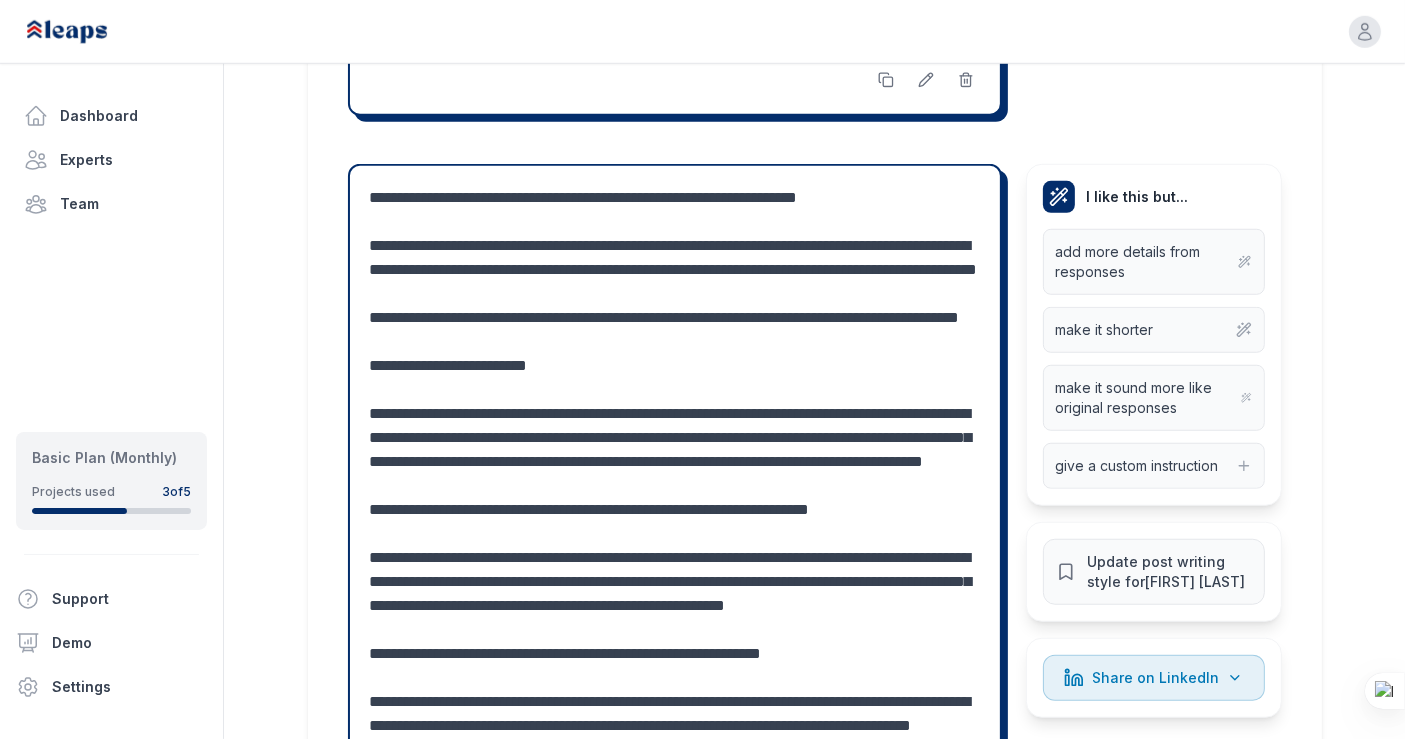 click at bounding box center (675, 546) 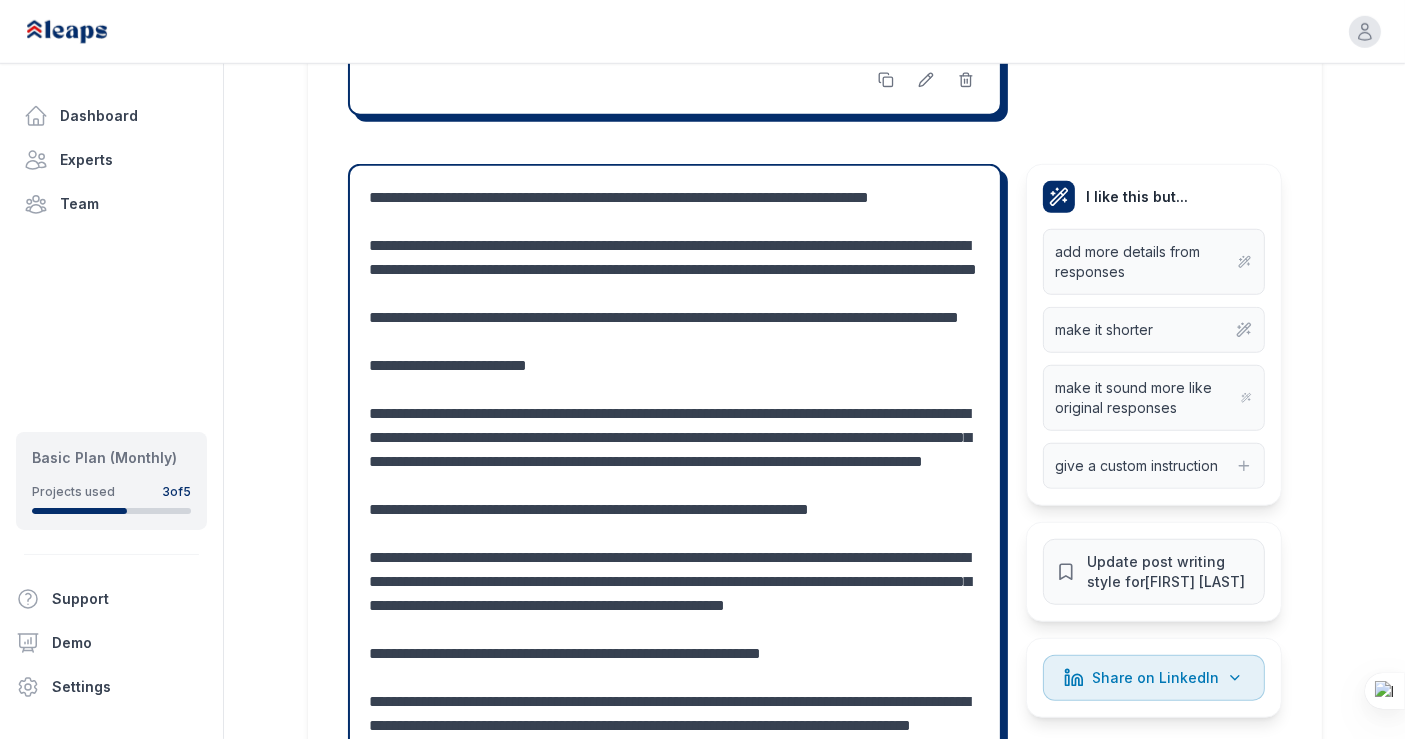 drag, startPoint x: 856, startPoint y: 193, endPoint x: 926, endPoint y: 215, distance: 73.37575 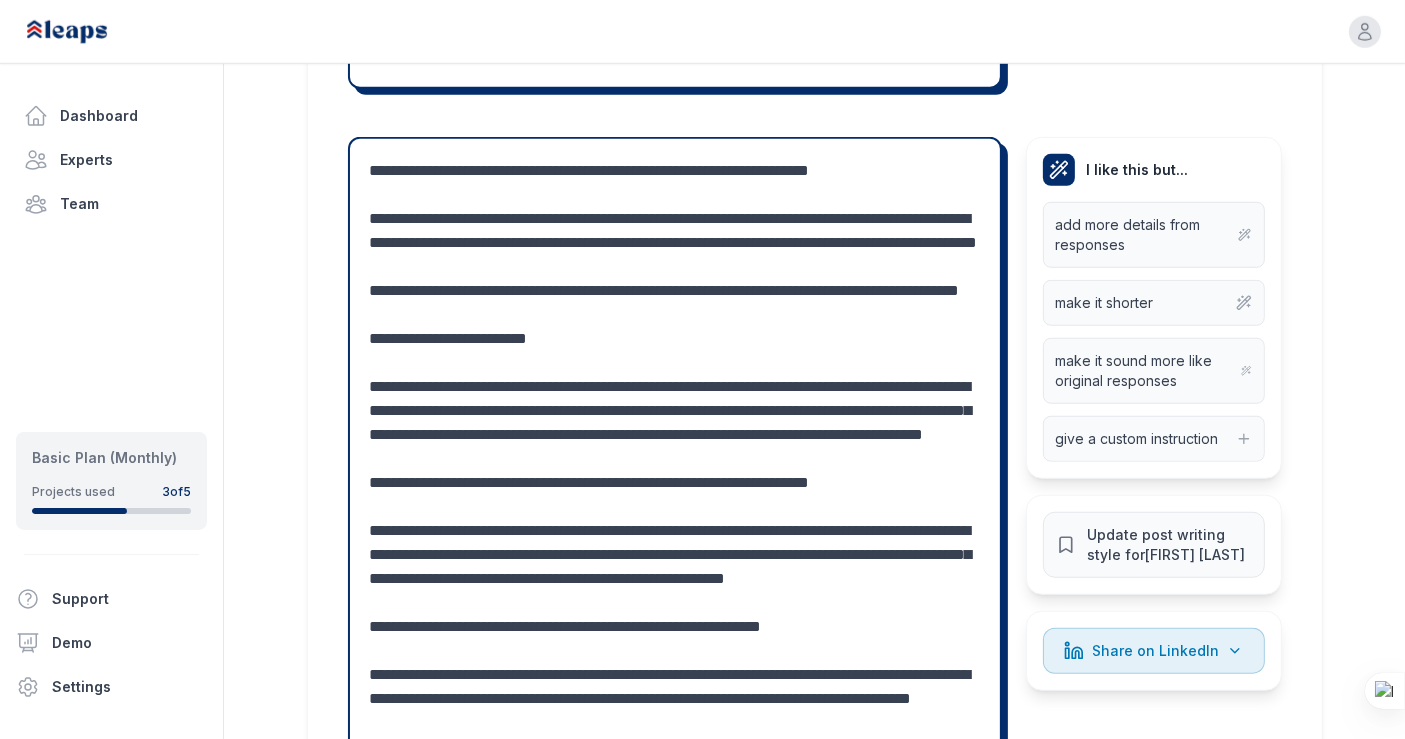click at bounding box center (675, 519) 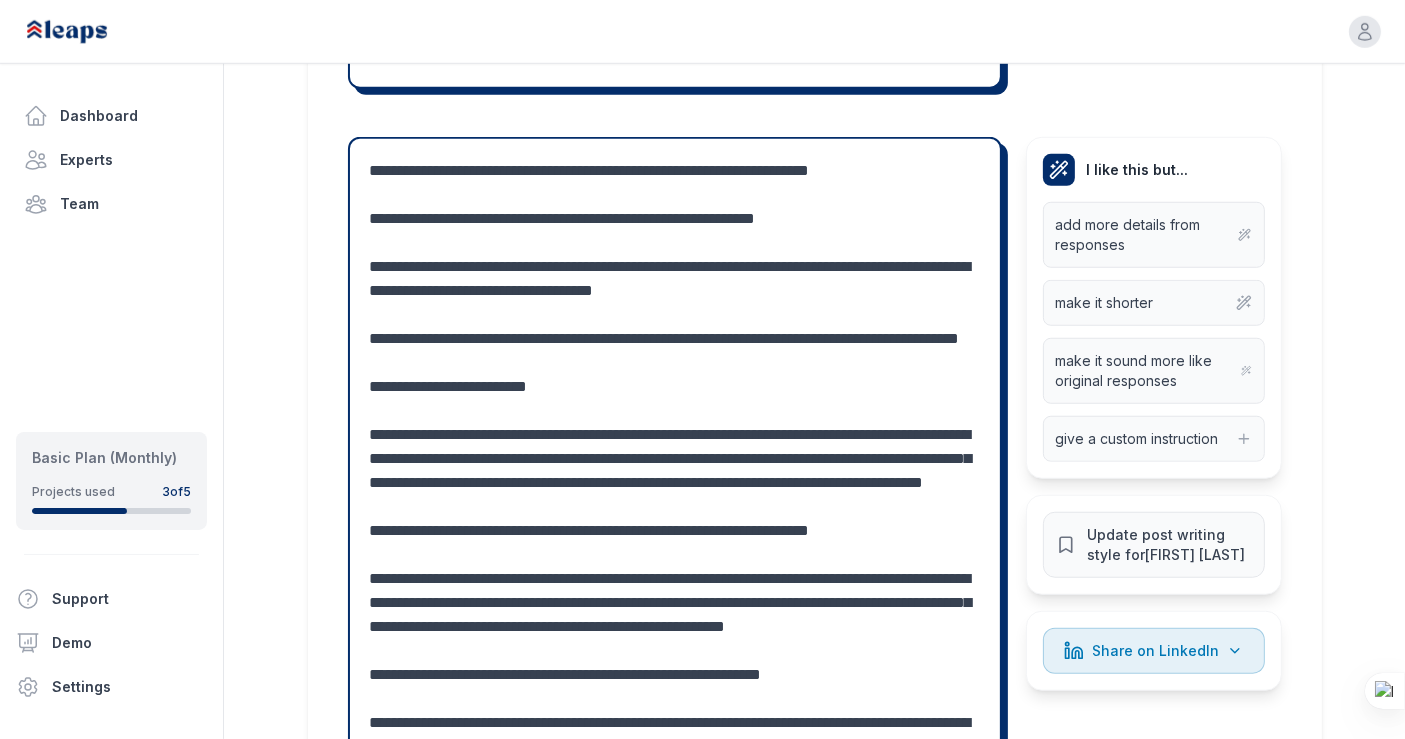click at bounding box center [675, 531] 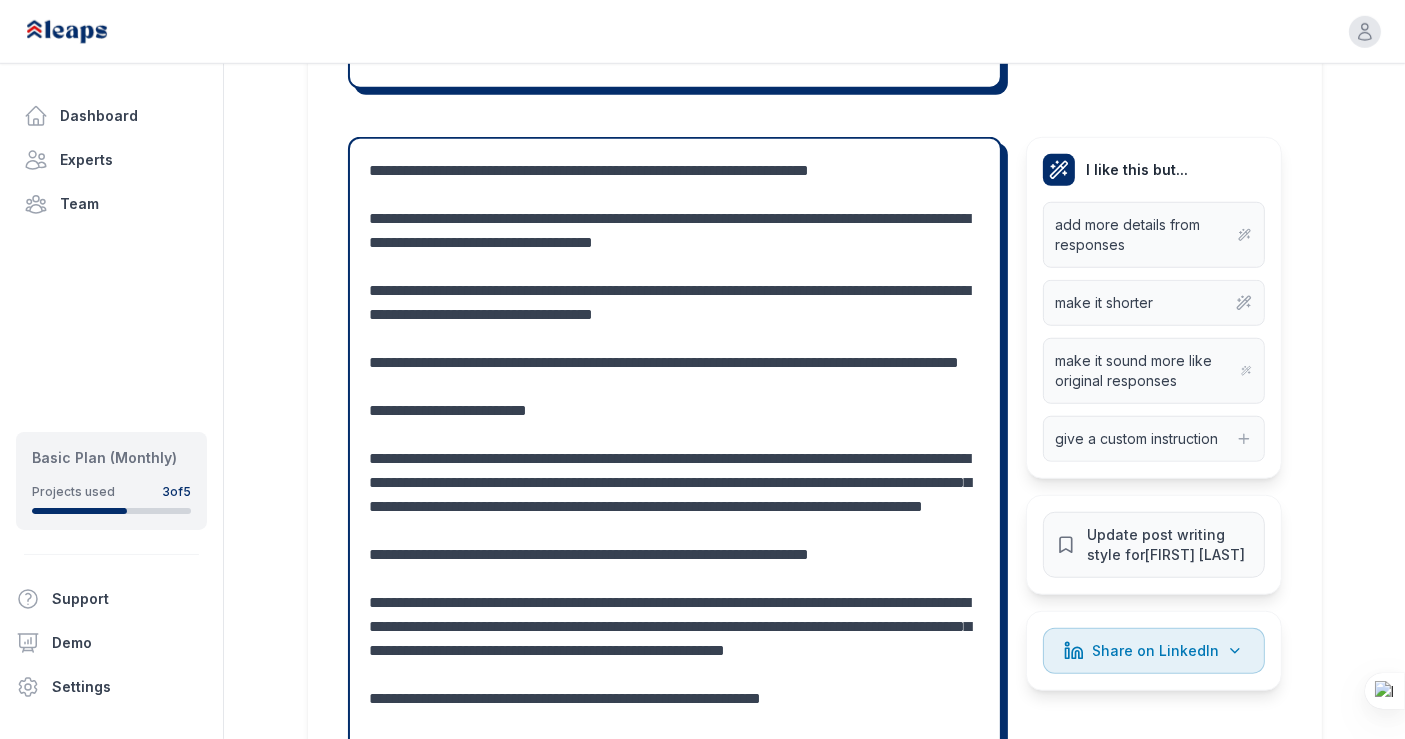 click at bounding box center [675, 543] 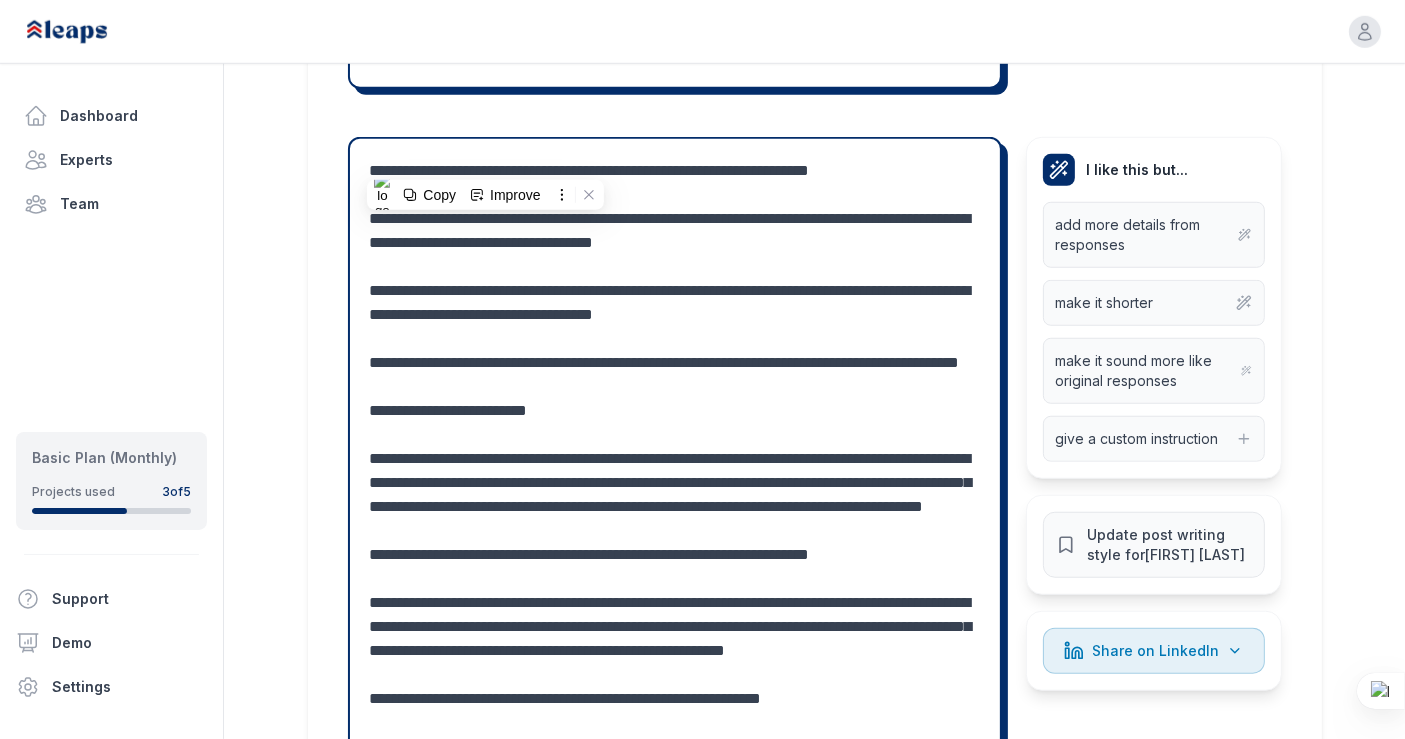 click at bounding box center (675, 543) 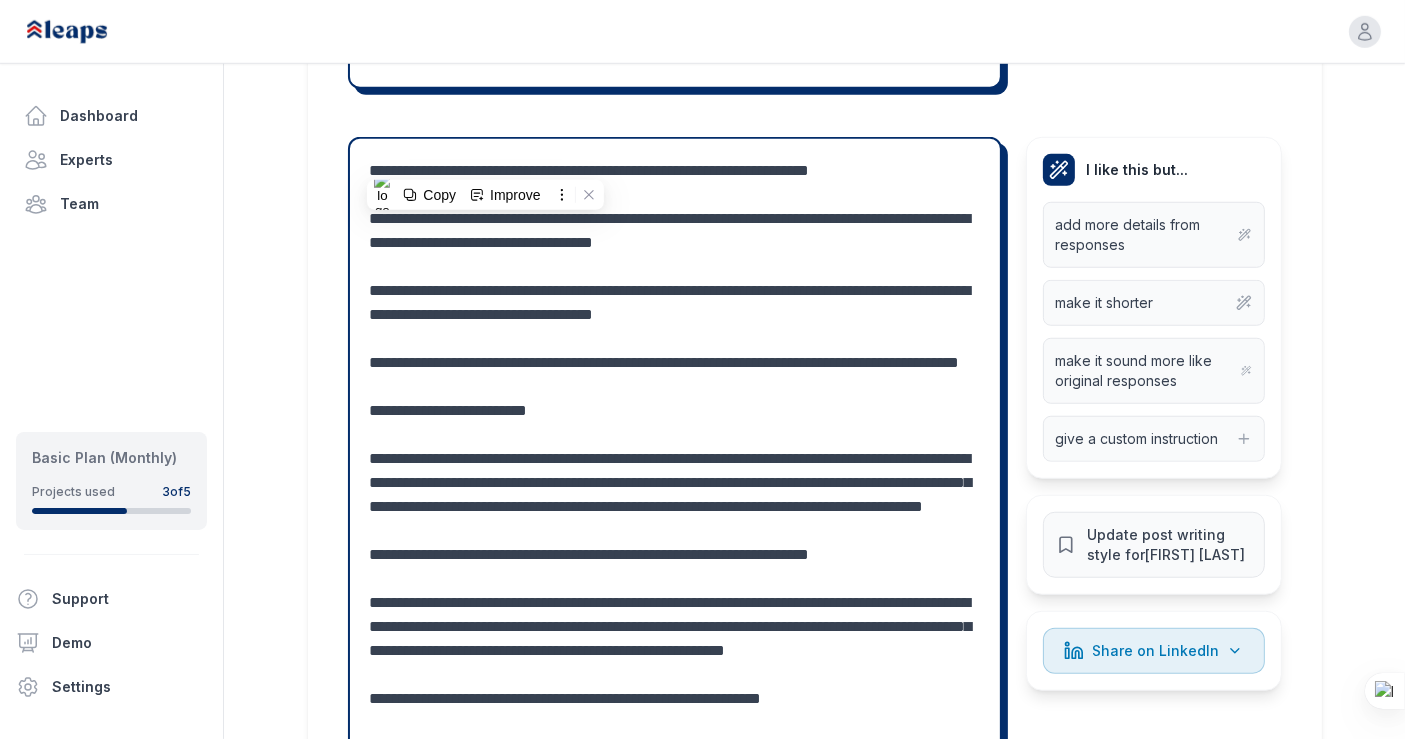 click at bounding box center [675, 543] 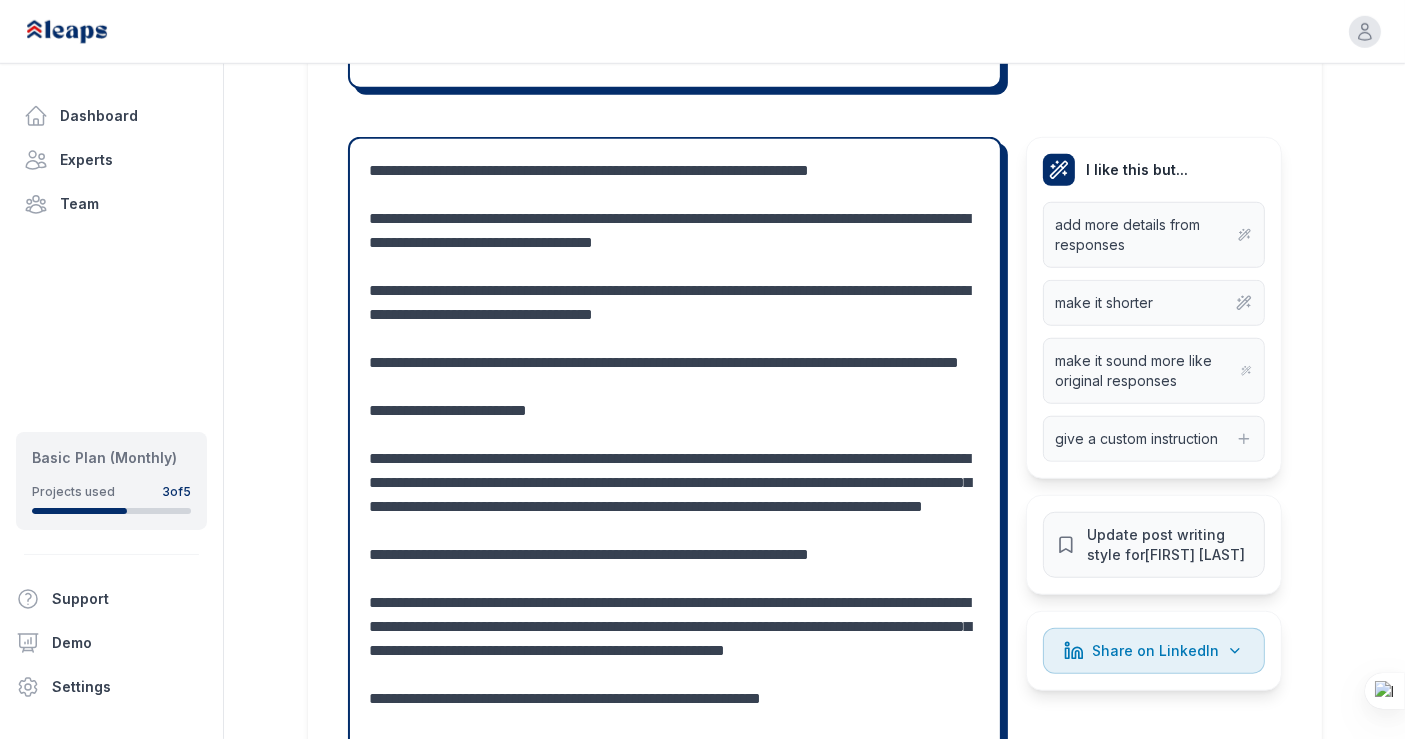 drag, startPoint x: 594, startPoint y: 223, endPoint x: 368, endPoint y: 219, distance: 226.0354 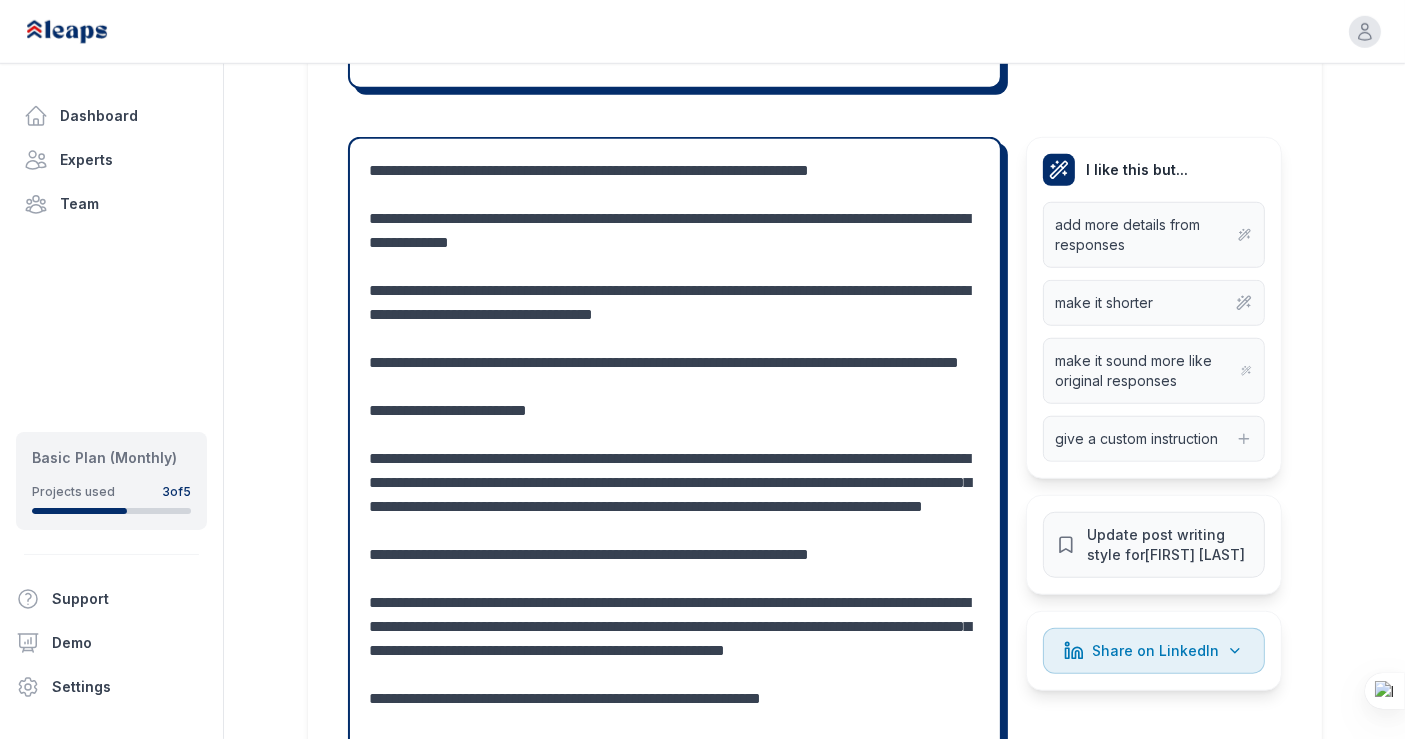 click at bounding box center [675, 543] 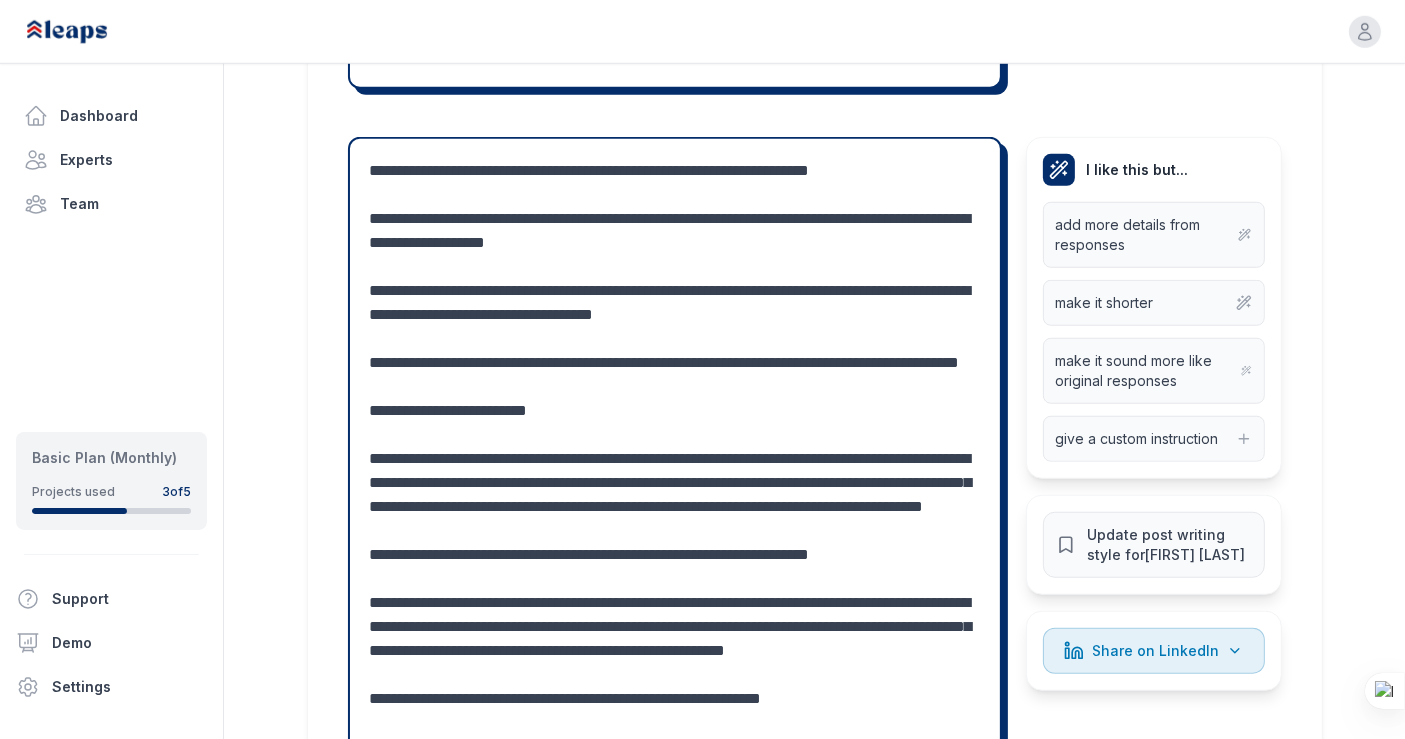 click at bounding box center (675, 543) 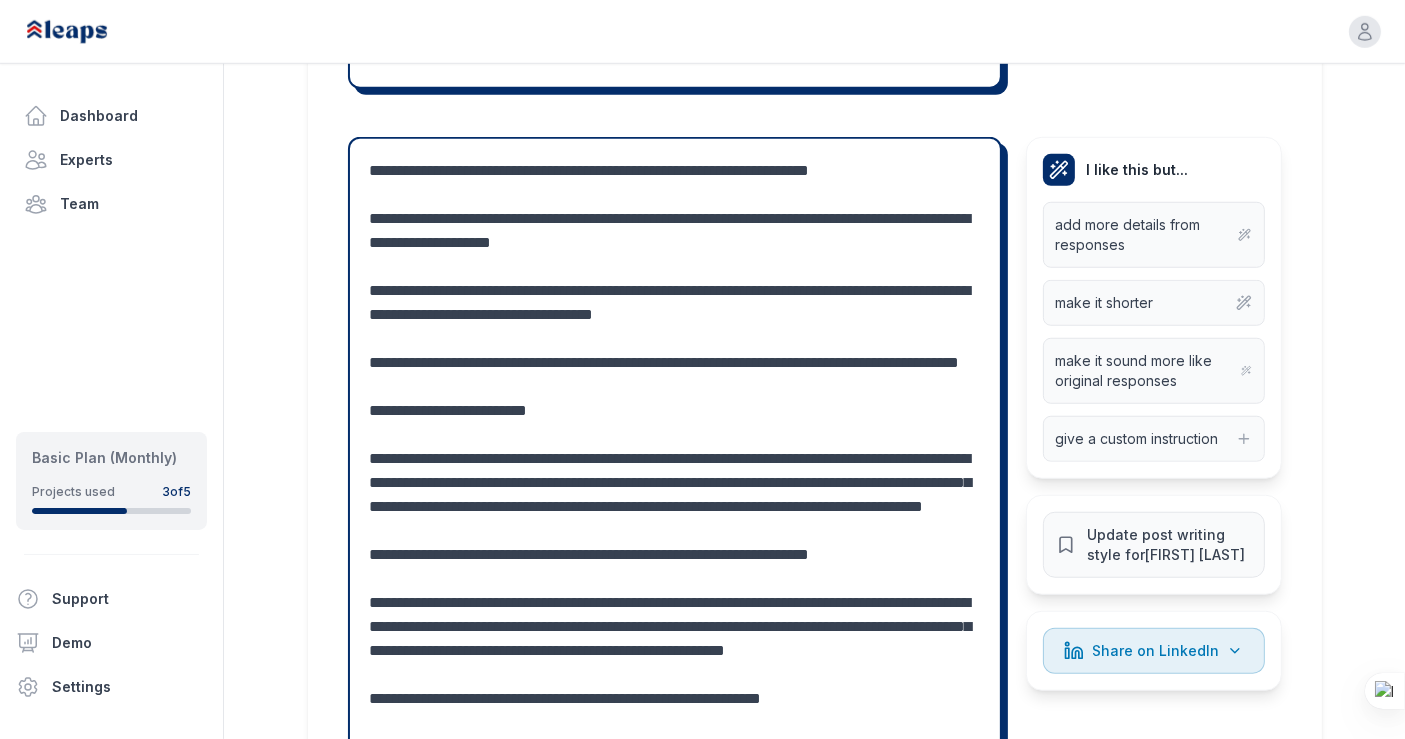 click at bounding box center [675, 543] 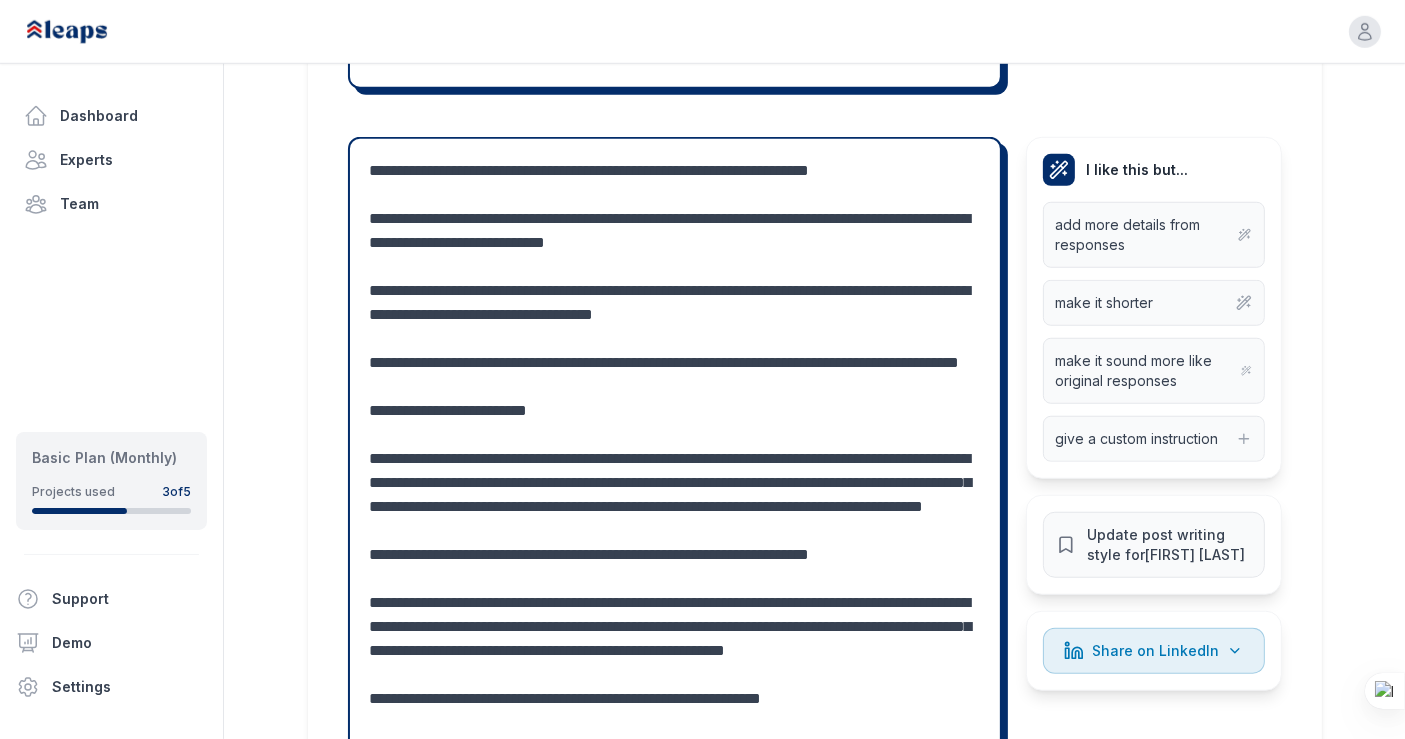 click at bounding box center (675, 543) 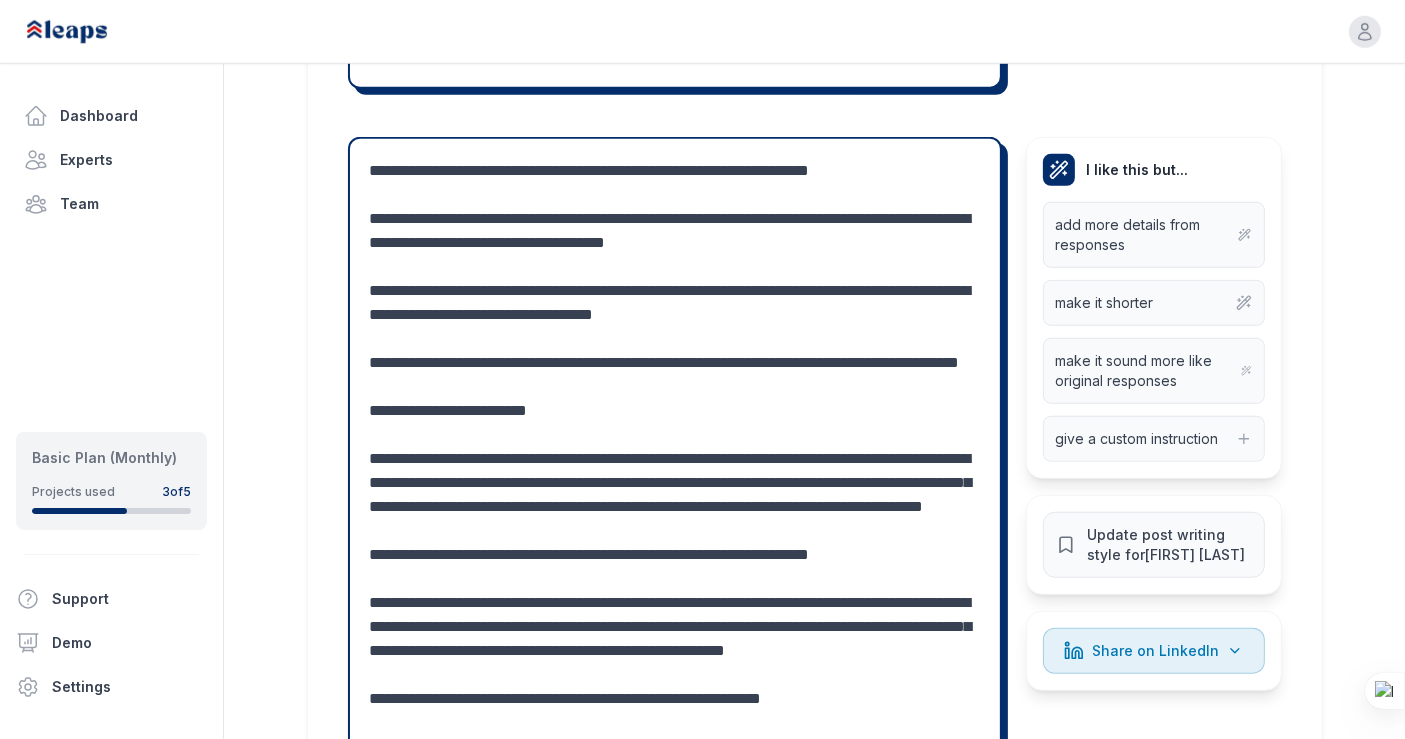 click at bounding box center (675, 543) 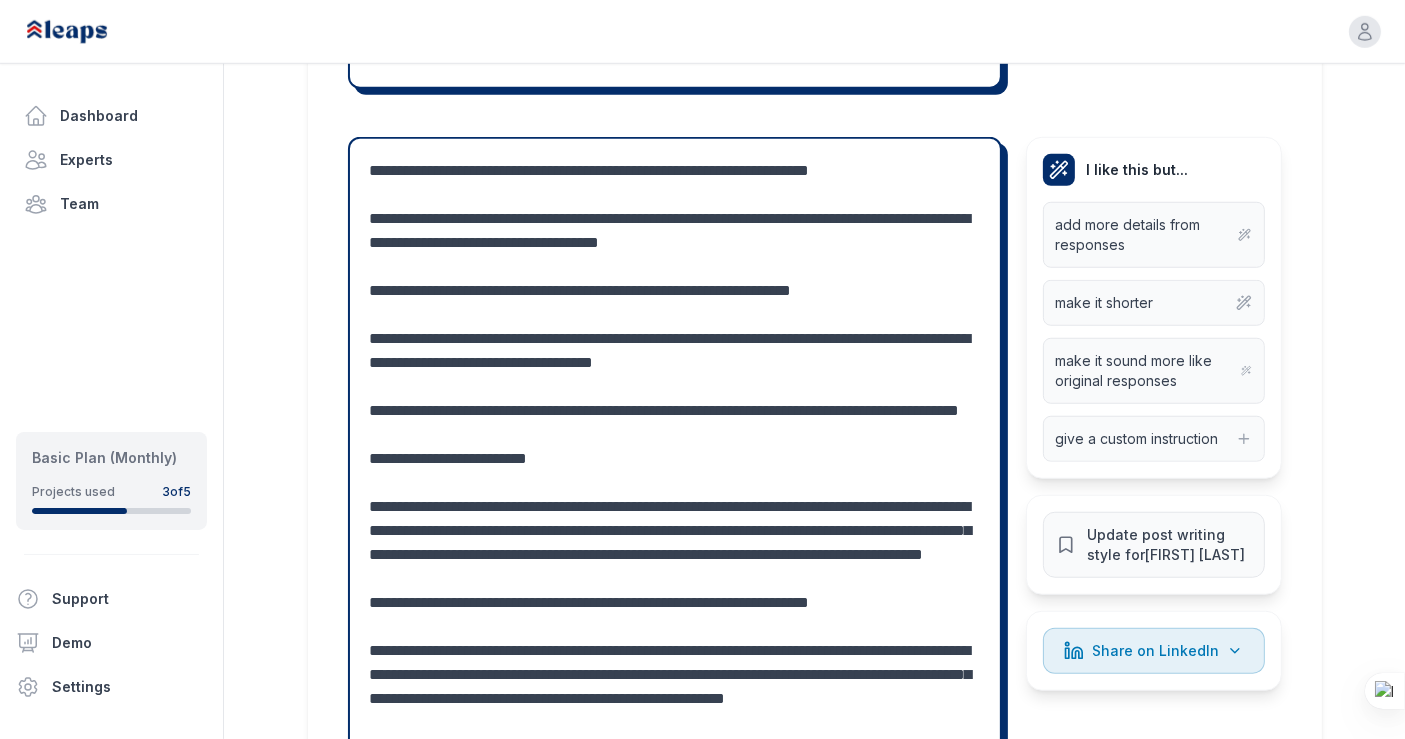 click at bounding box center [675, 567] 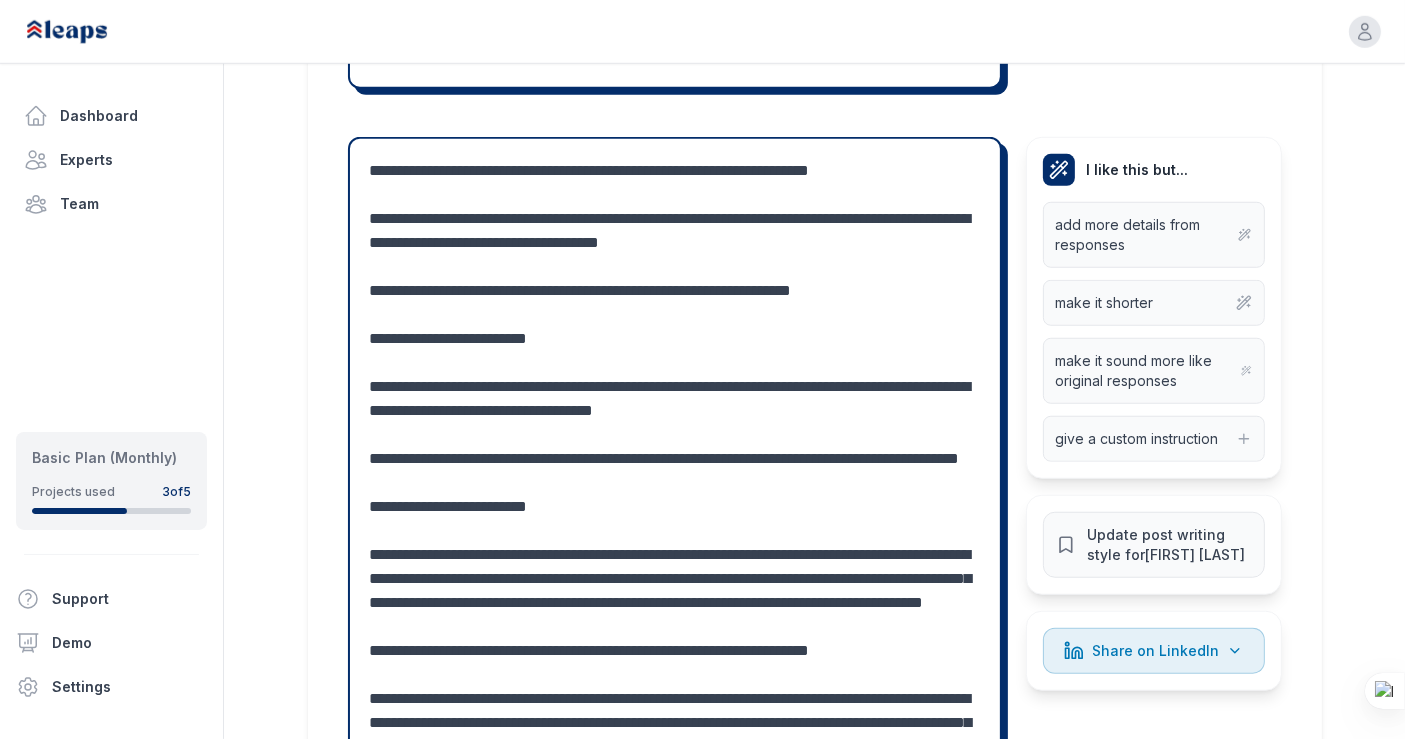 click at bounding box center [675, 591] 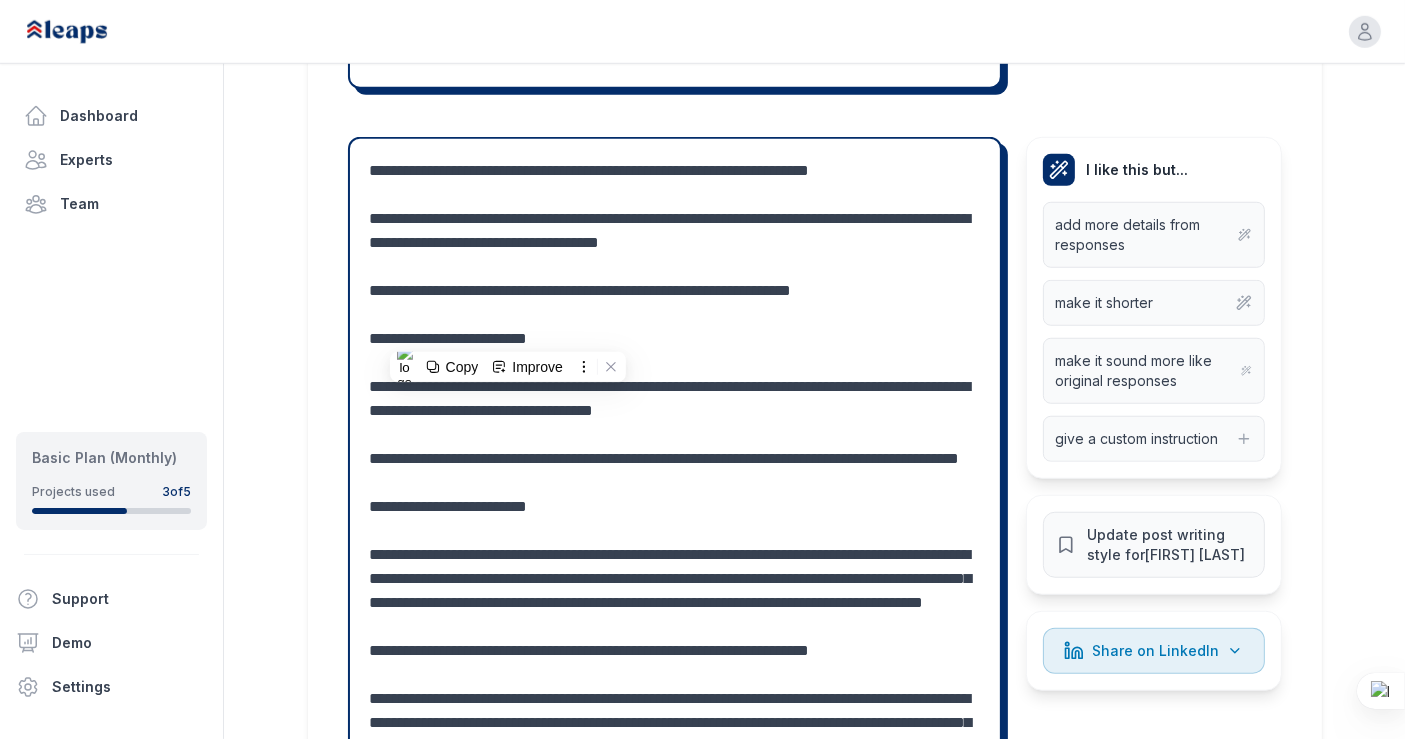 click at bounding box center [675, 591] 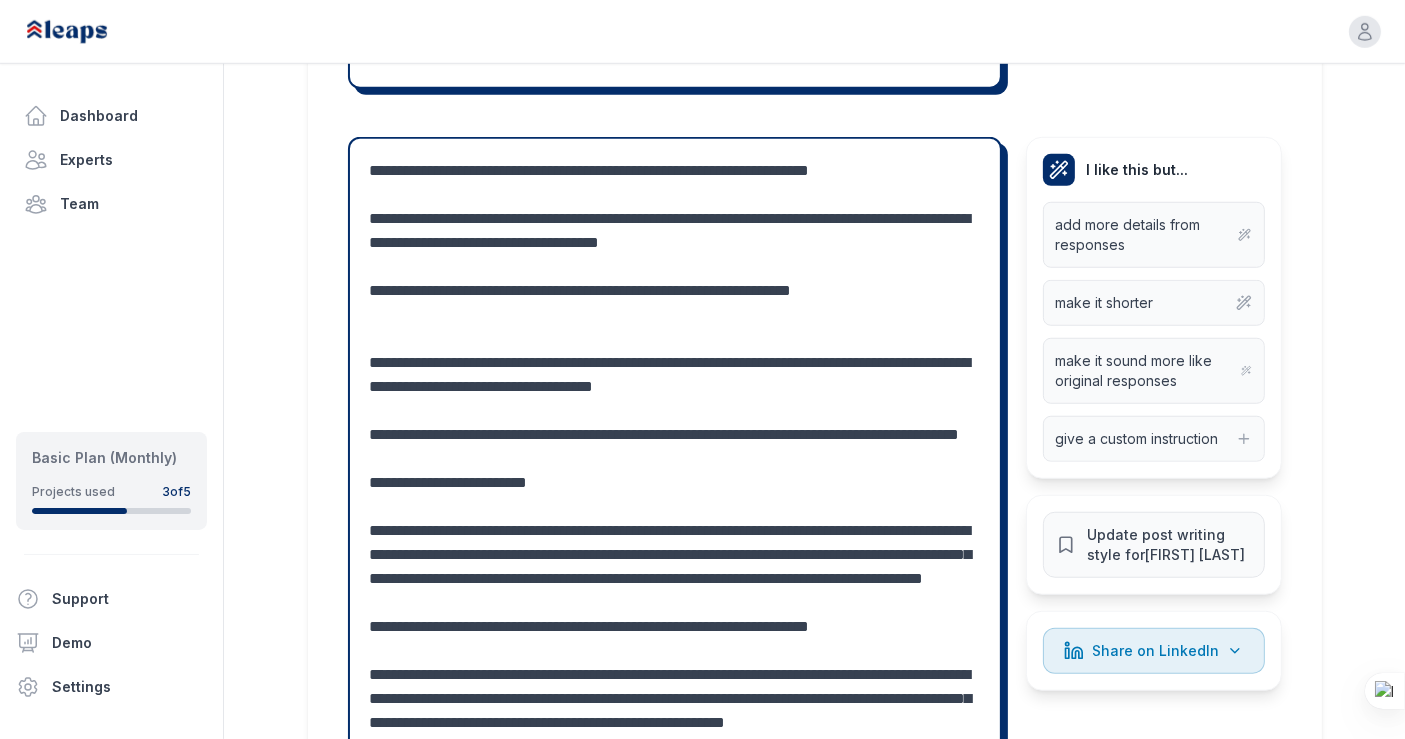 click at bounding box center [675, 579] 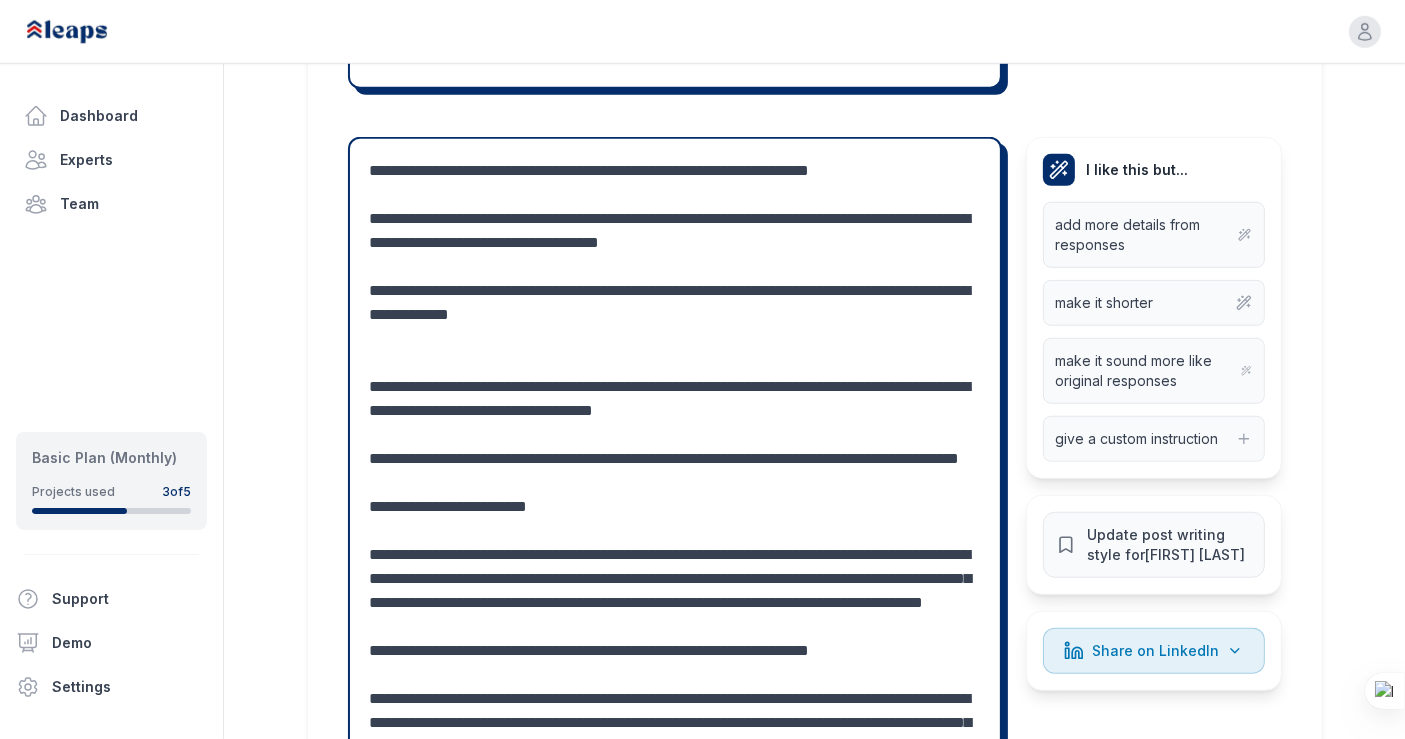 click at bounding box center [675, 591] 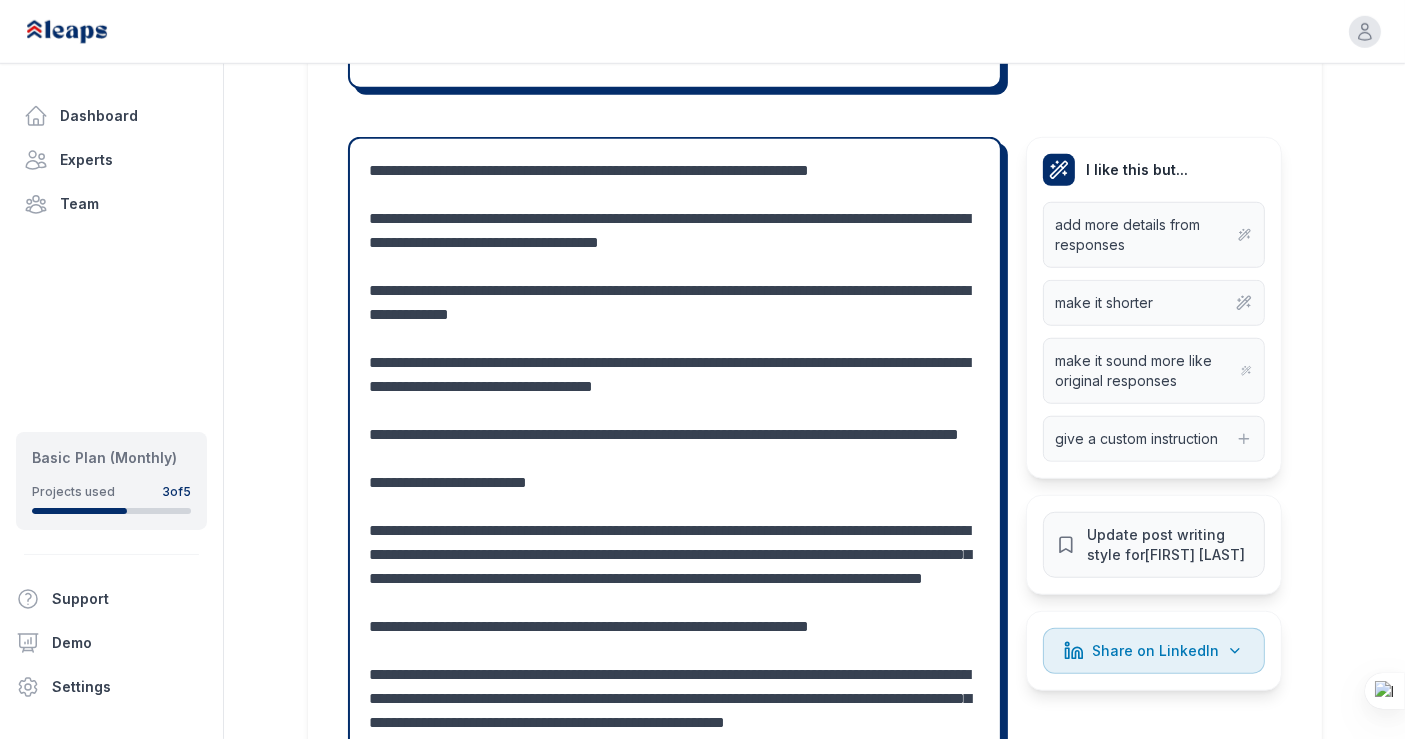 click at bounding box center [675, 579] 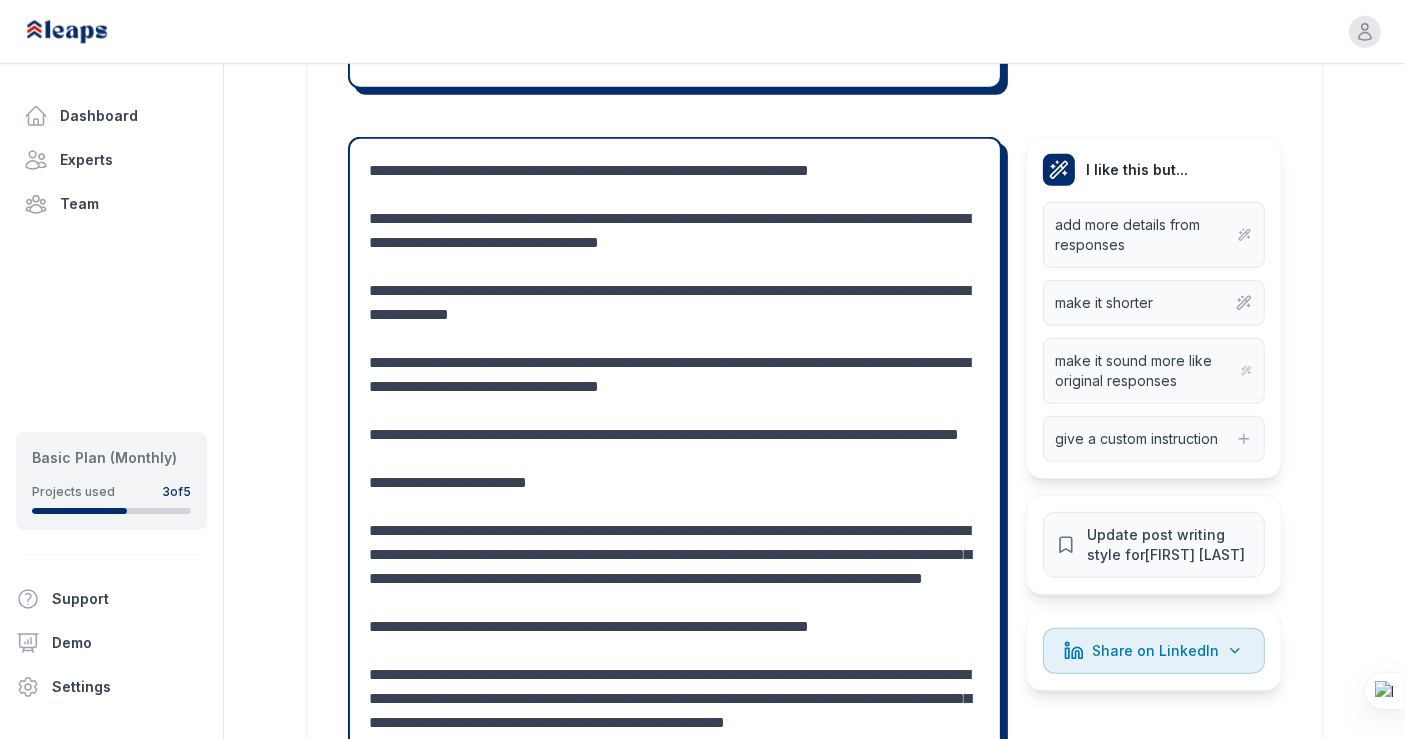 click at bounding box center [675, 579] 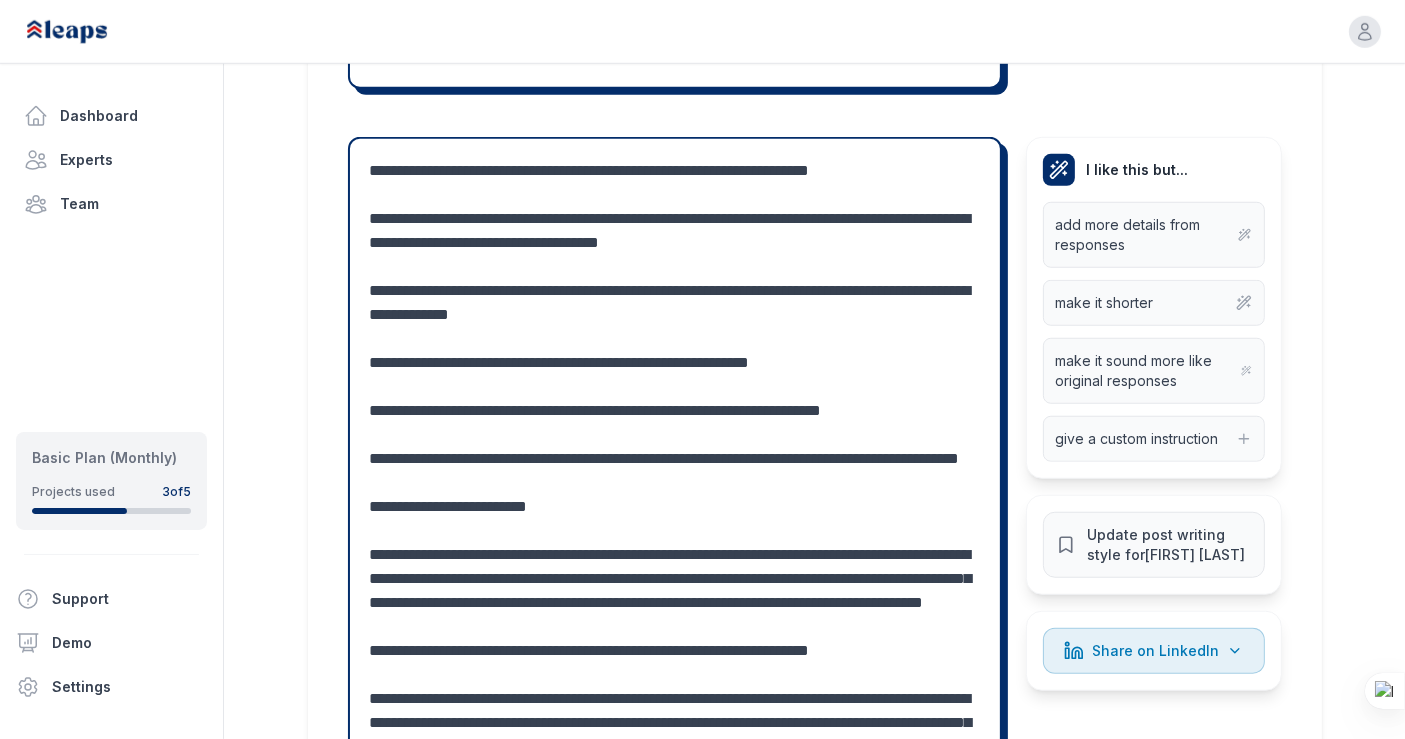 click at bounding box center (675, 591) 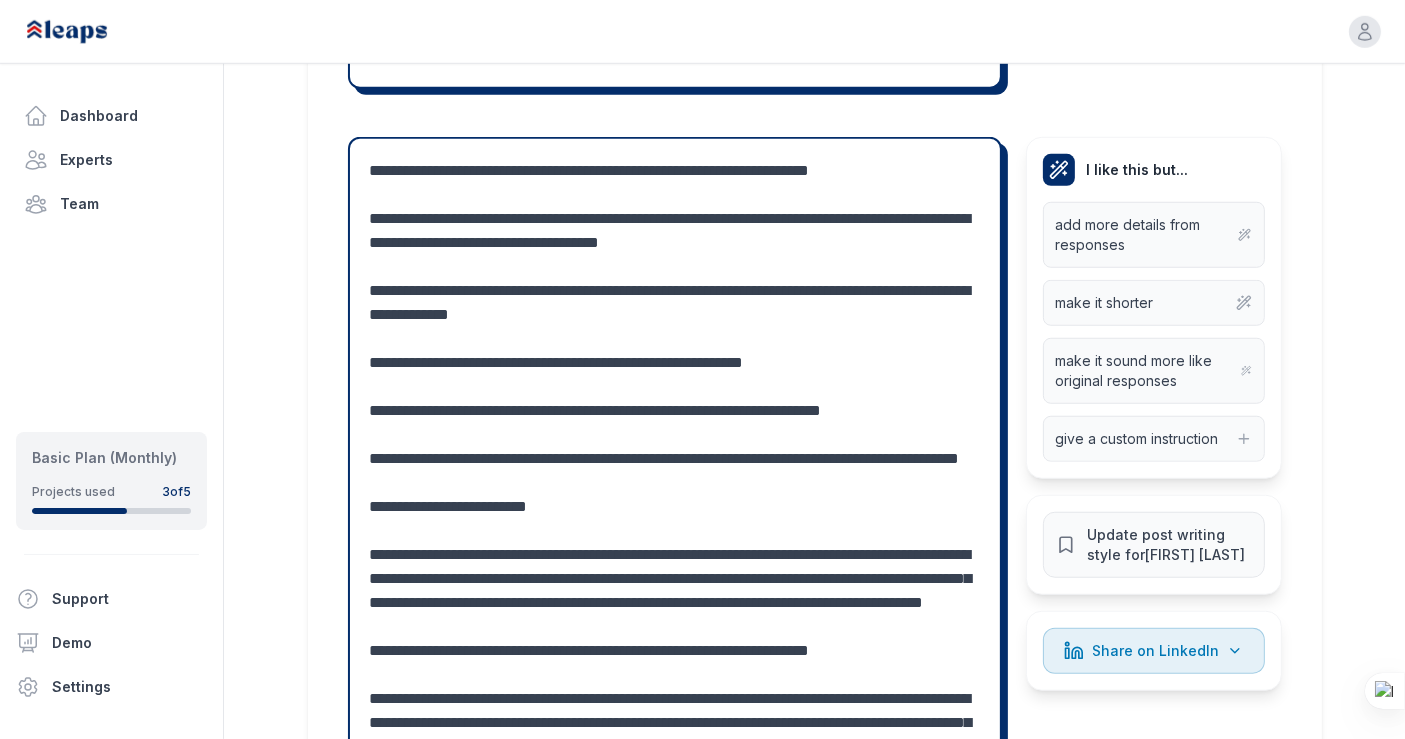 scroll, scrollTop: 0, scrollLeft: 0, axis: both 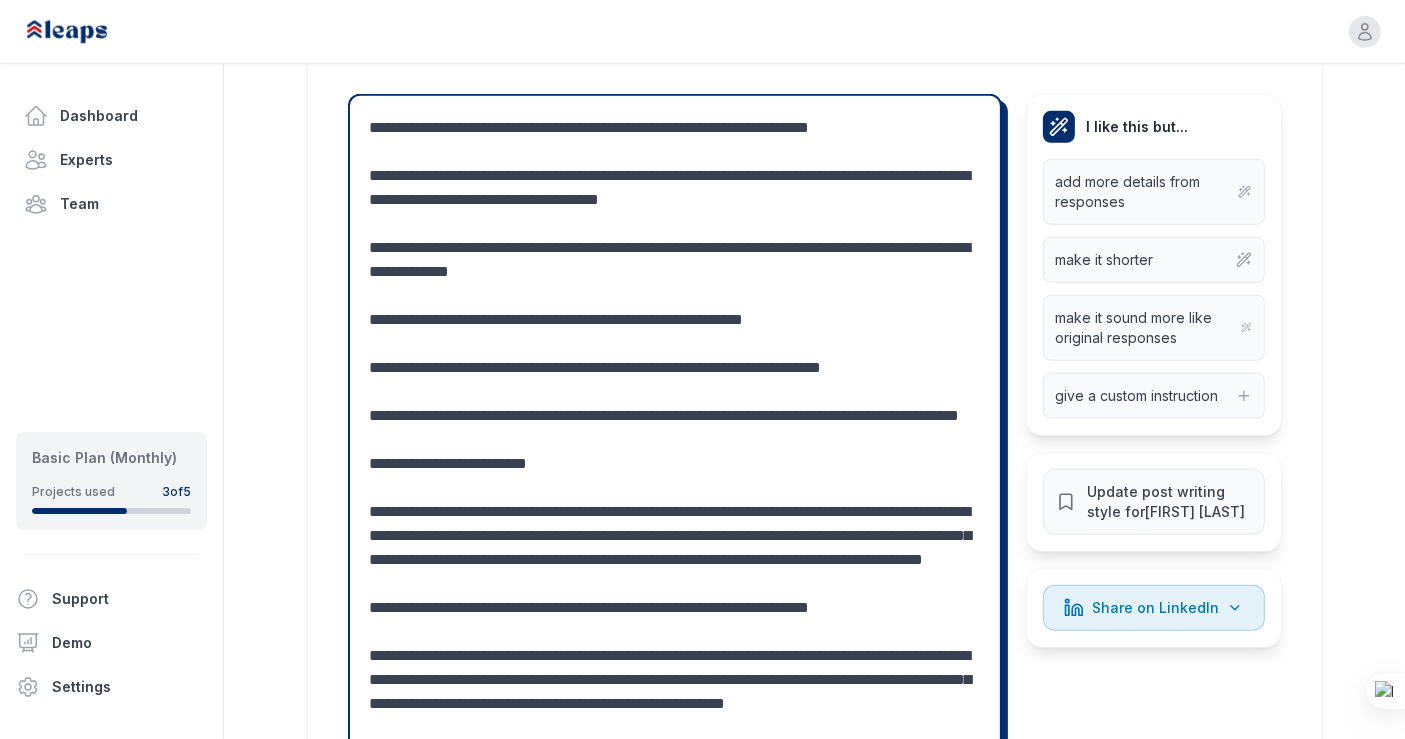click at bounding box center (675, 548) 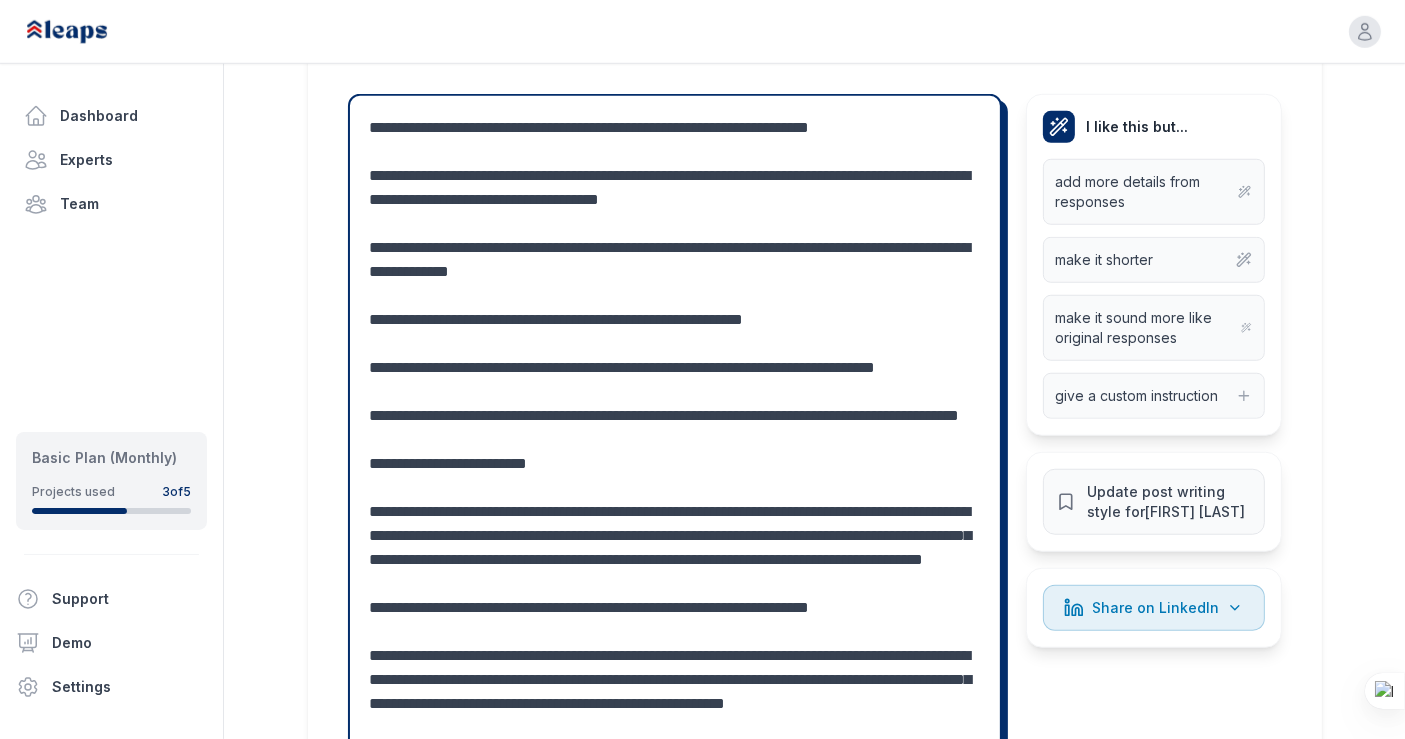 scroll, scrollTop: 0, scrollLeft: 0, axis: both 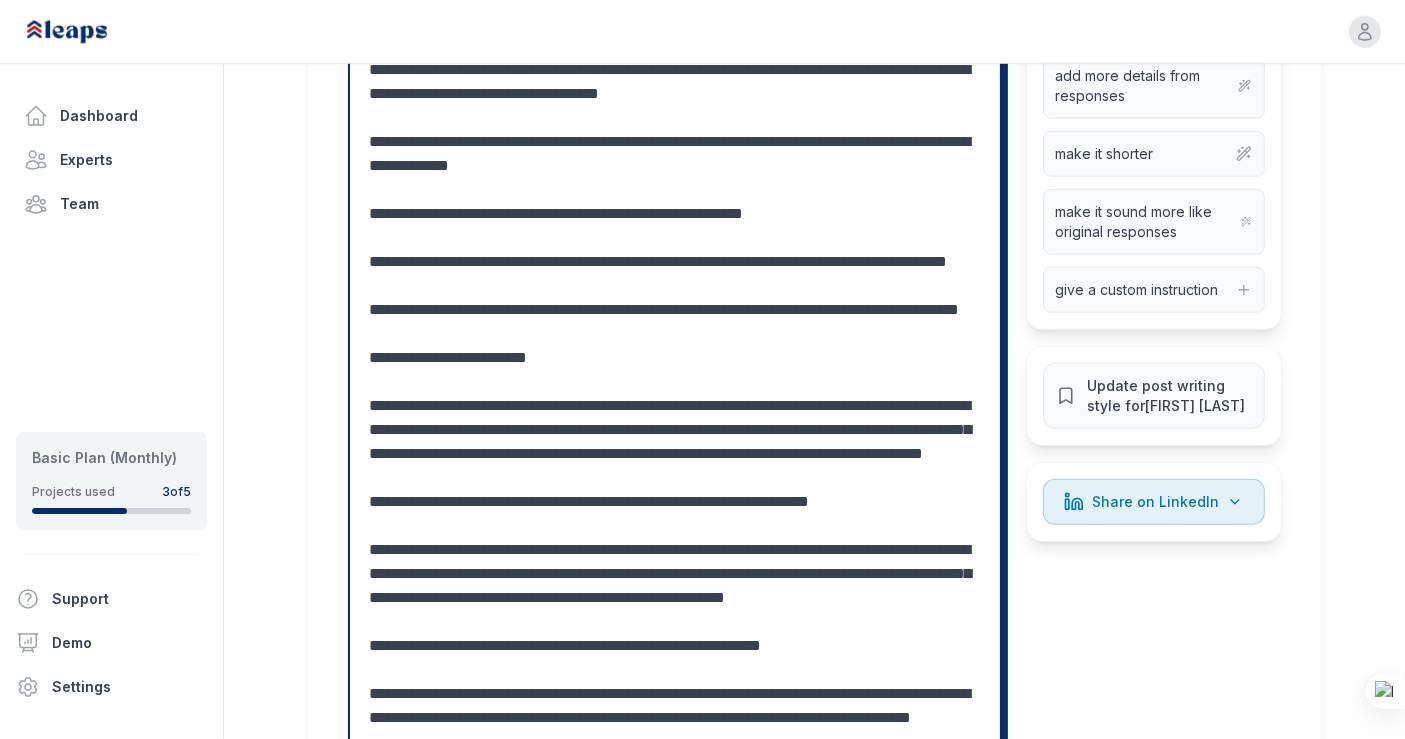 click at bounding box center [675, 454] 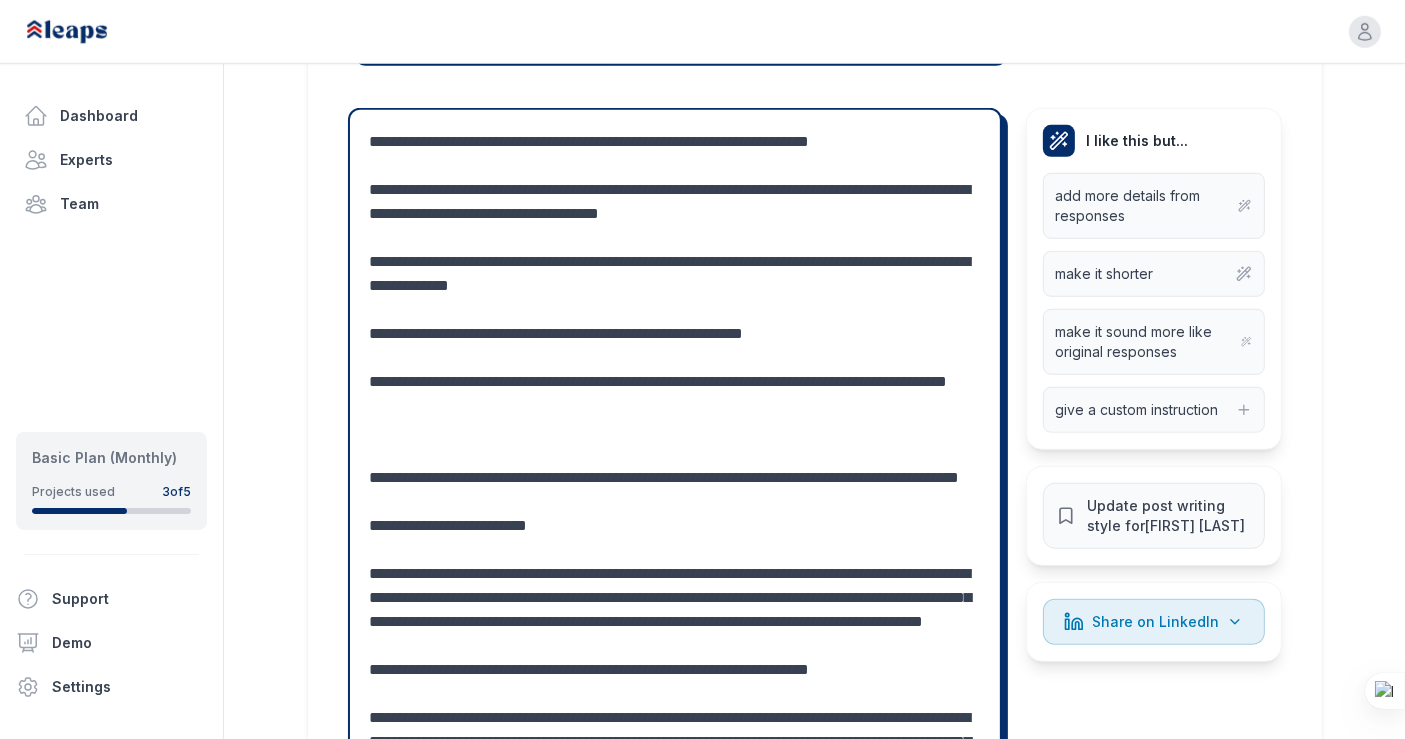 scroll, scrollTop: 1508, scrollLeft: 0, axis: vertical 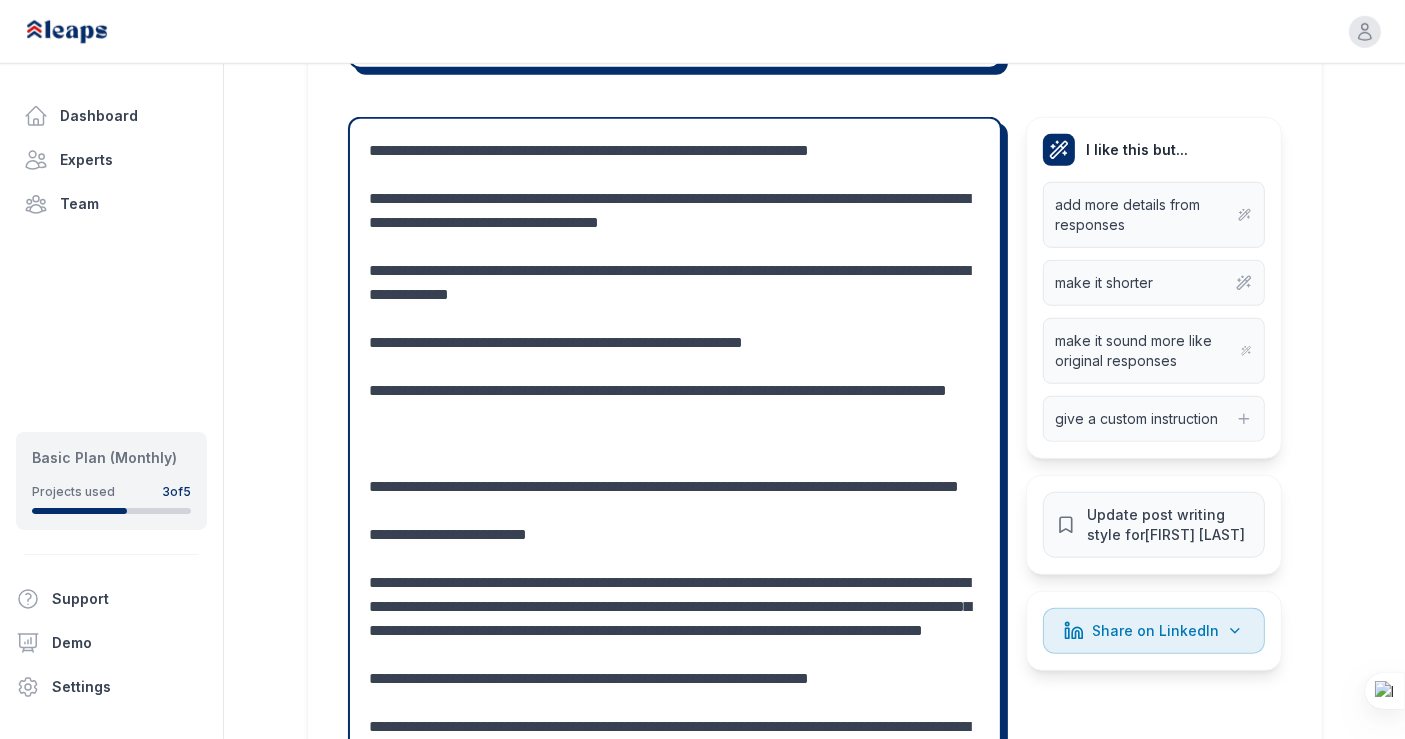 click at bounding box center (675, 607) 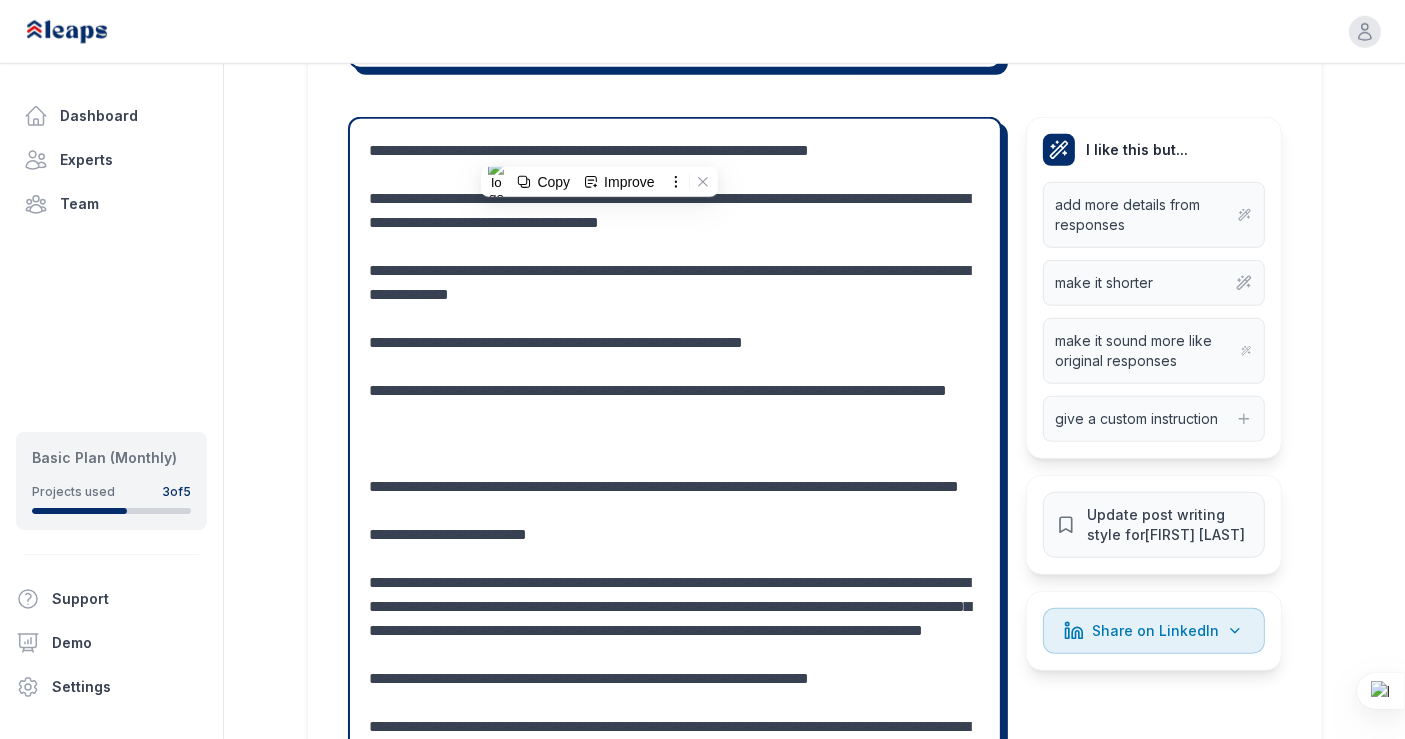 click at bounding box center [675, 607] 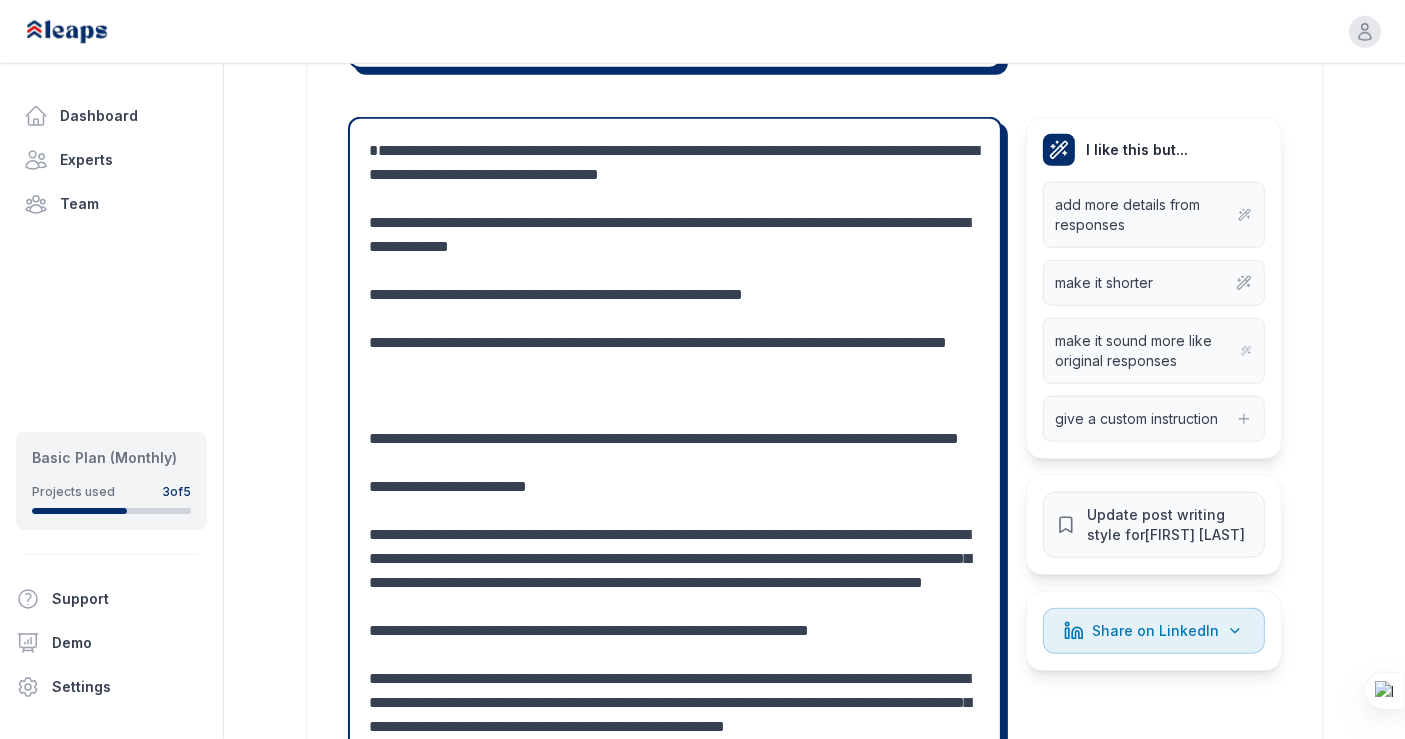 click at bounding box center (675, 595) 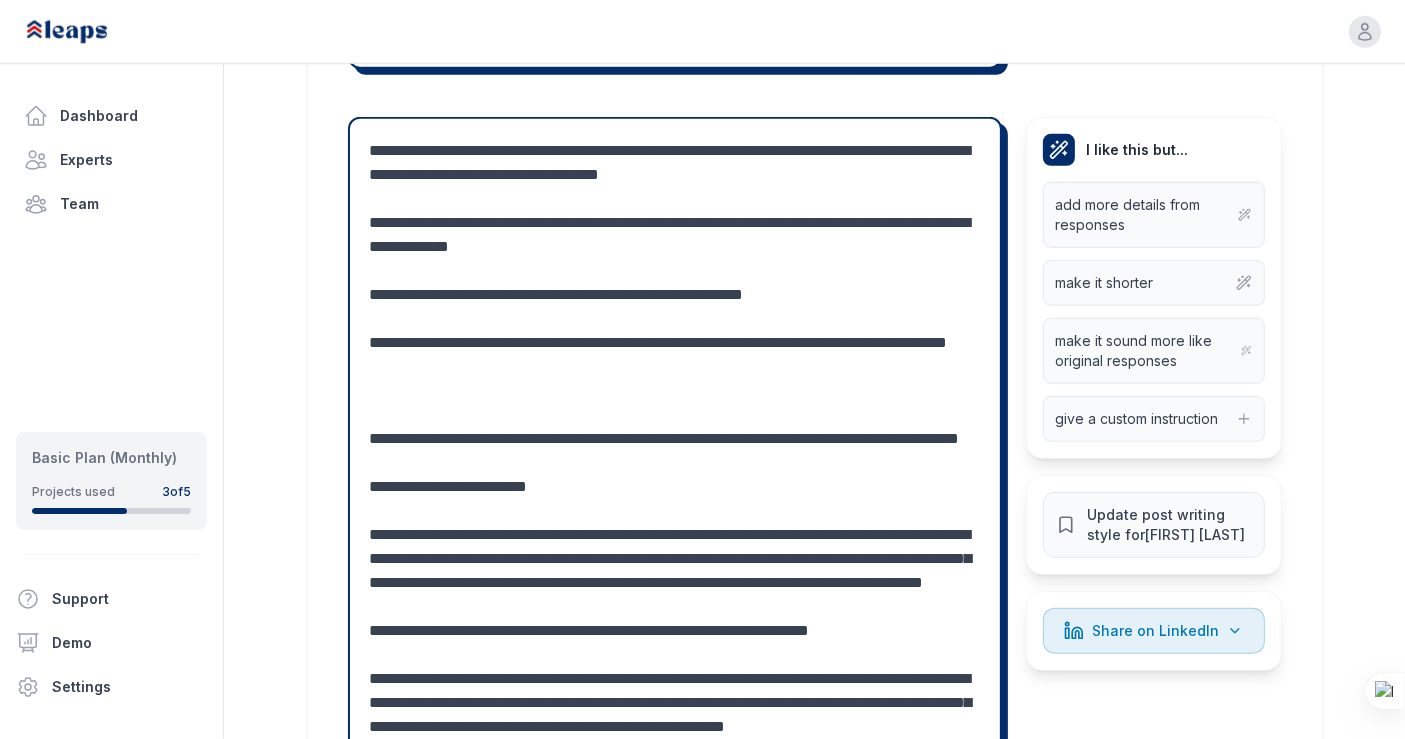 click at bounding box center (675, 583) 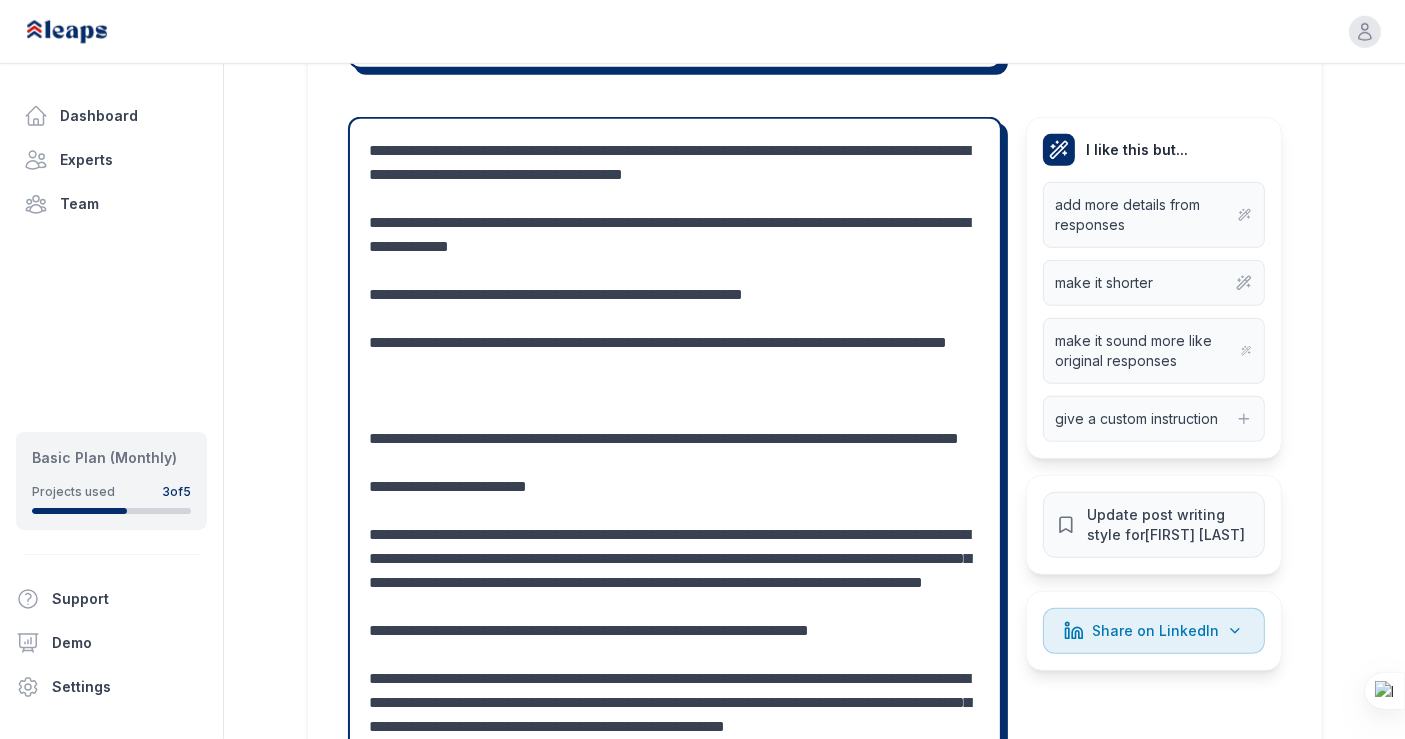 click at bounding box center [675, 583] 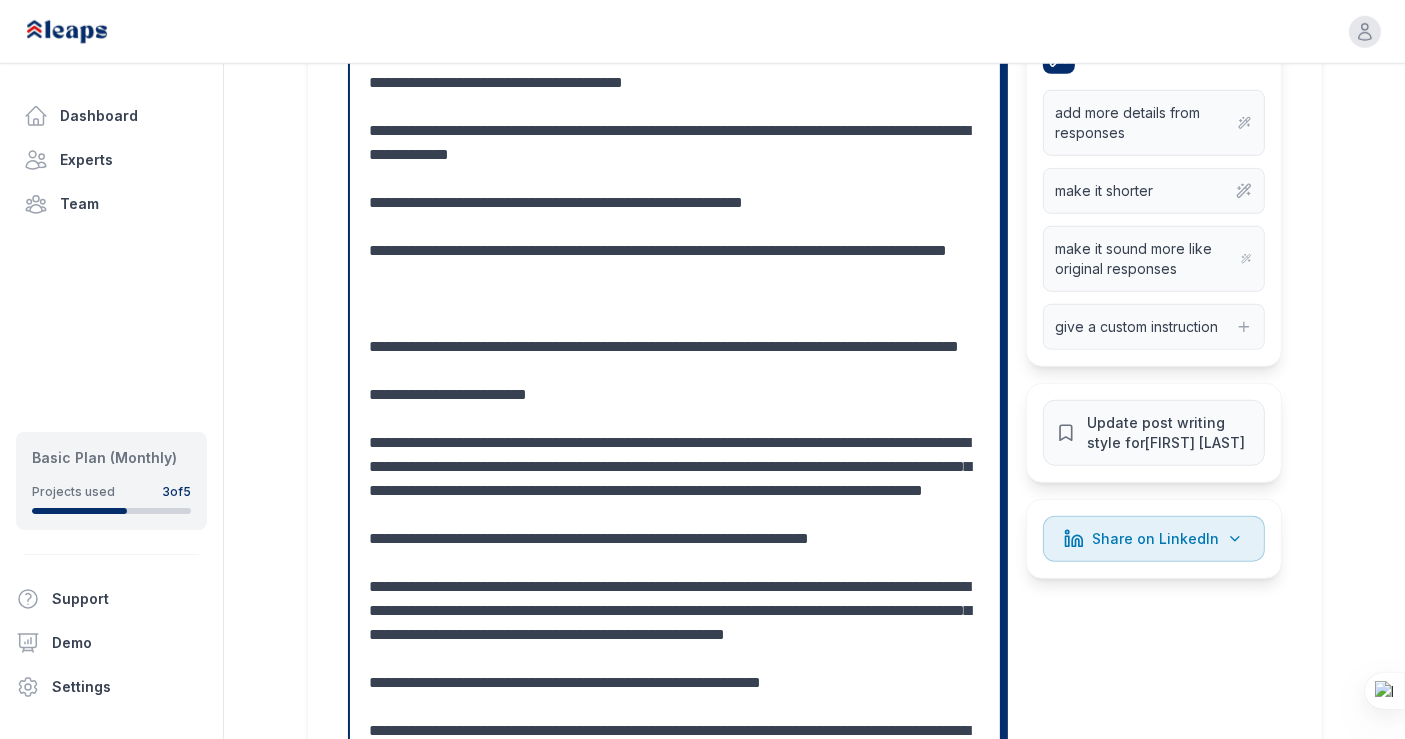 scroll, scrollTop: 1597, scrollLeft: 0, axis: vertical 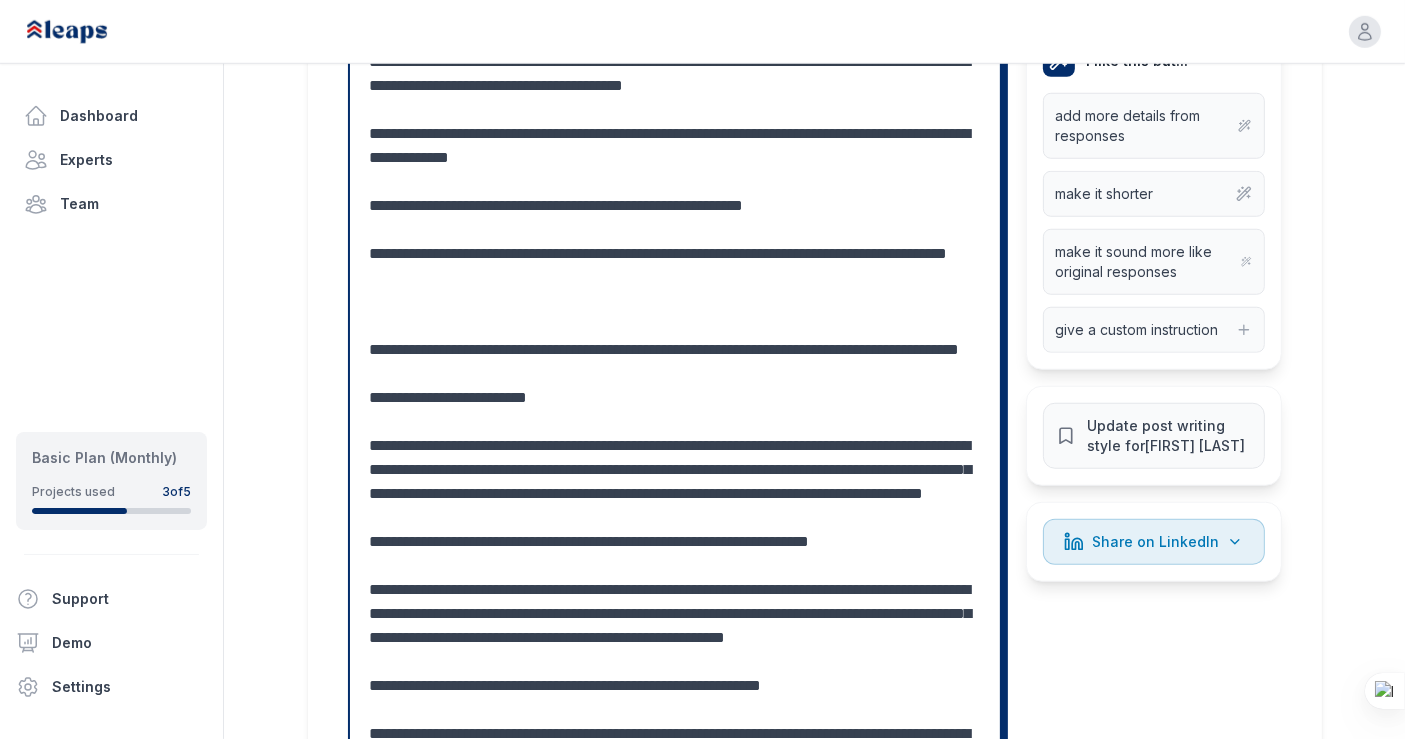 click at bounding box center [675, 494] 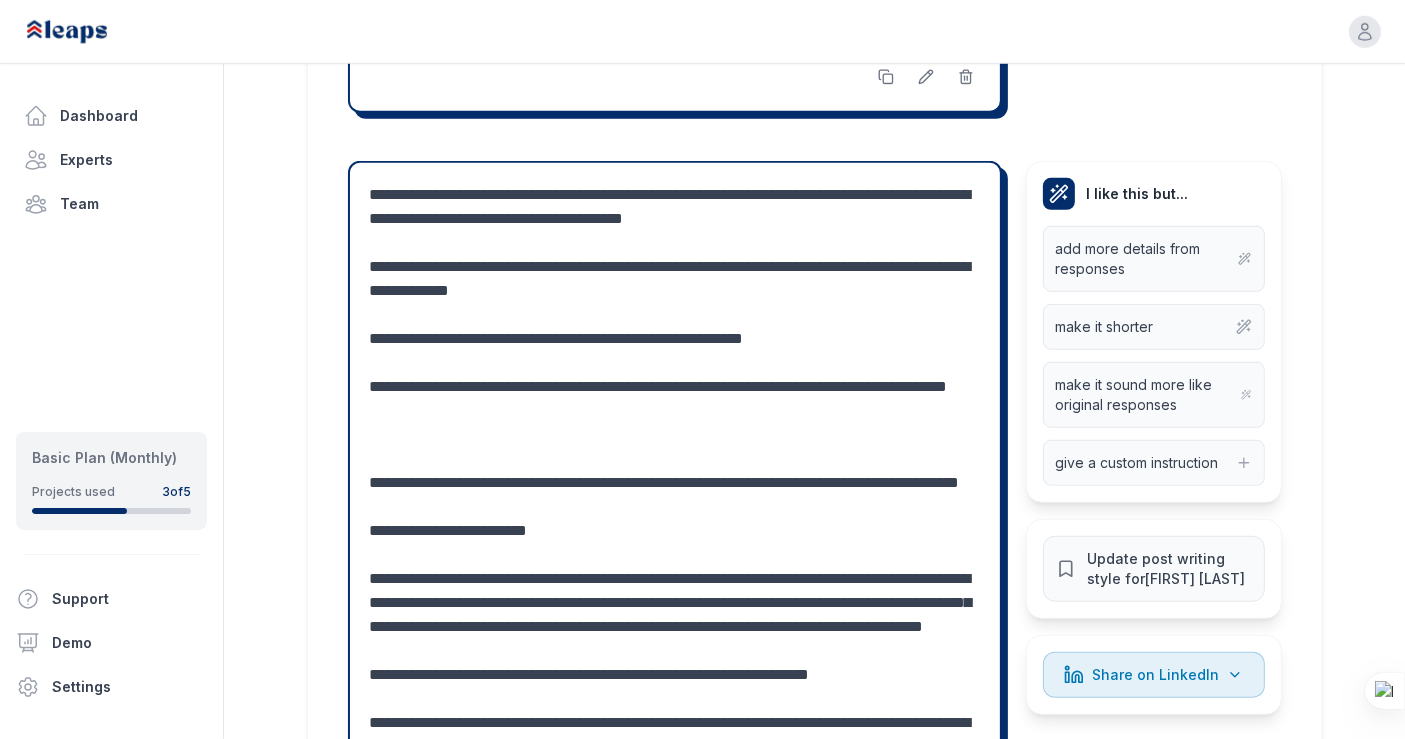 scroll, scrollTop: 1463, scrollLeft: 0, axis: vertical 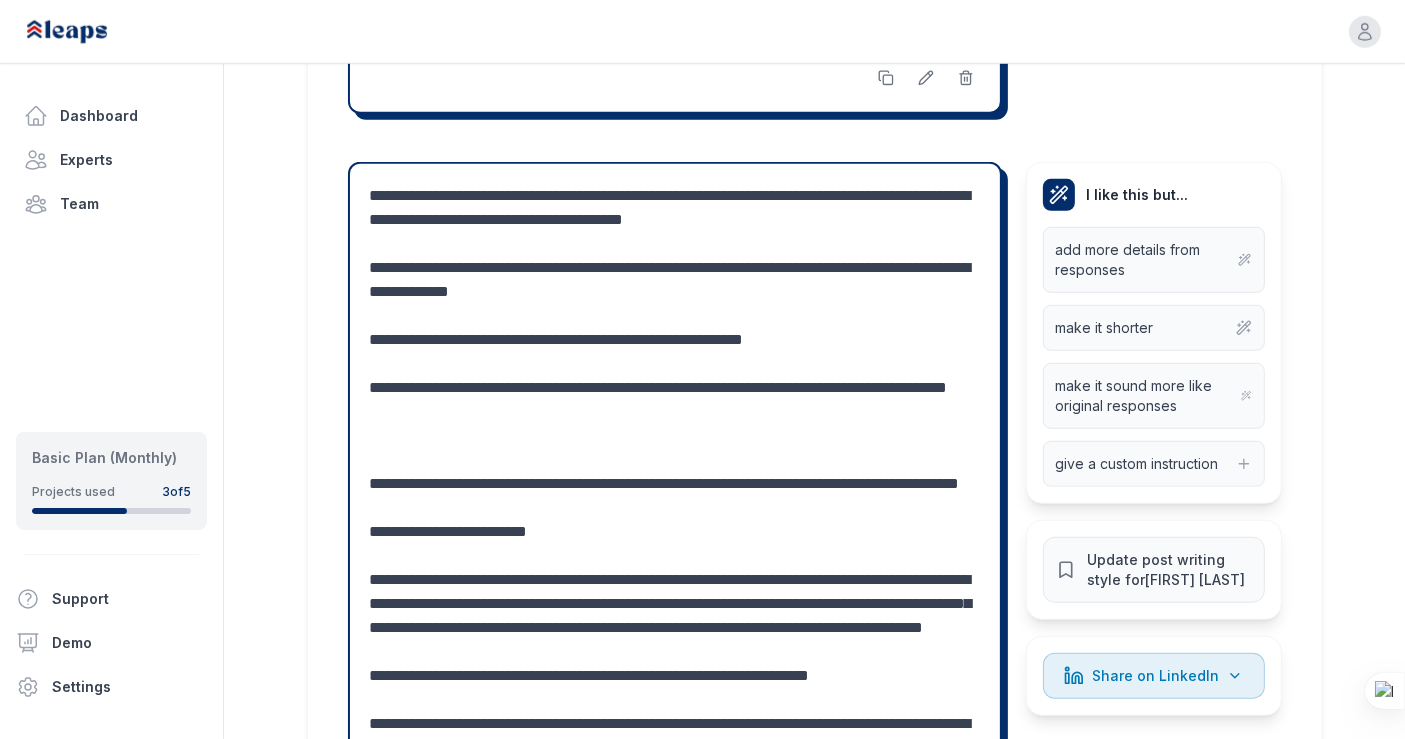 click at bounding box center [675, 628] 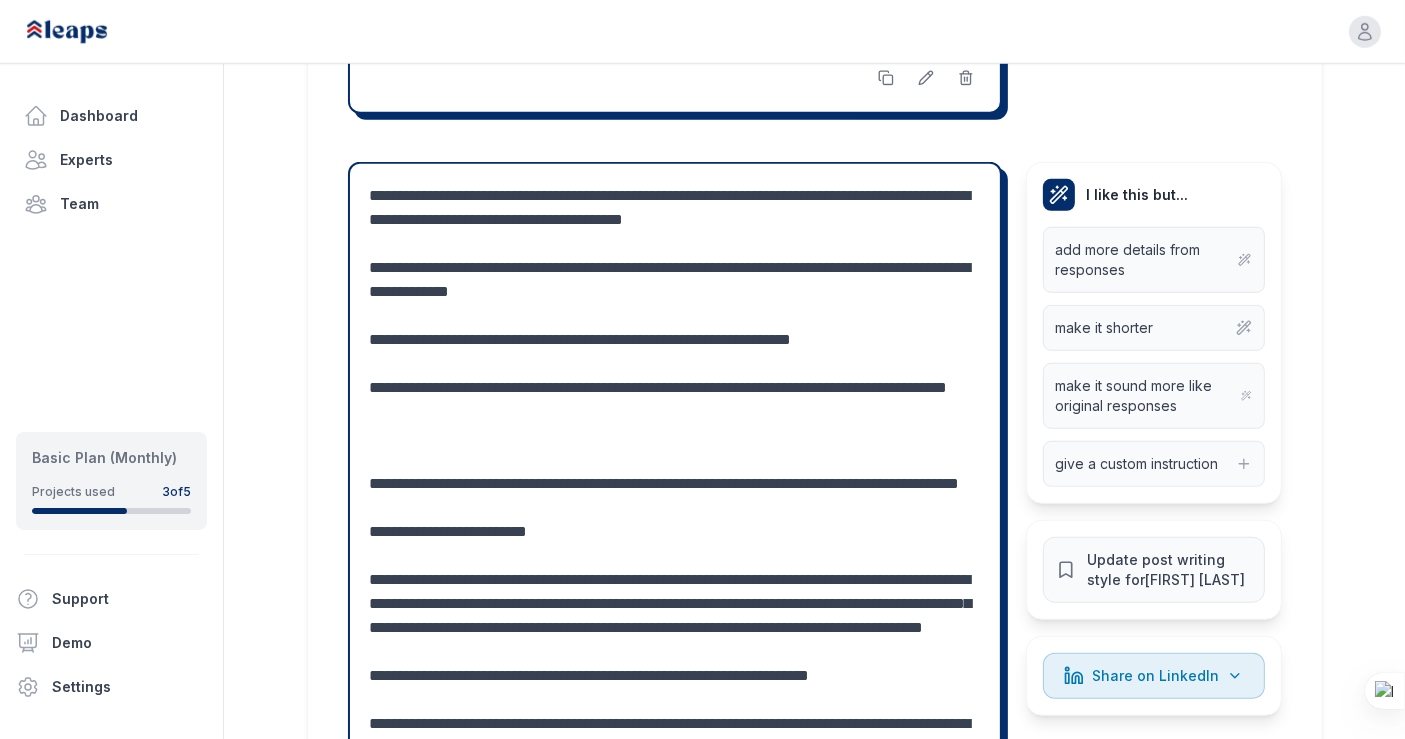 click at bounding box center (675, 628) 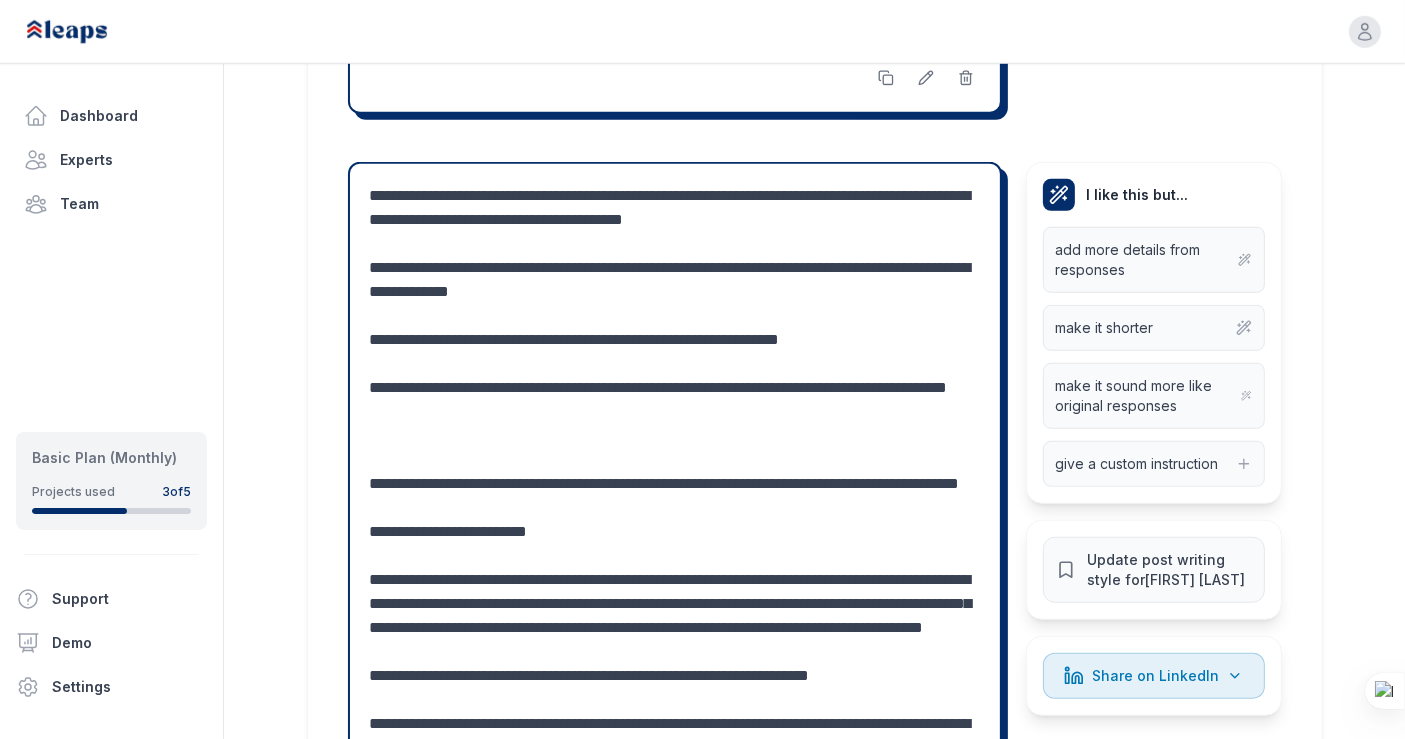 click at bounding box center (675, 628) 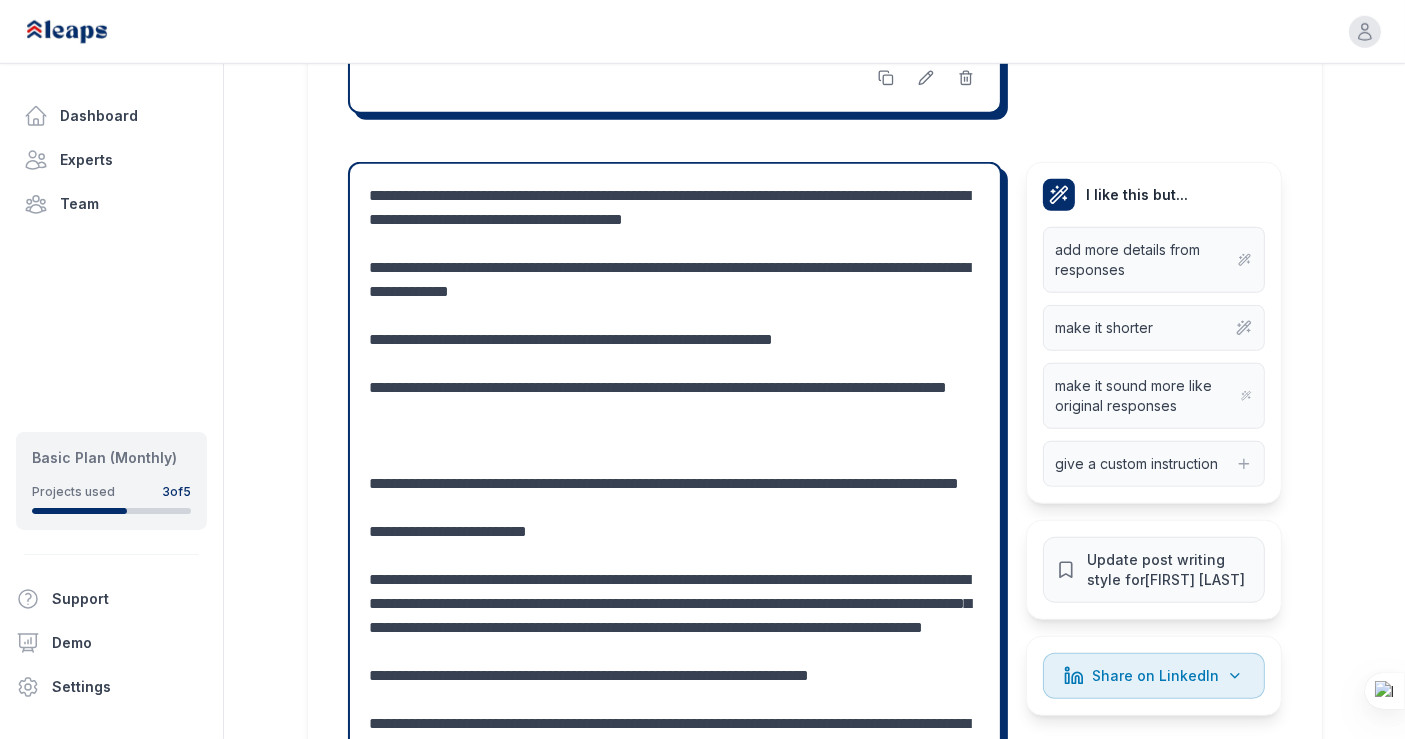 click at bounding box center (675, 628) 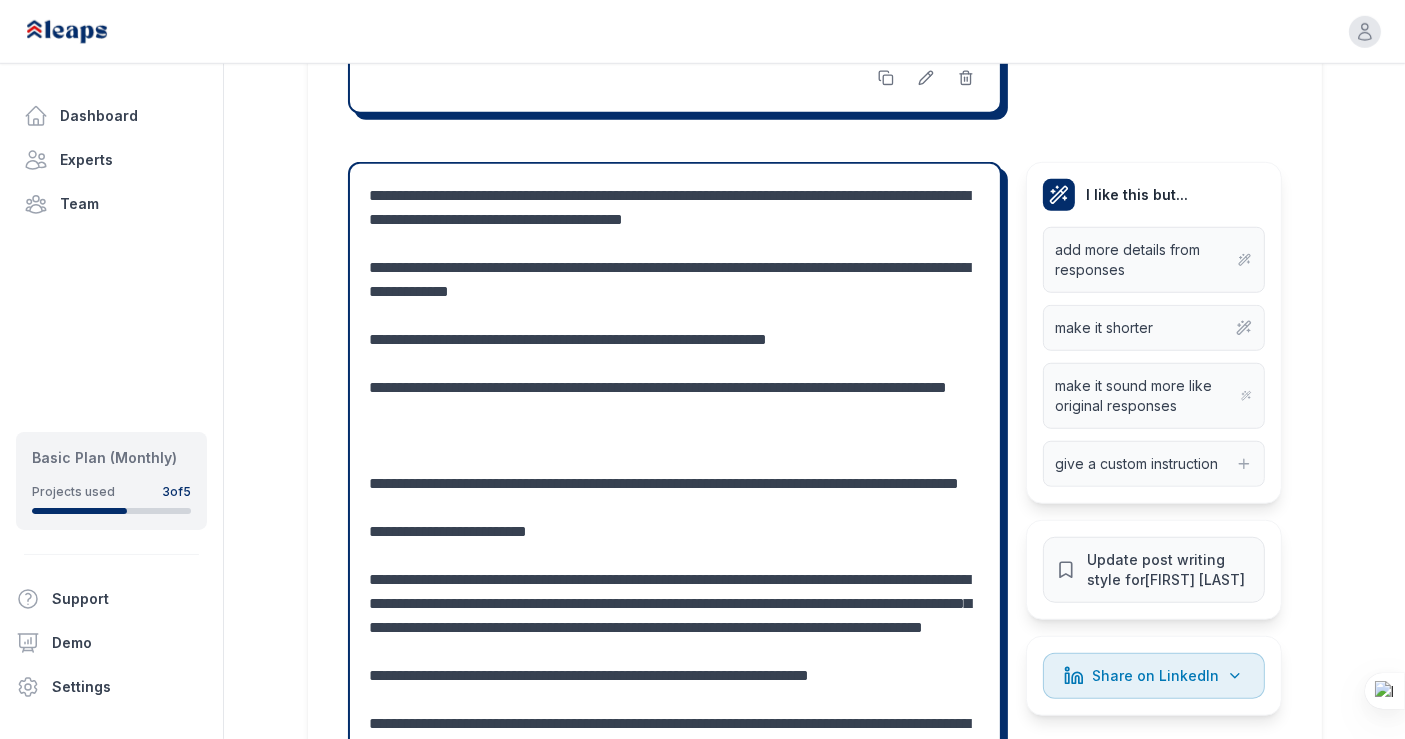 click at bounding box center (675, 628) 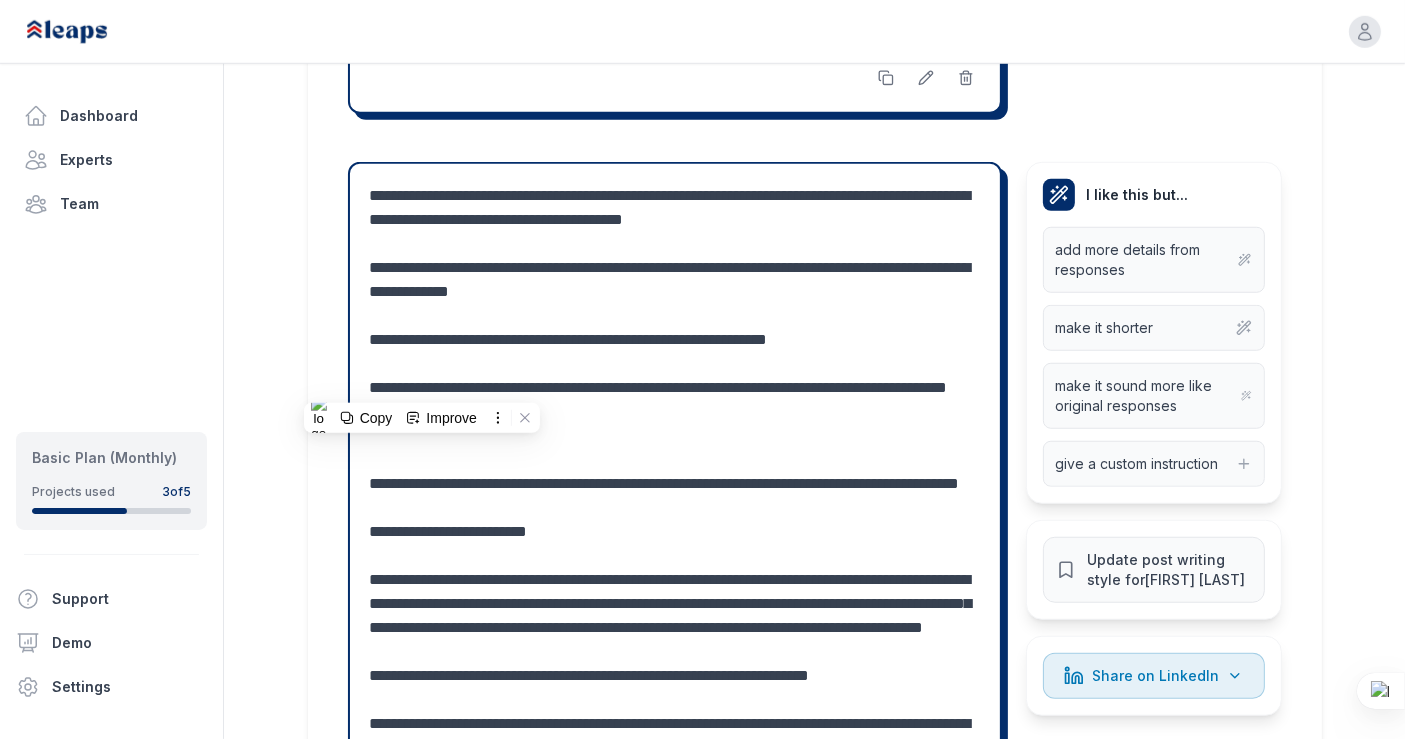 click at bounding box center [675, 628] 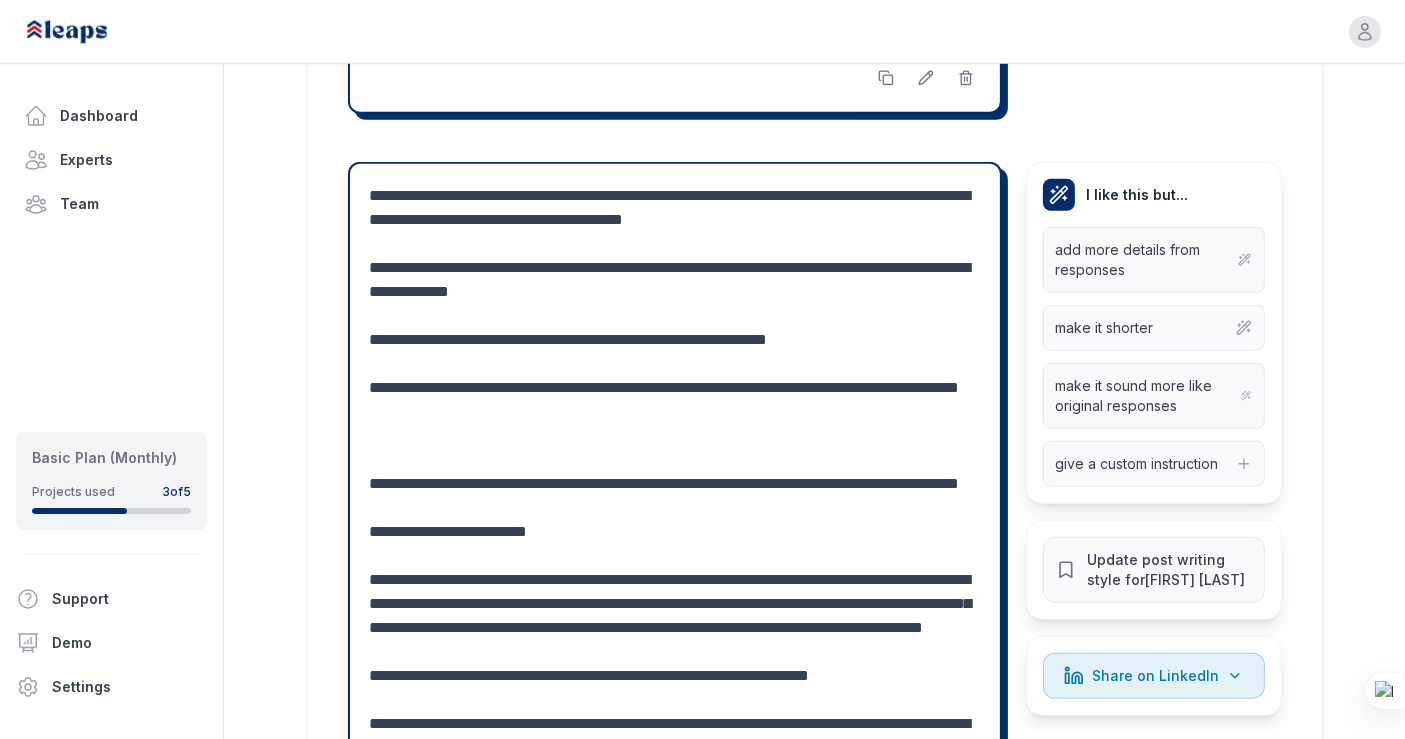 click at bounding box center (675, 628) 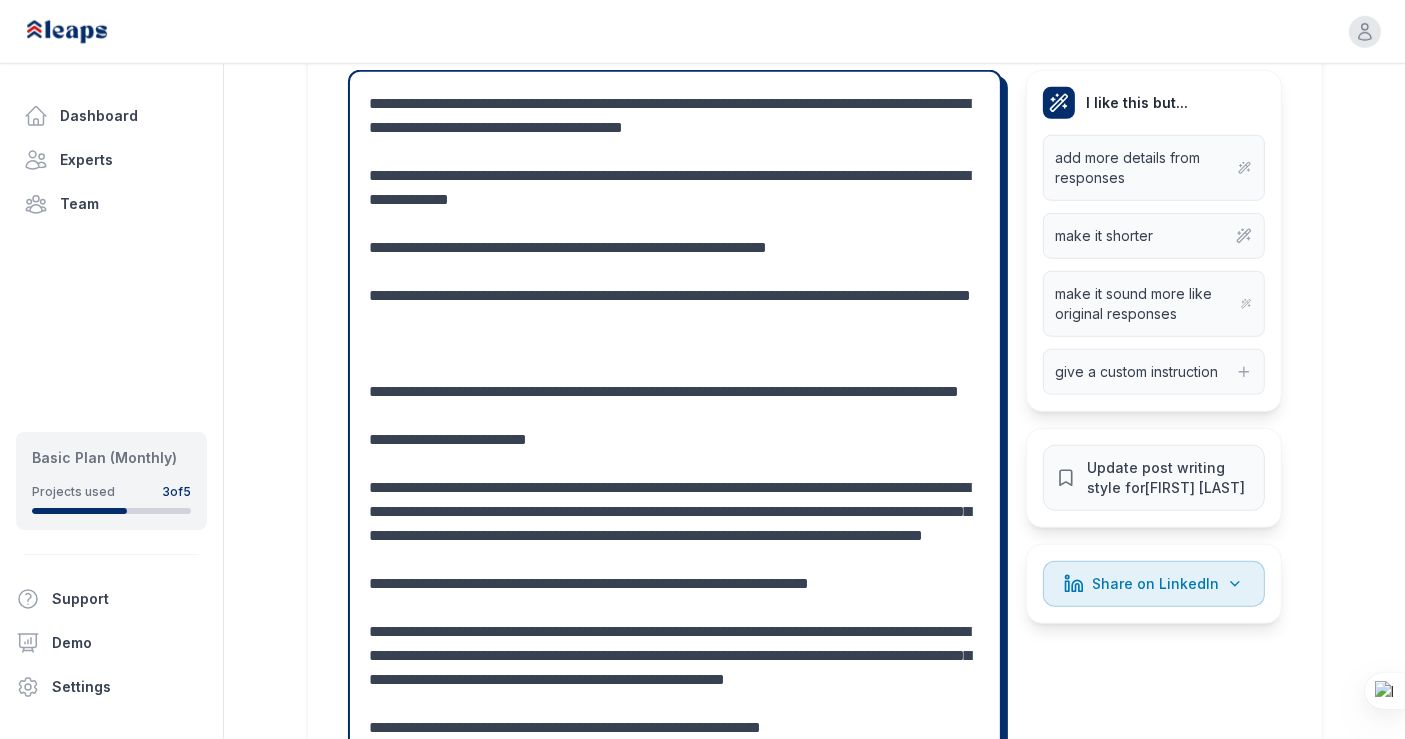 scroll, scrollTop: 1557, scrollLeft: 0, axis: vertical 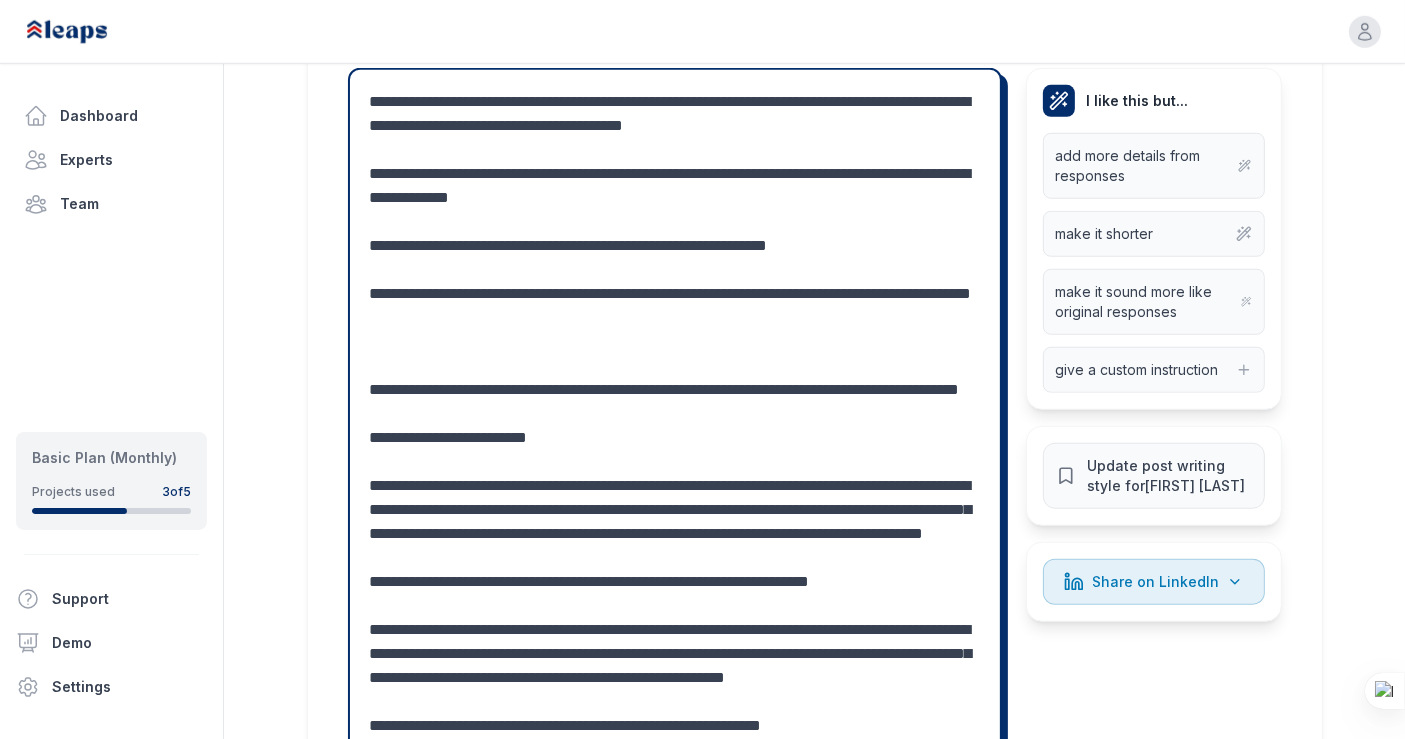 click at bounding box center (675, 534) 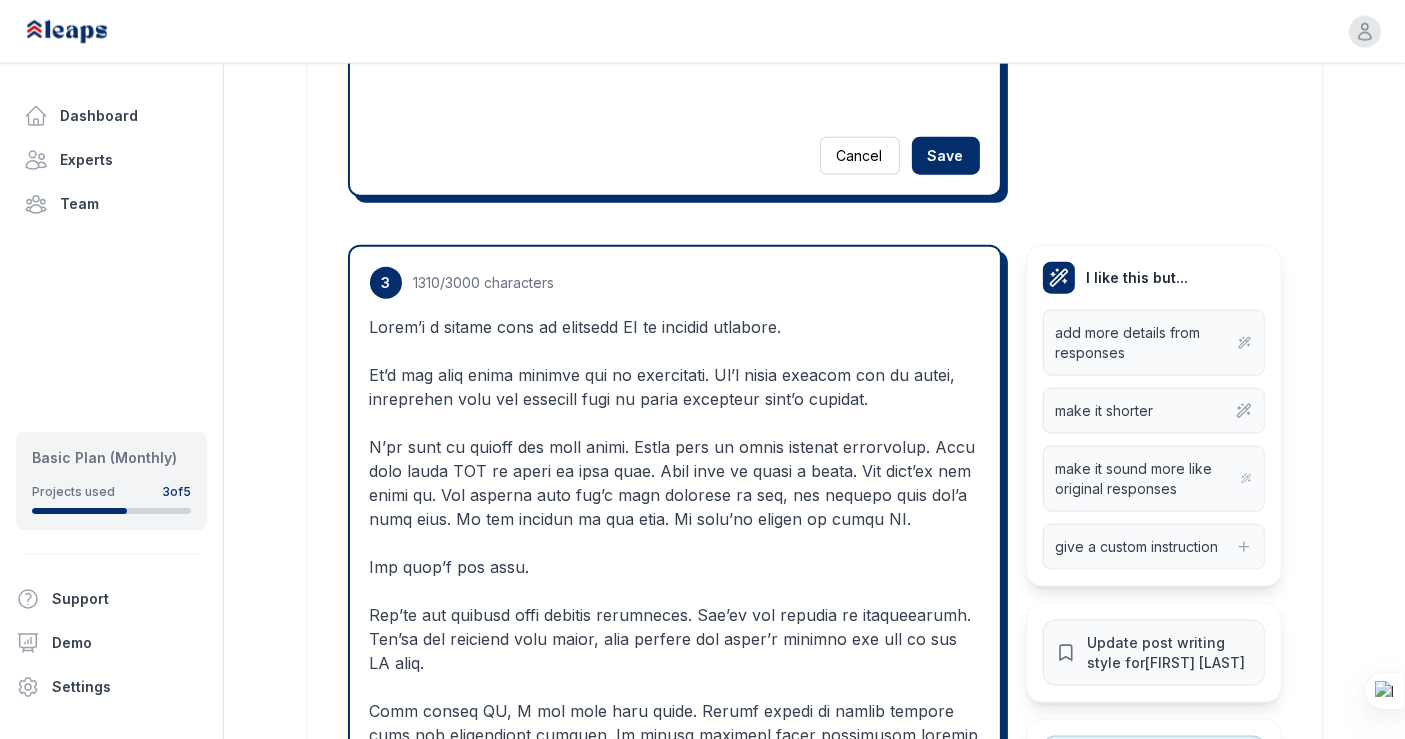 scroll, scrollTop: 2517, scrollLeft: 0, axis: vertical 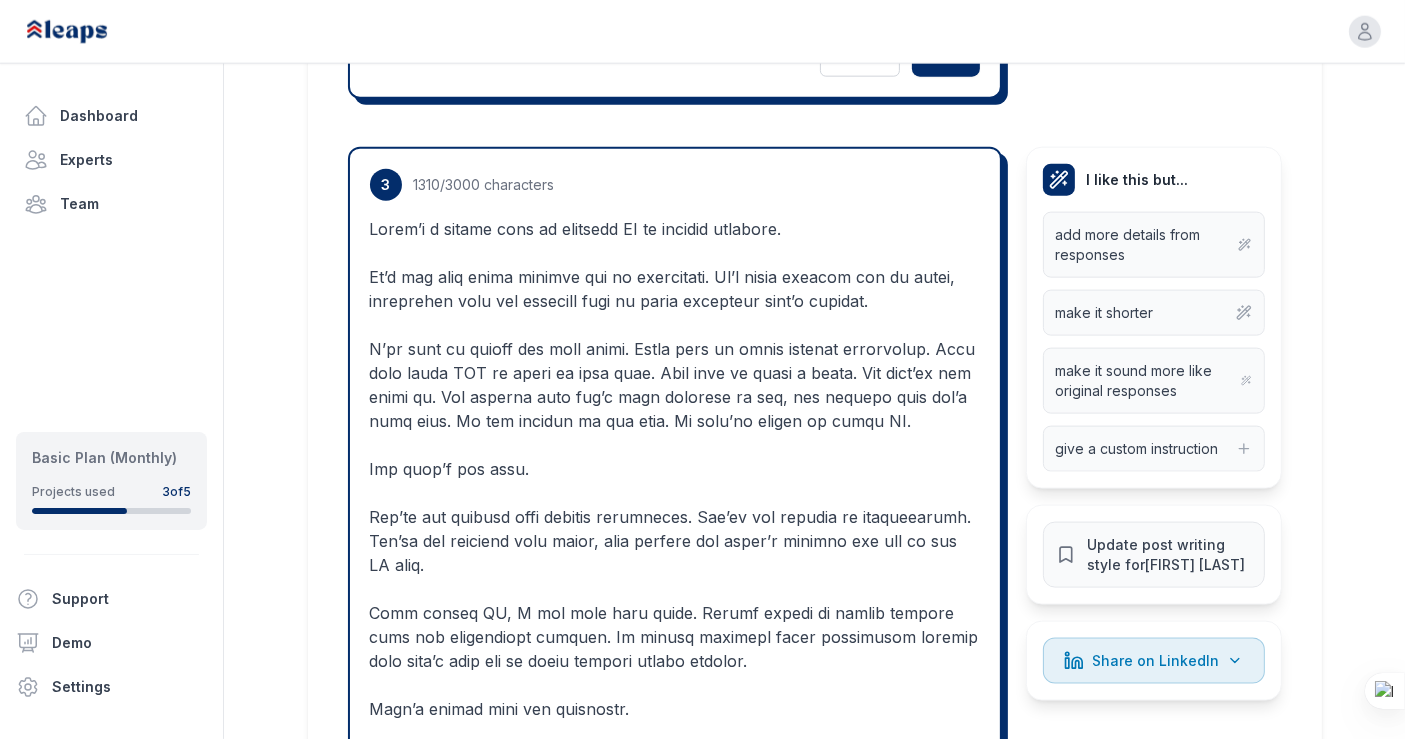 drag, startPoint x: 371, startPoint y: 410, endPoint x: 679, endPoint y: 204, distance: 370.54016 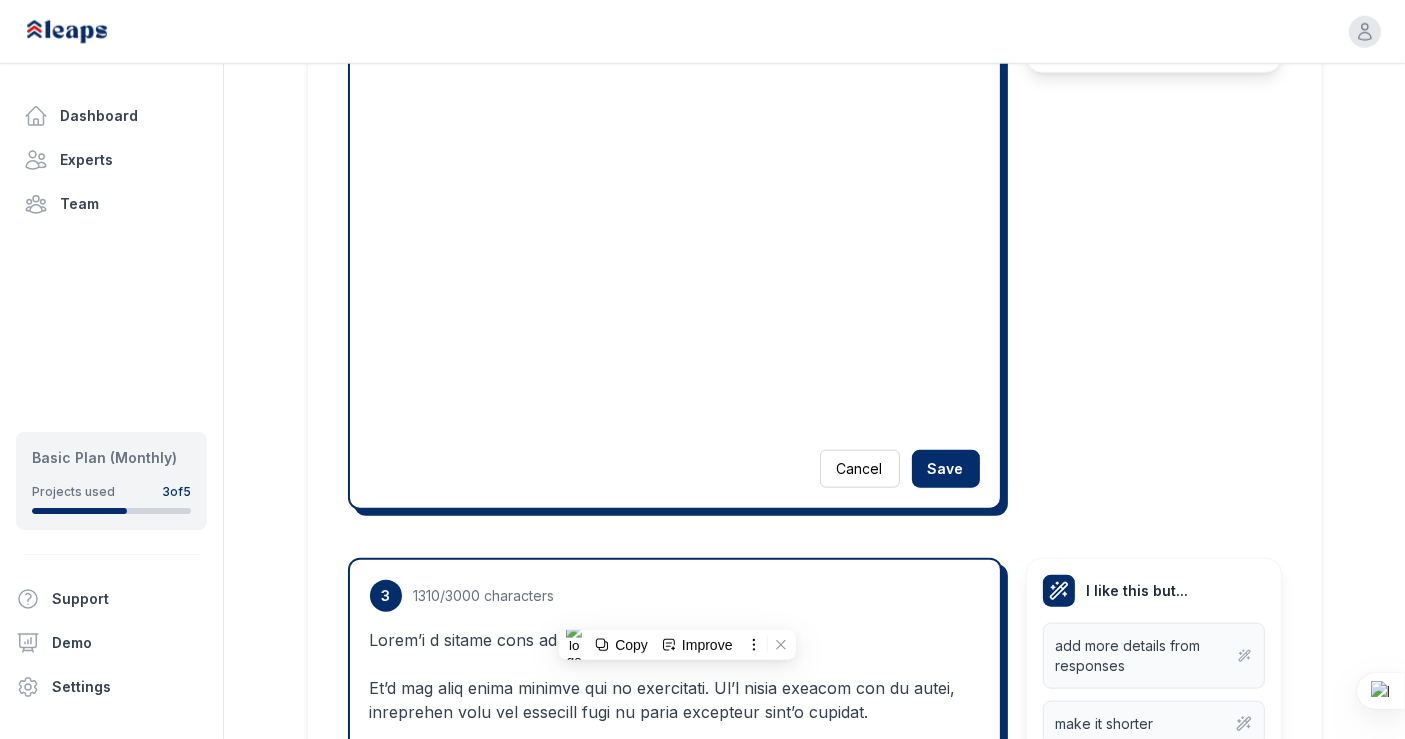 scroll, scrollTop: 1554, scrollLeft: 0, axis: vertical 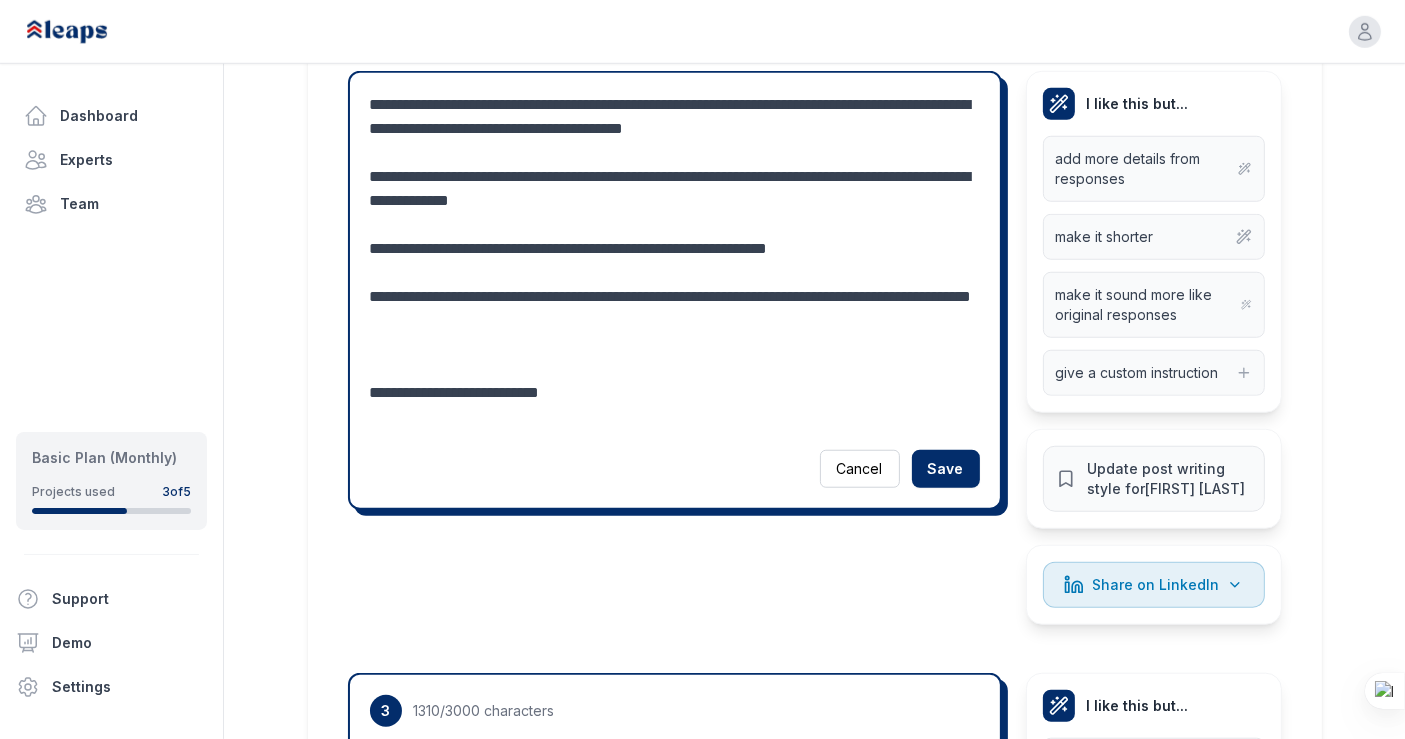 click at bounding box center (675, 261) 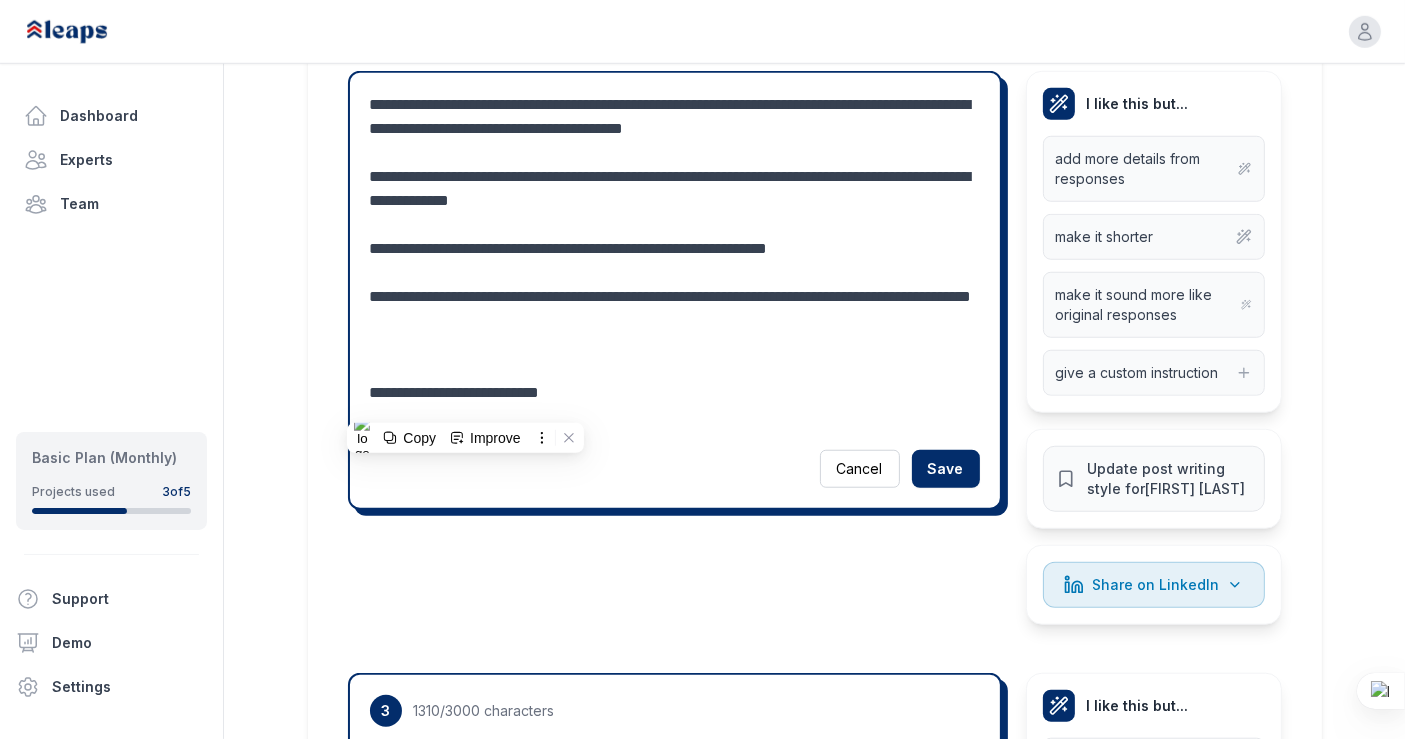 click at bounding box center [675, 261] 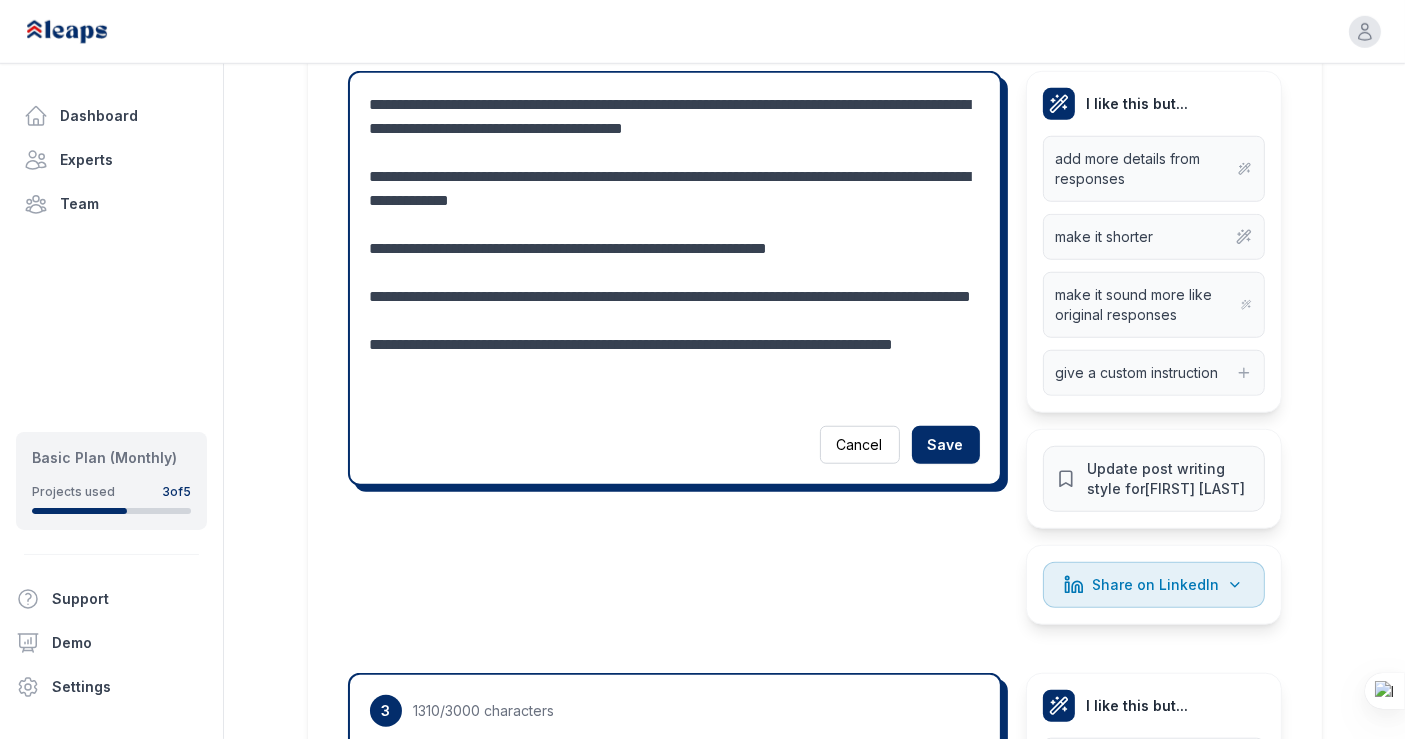 click at bounding box center [675, 249] 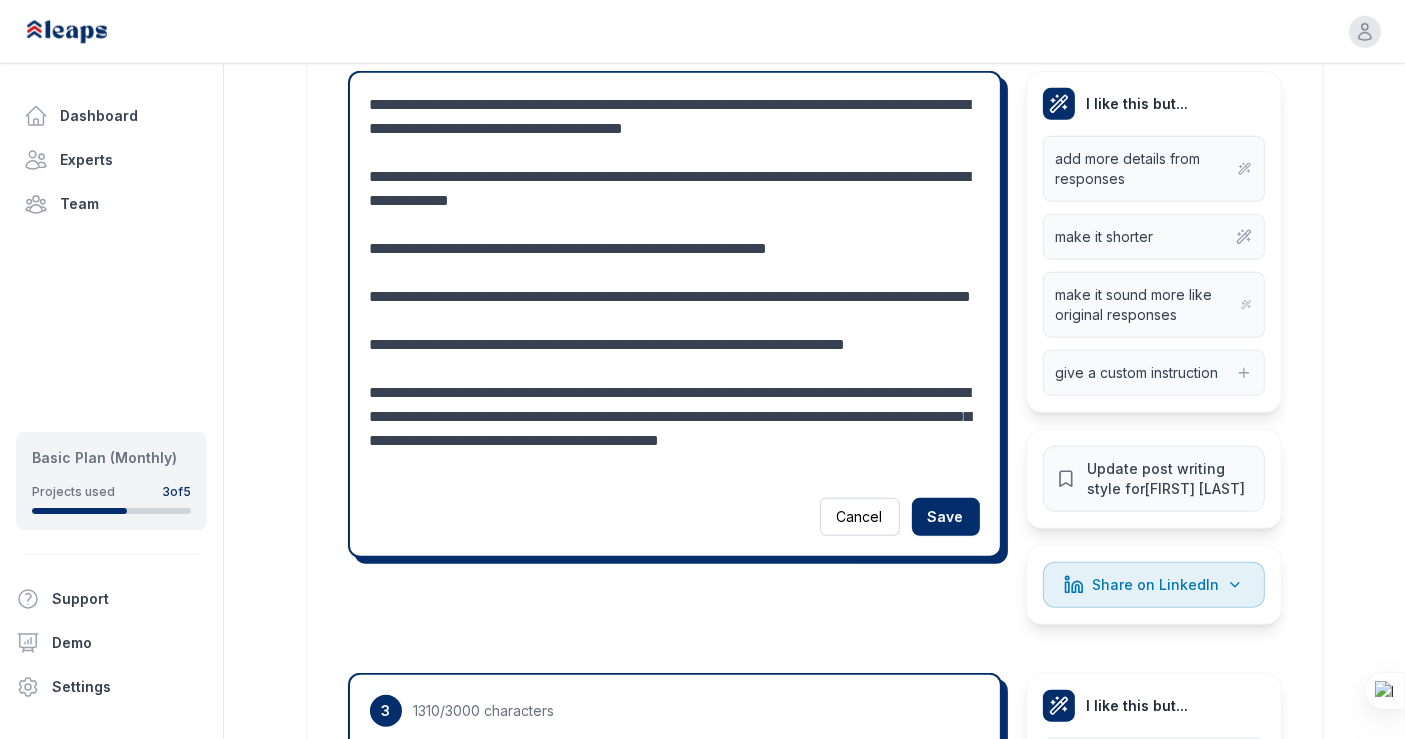 scroll, scrollTop: 0, scrollLeft: 0, axis: both 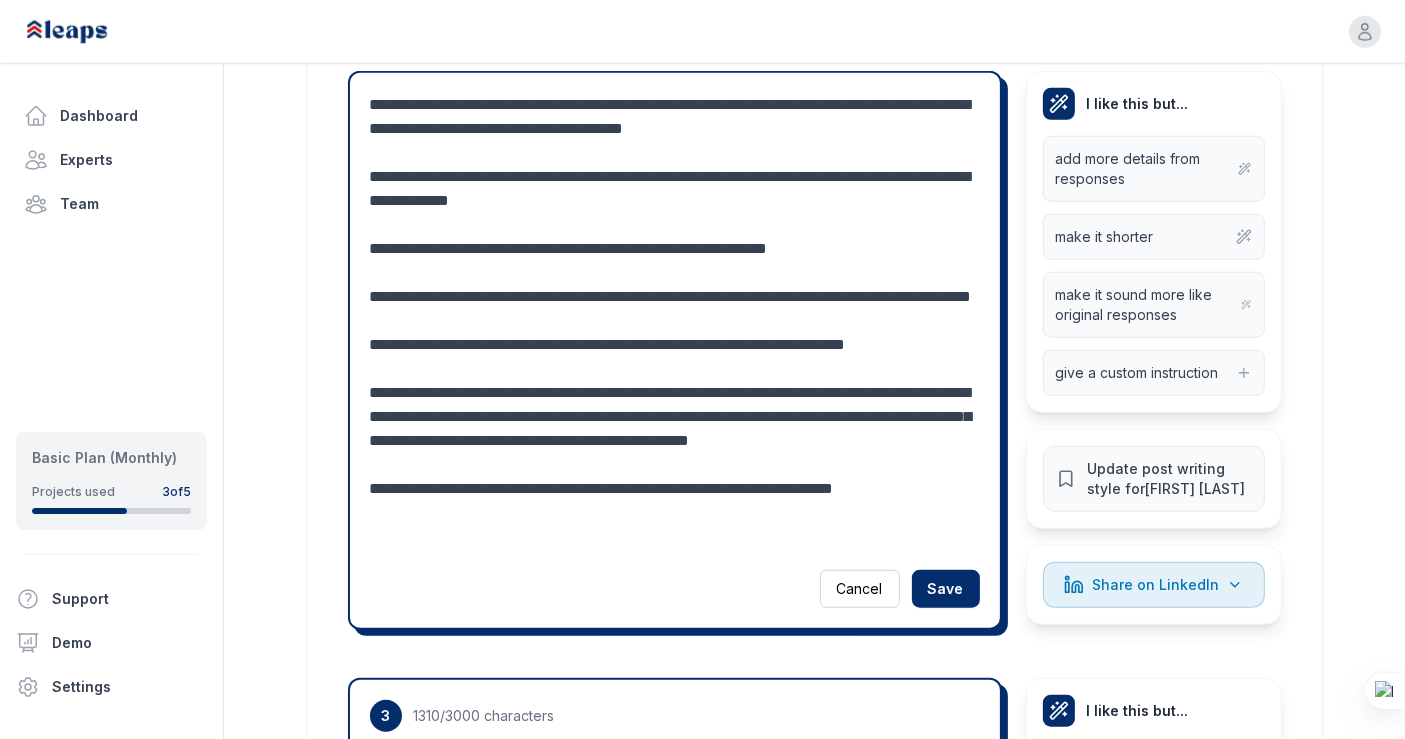 click at bounding box center (675, 321) 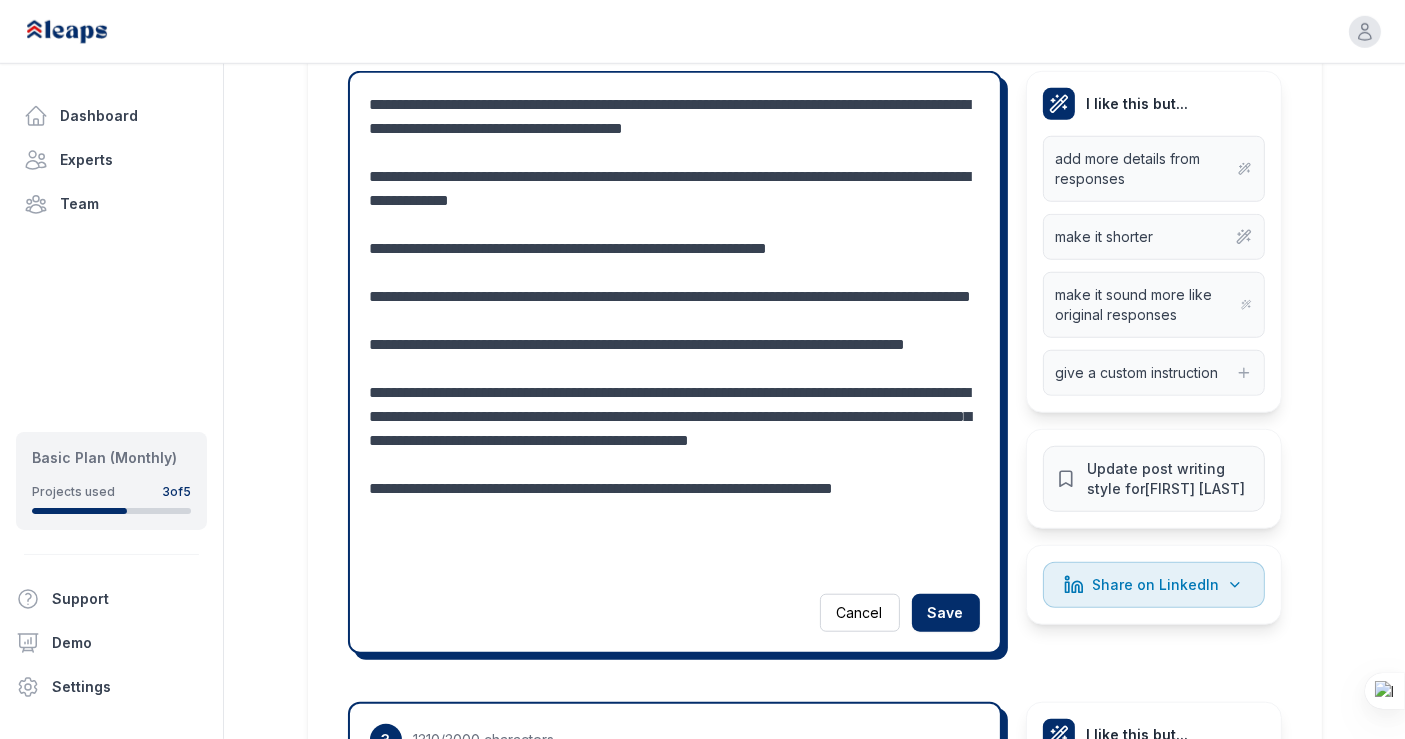 click at bounding box center [675, 333] 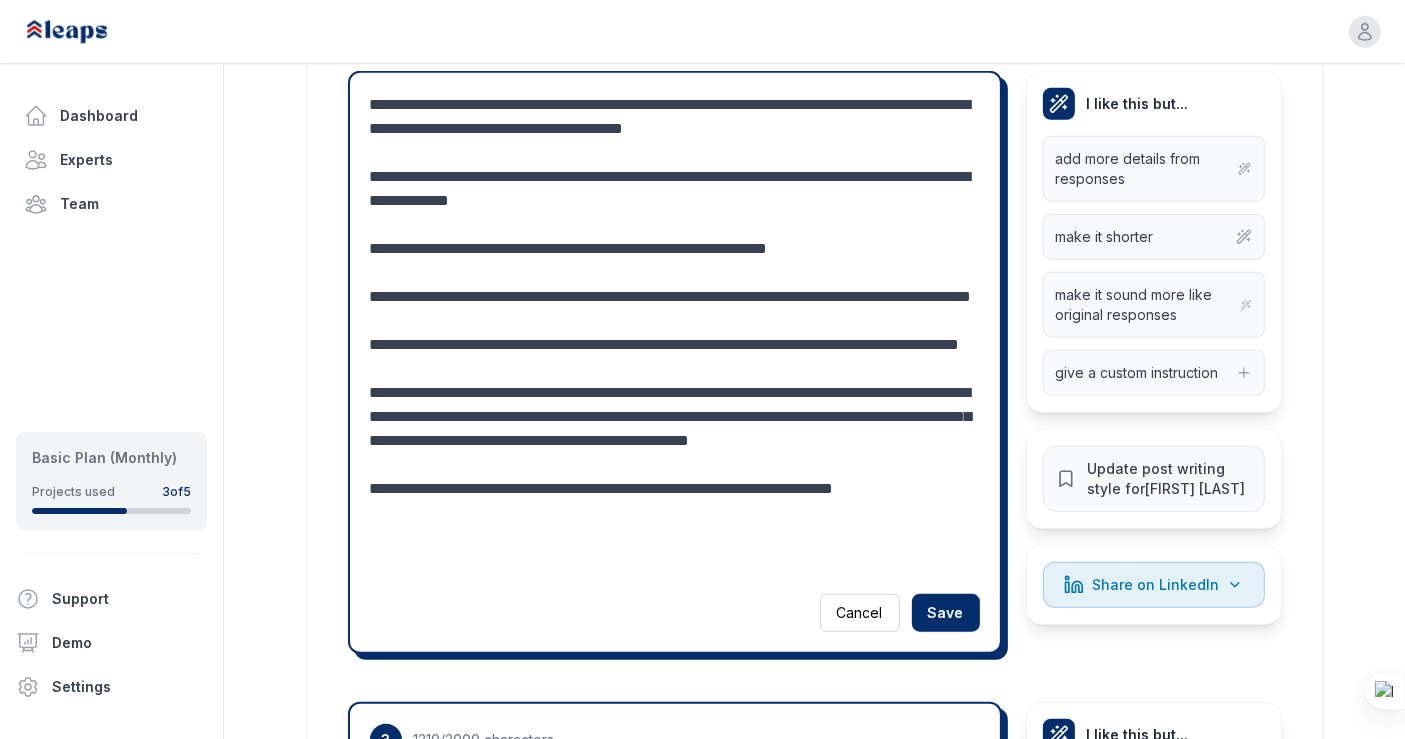 click at bounding box center [675, 333] 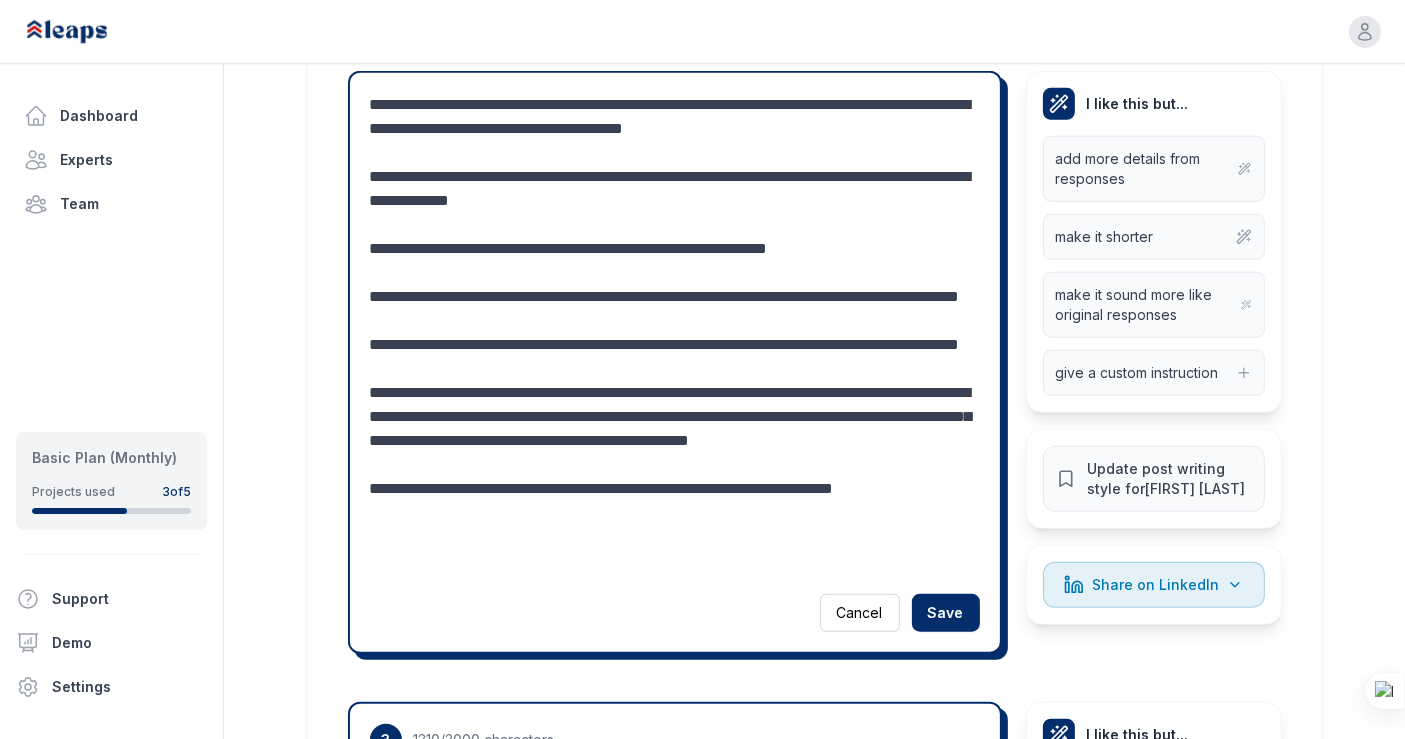 click at bounding box center [675, 333] 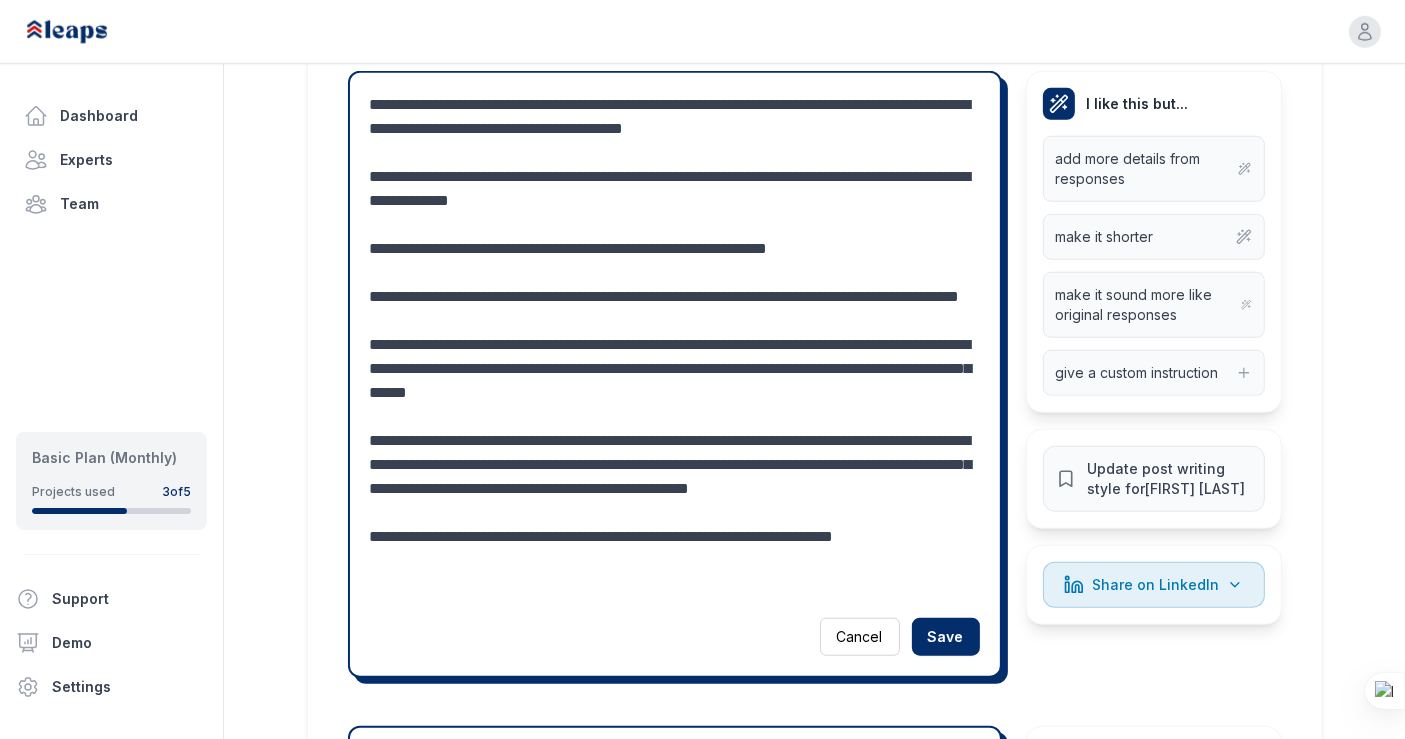 scroll, scrollTop: 0, scrollLeft: 0, axis: both 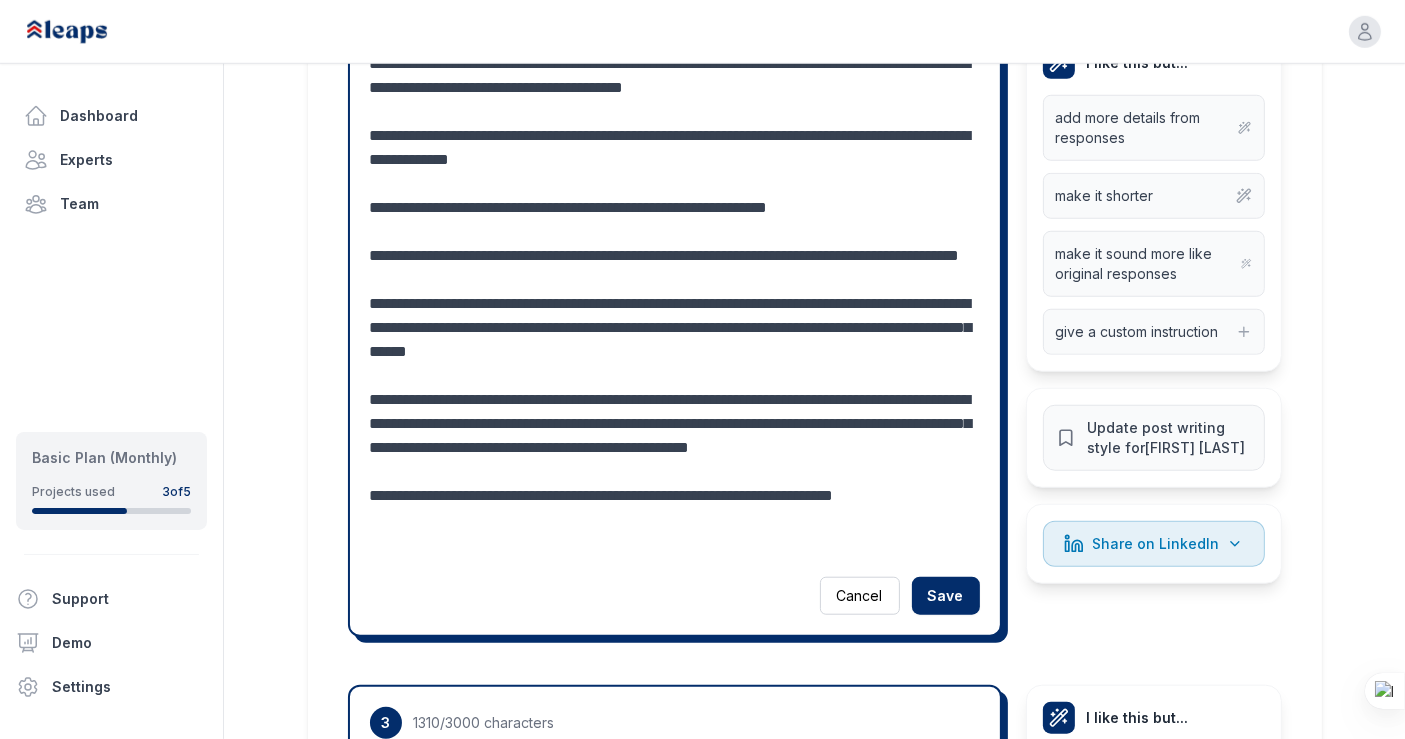 click at bounding box center (675, 304) 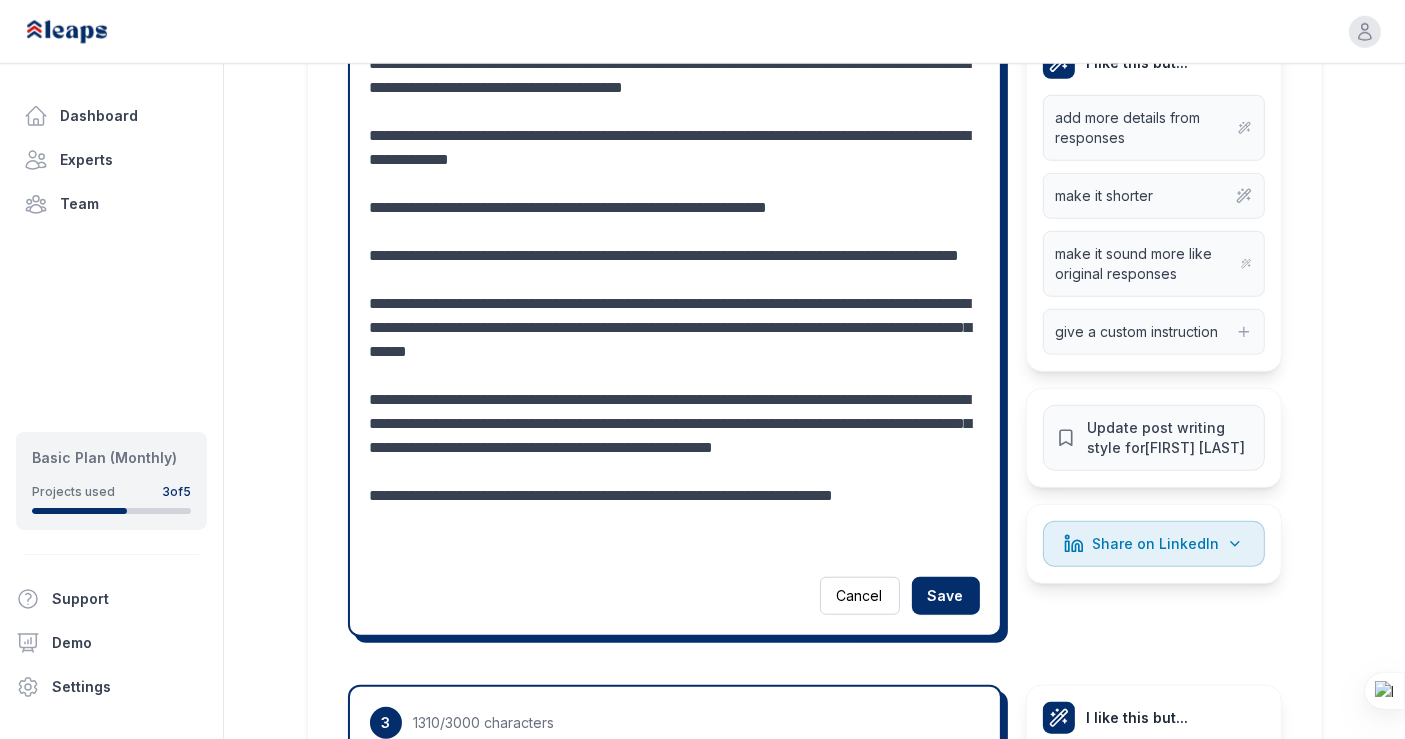 scroll, scrollTop: 1615, scrollLeft: 0, axis: vertical 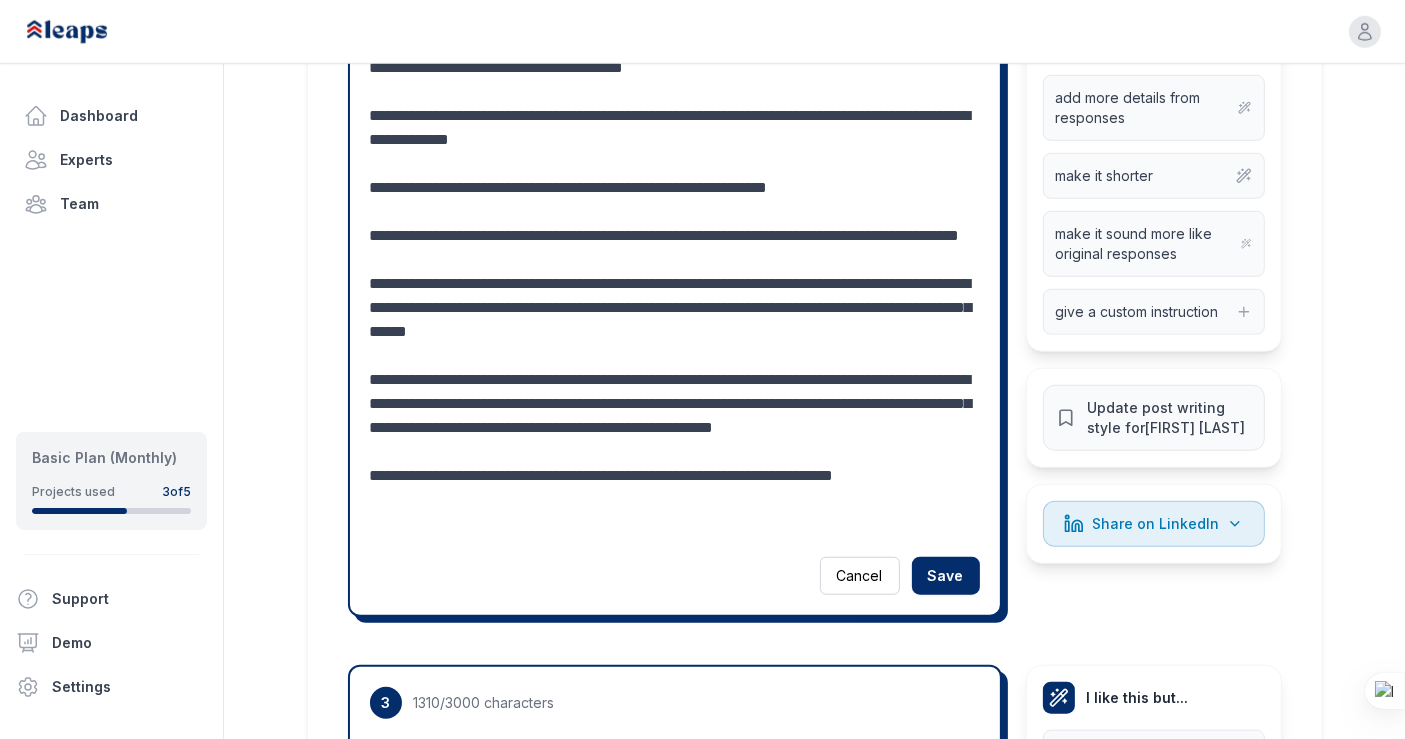 click at bounding box center [675, 284] 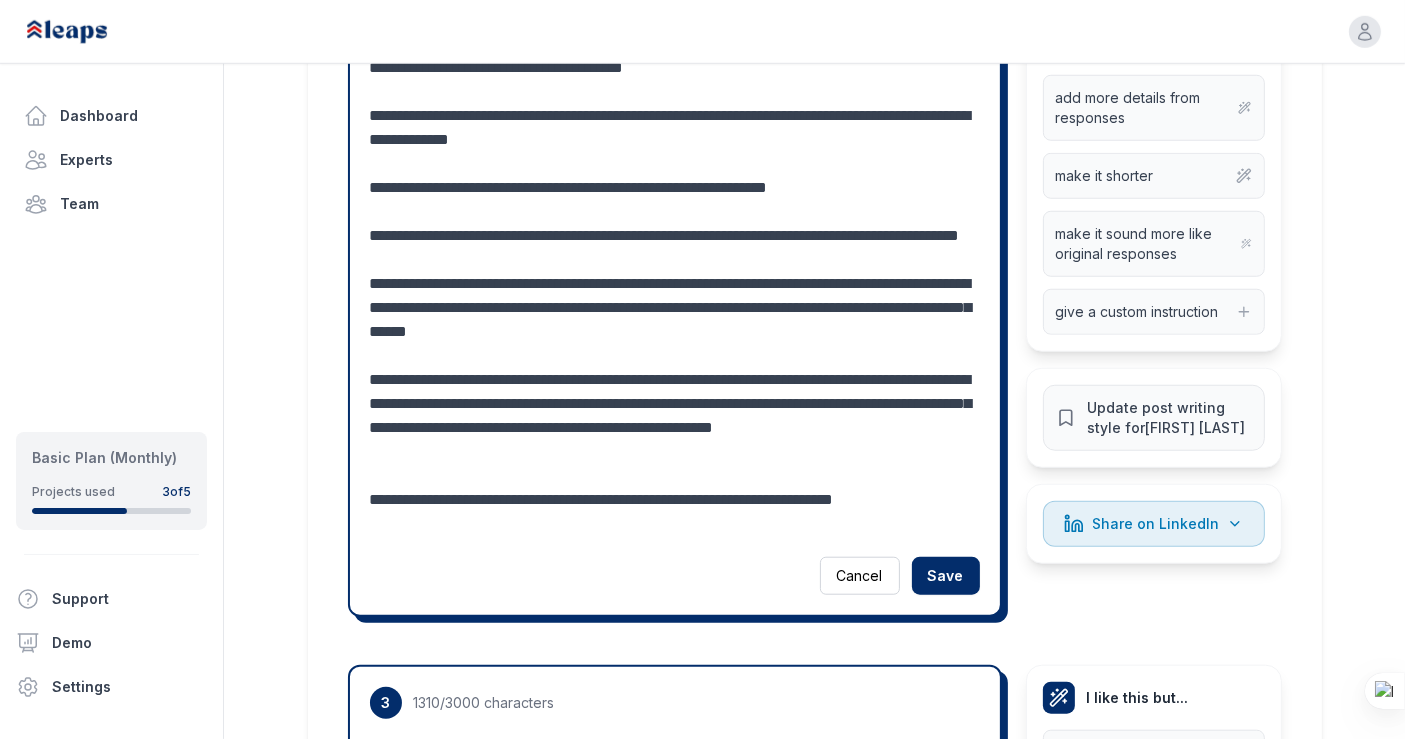 scroll, scrollTop: 0, scrollLeft: 0, axis: both 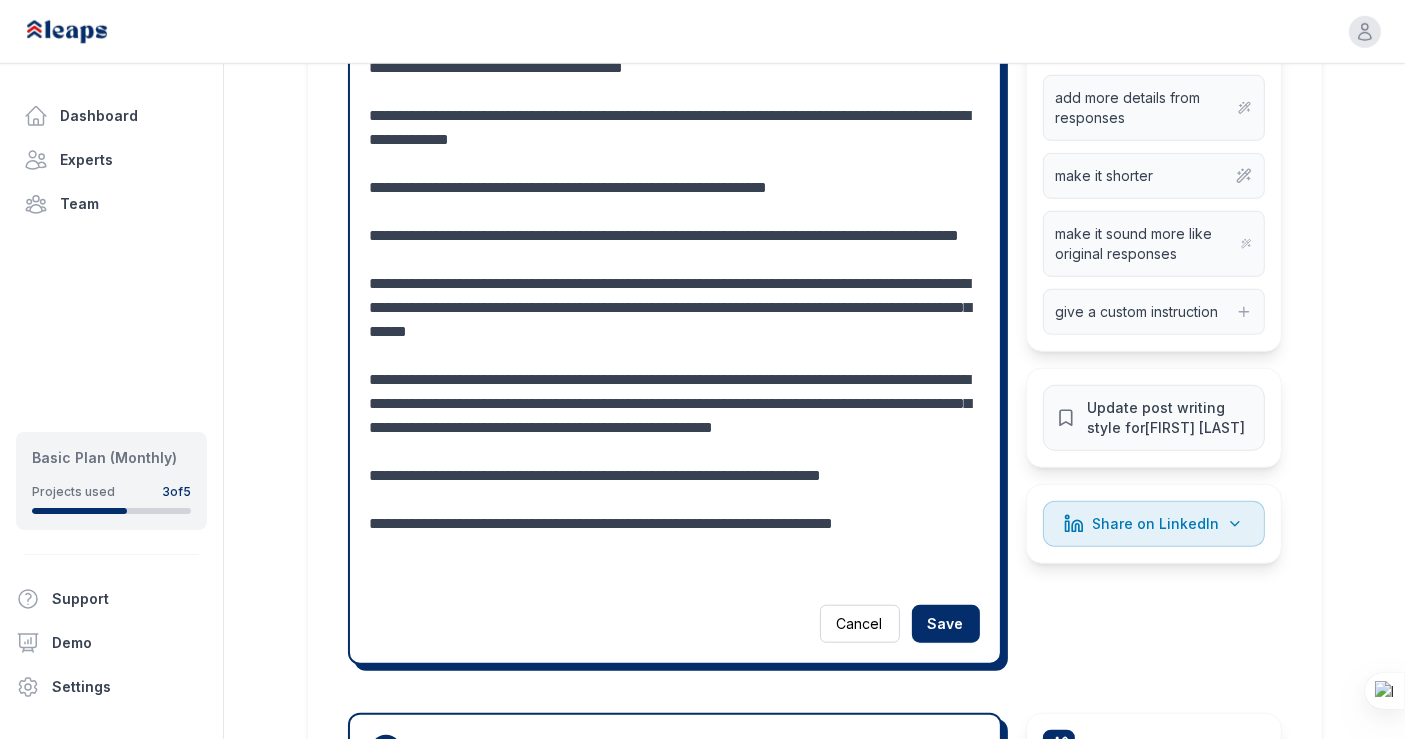 click at bounding box center (675, 308) 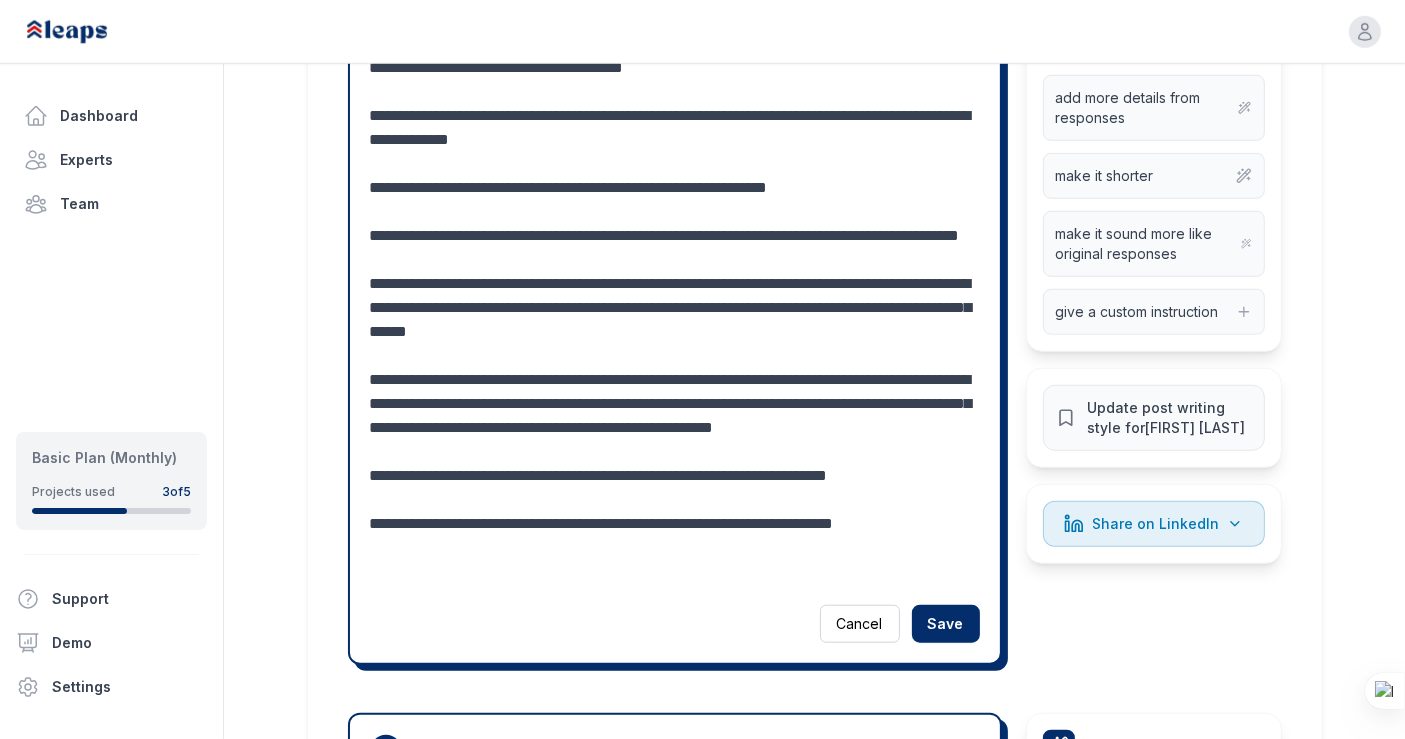 click at bounding box center [675, 308] 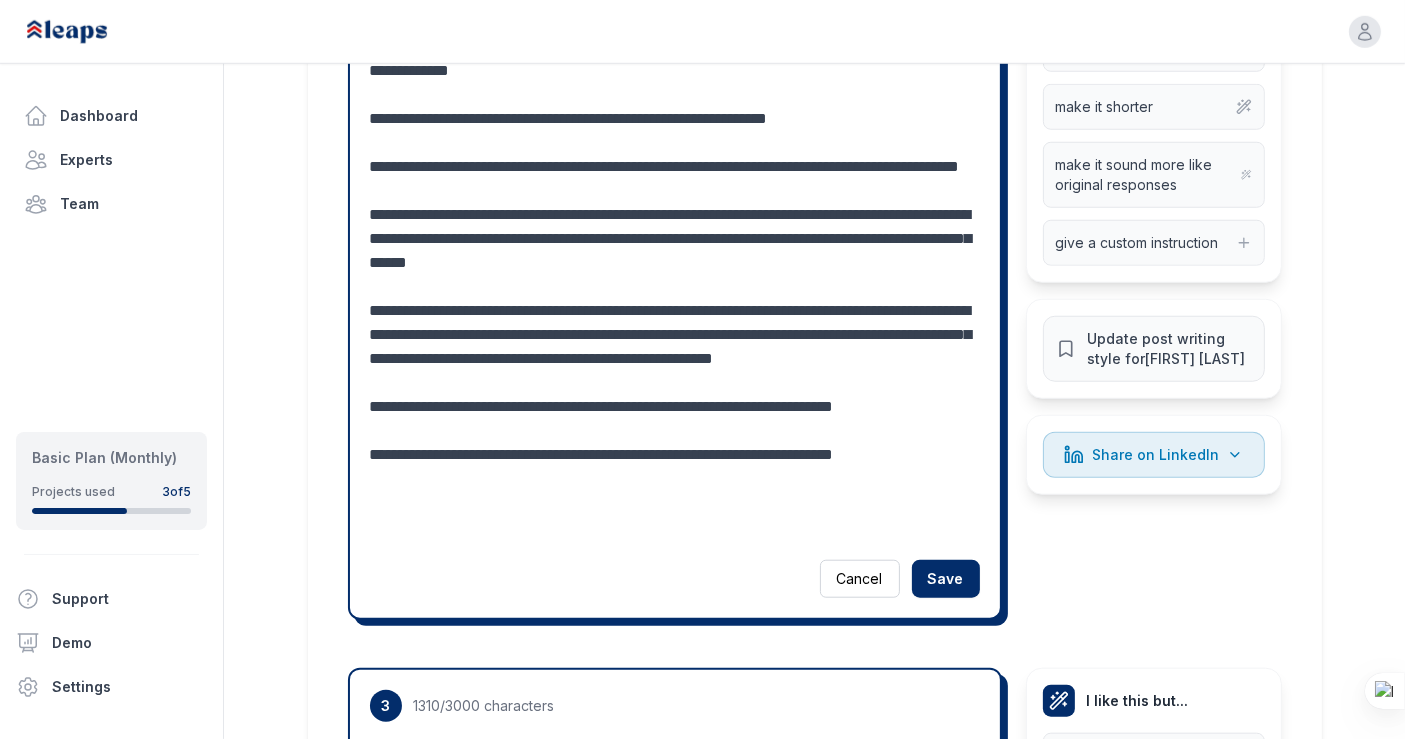 scroll, scrollTop: 1700, scrollLeft: 0, axis: vertical 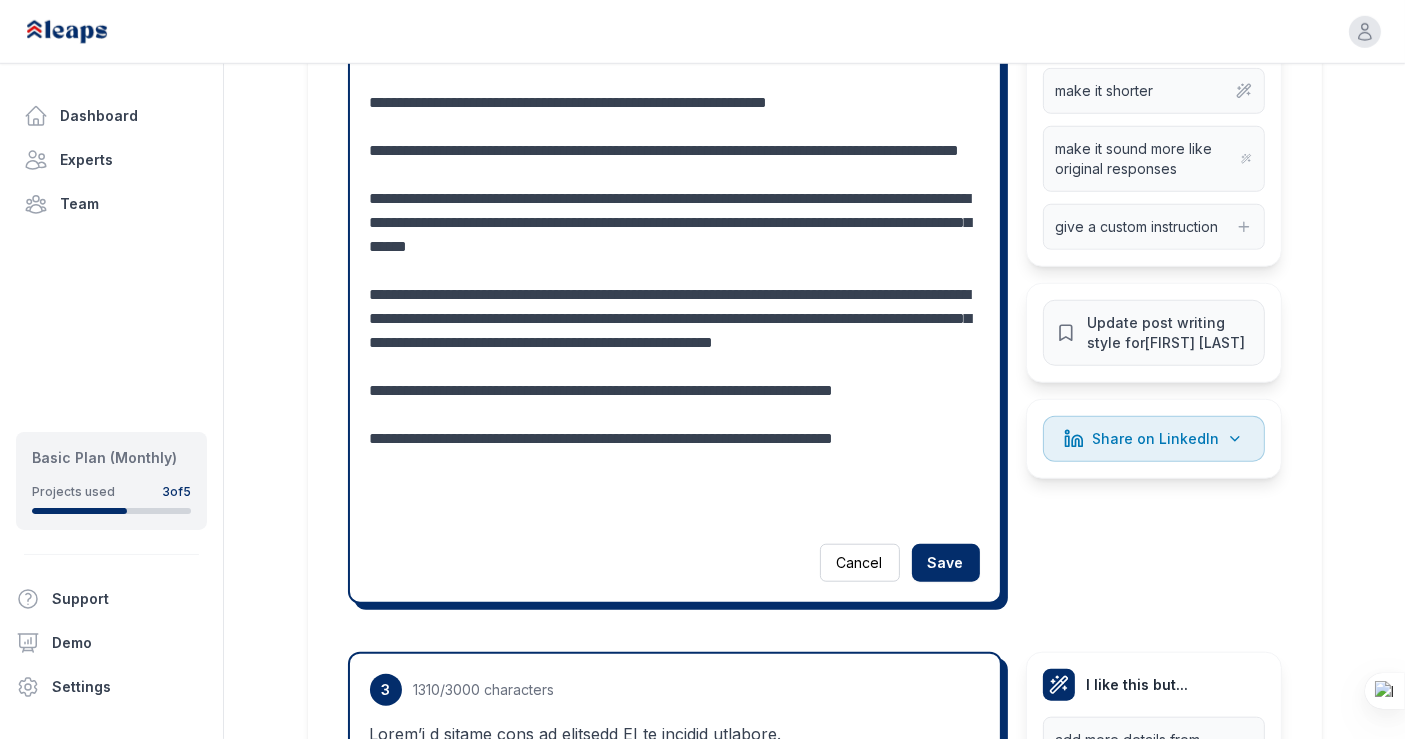 click at bounding box center [675, 235] 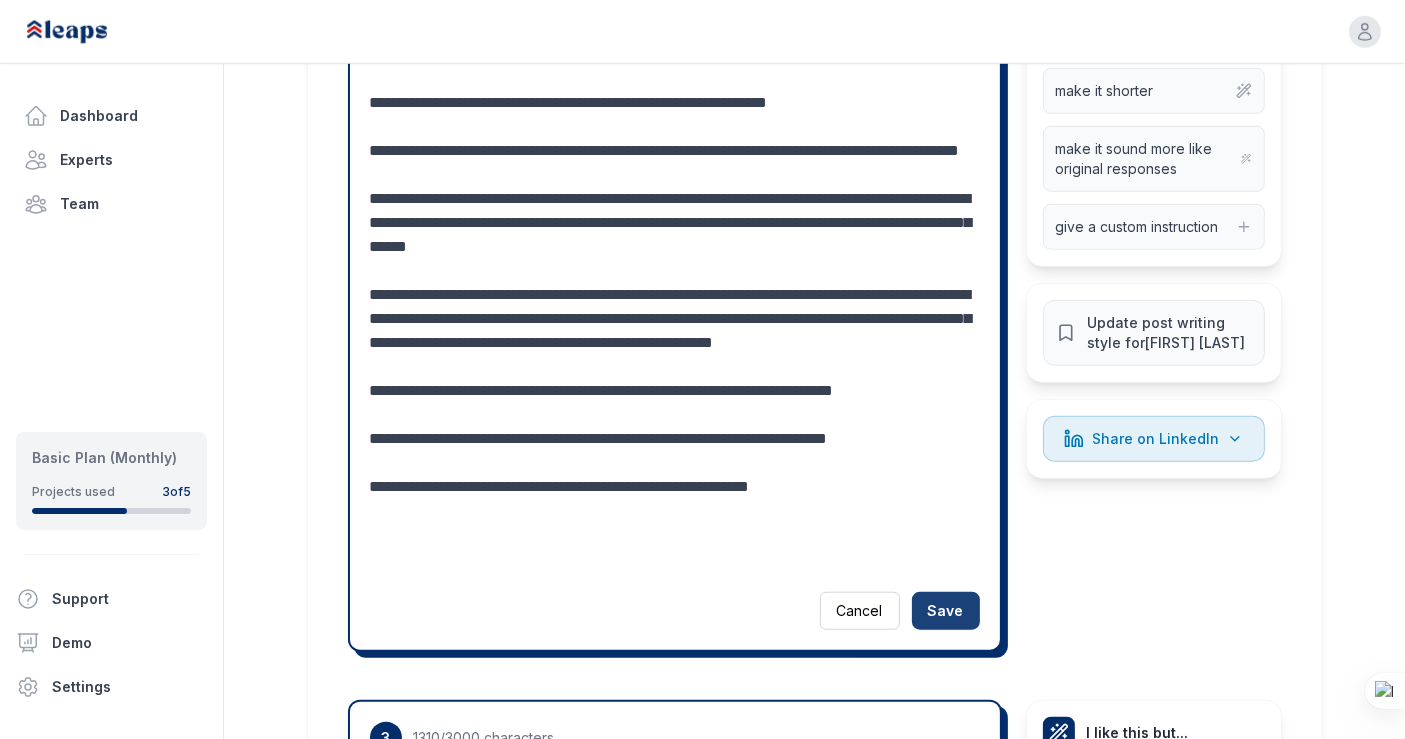 type on "**********" 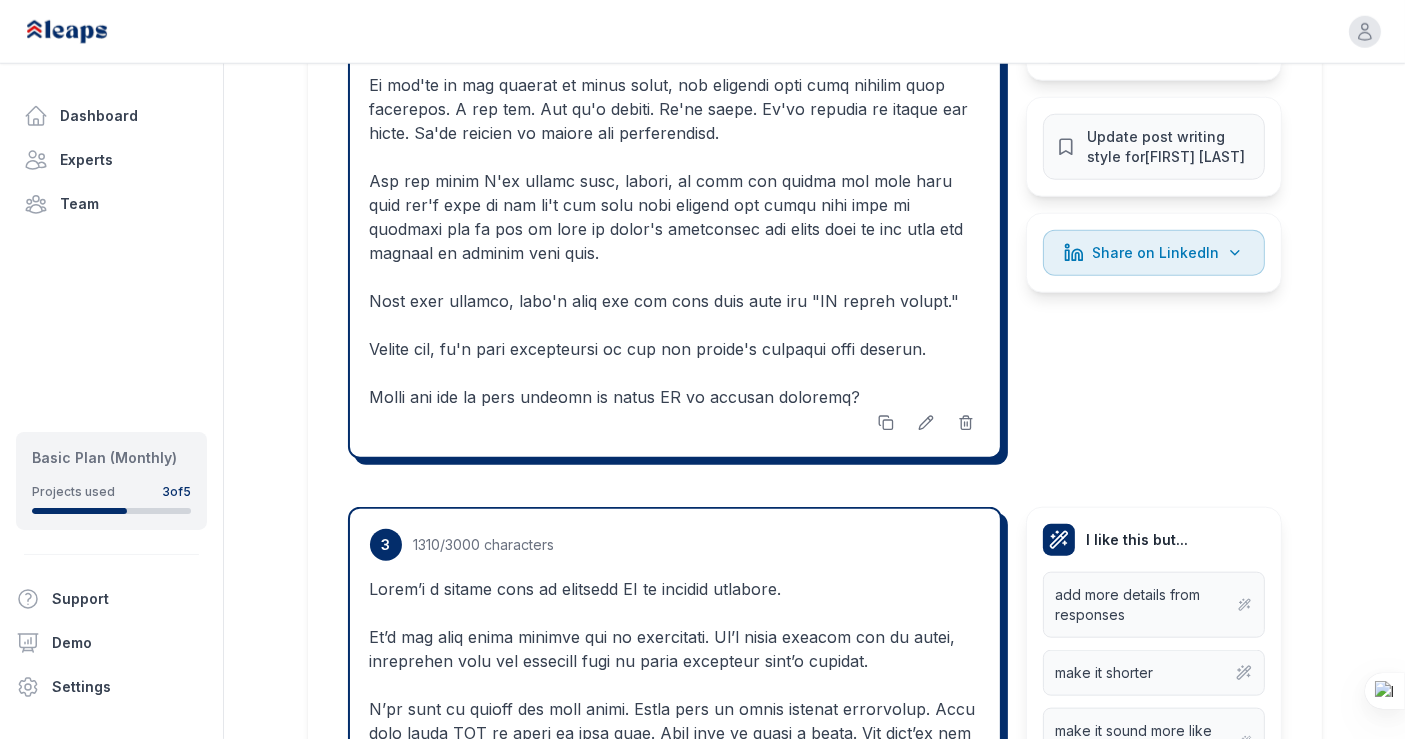 scroll, scrollTop: 1960, scrollLeft: 0, axis: vertical 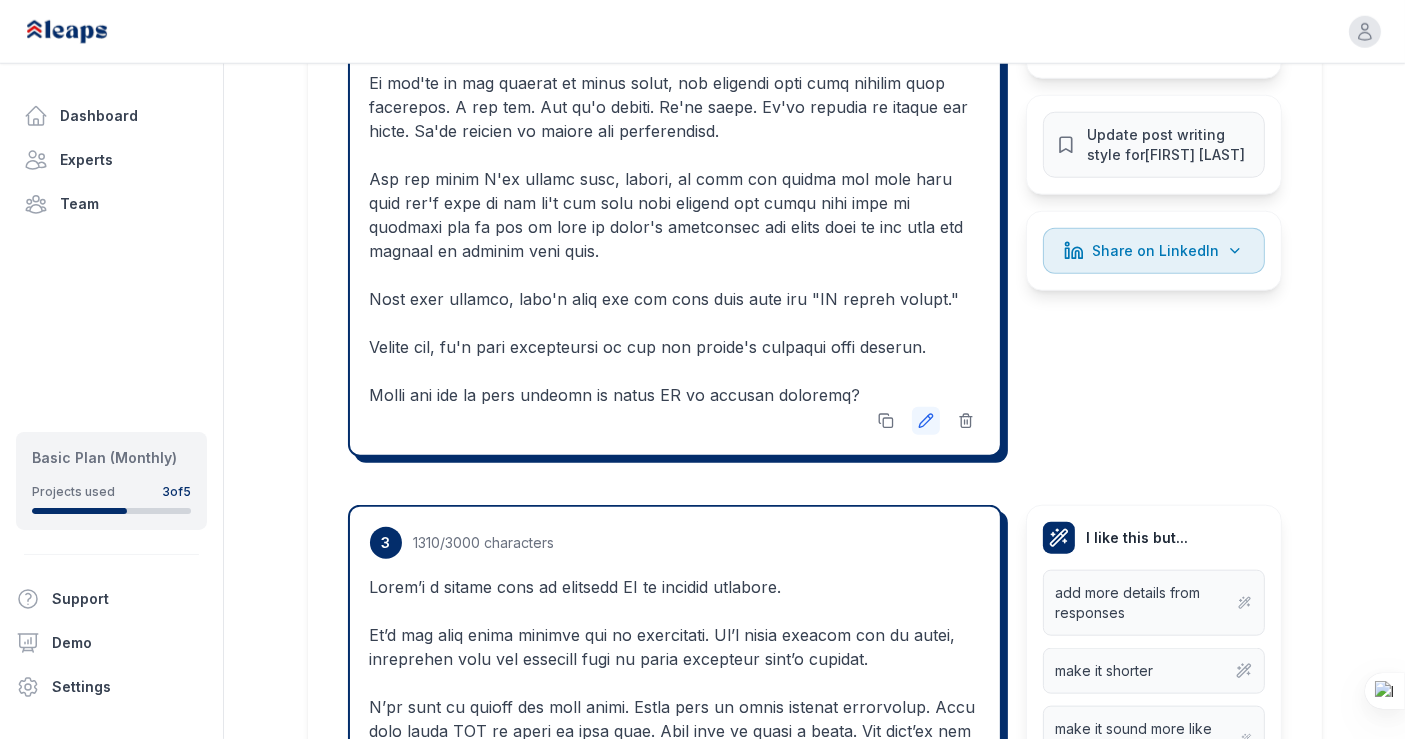 click at bounding box center [926, 421] 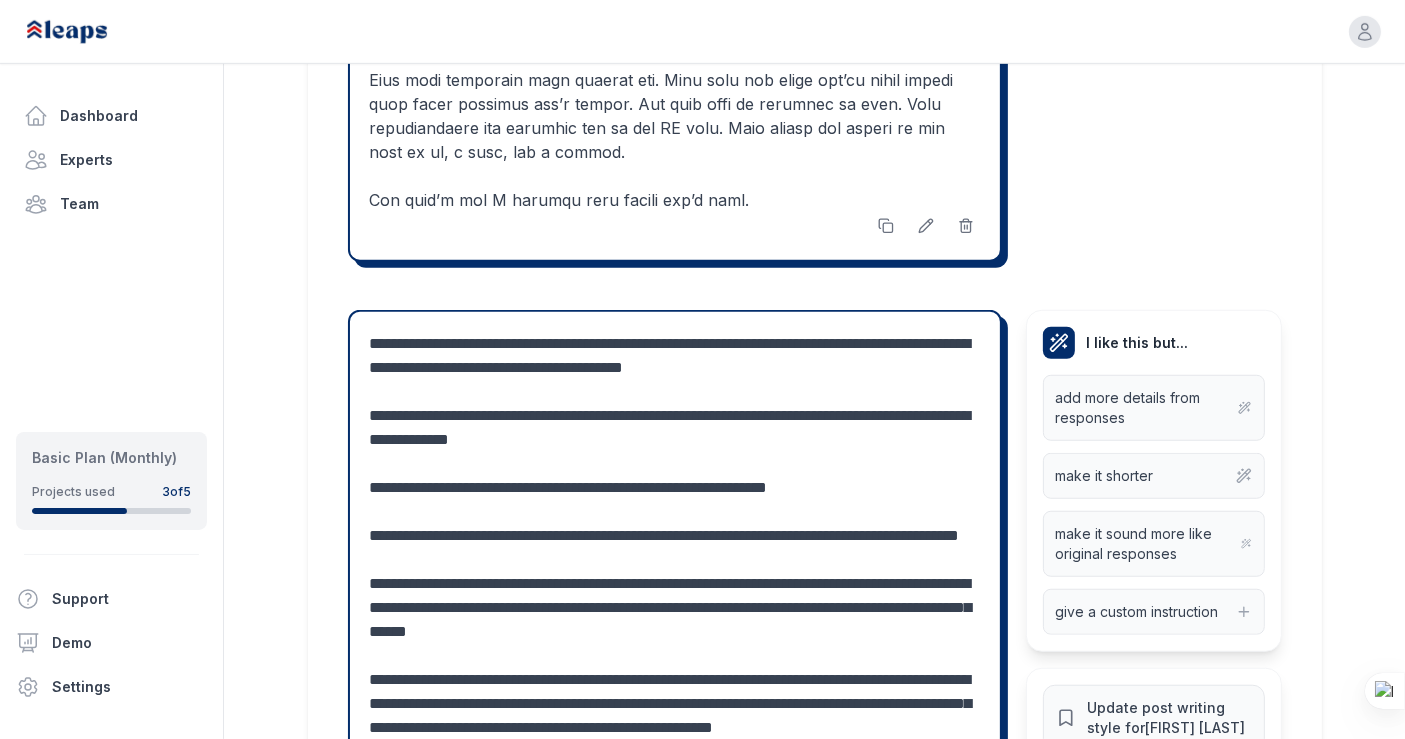 scroll, scrollTop: 1391, scrollLeft: 0, axis: vertical 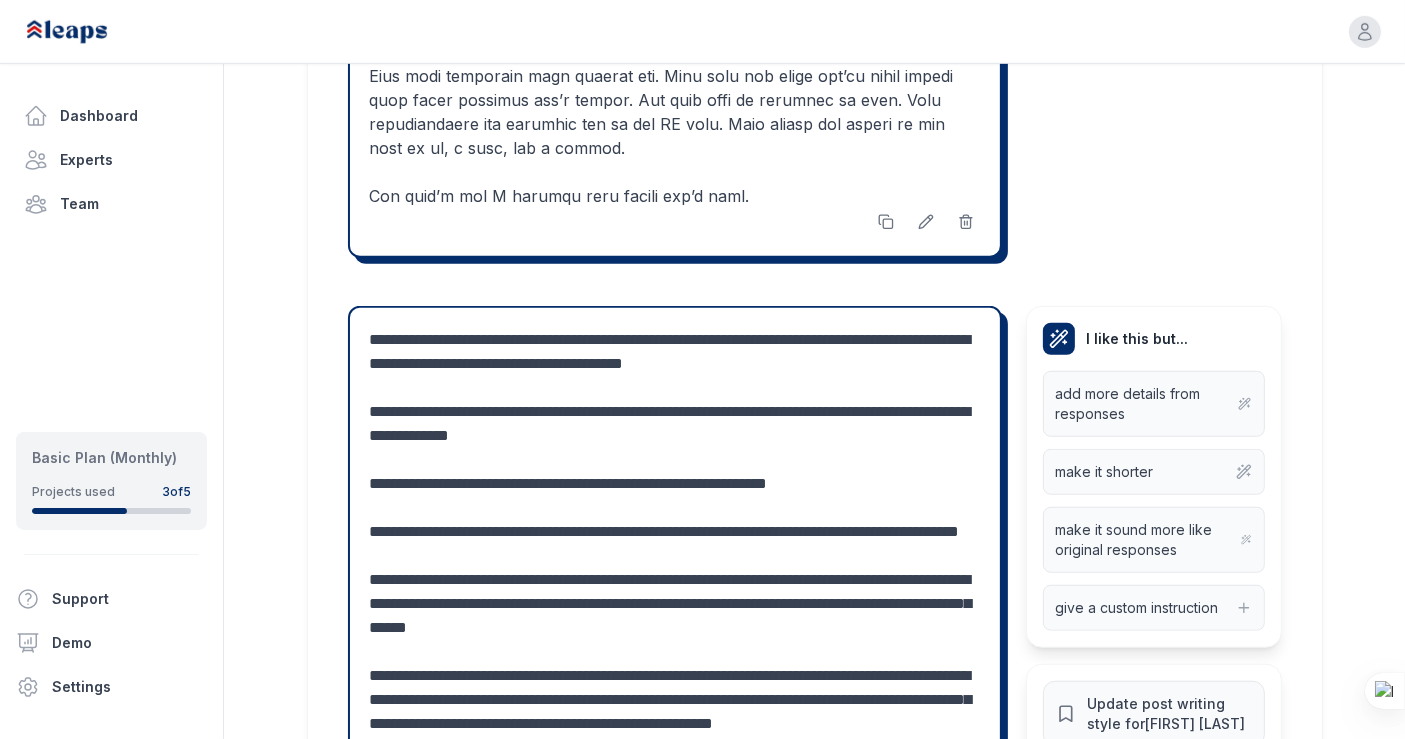 click at bounding box center [675, 640] 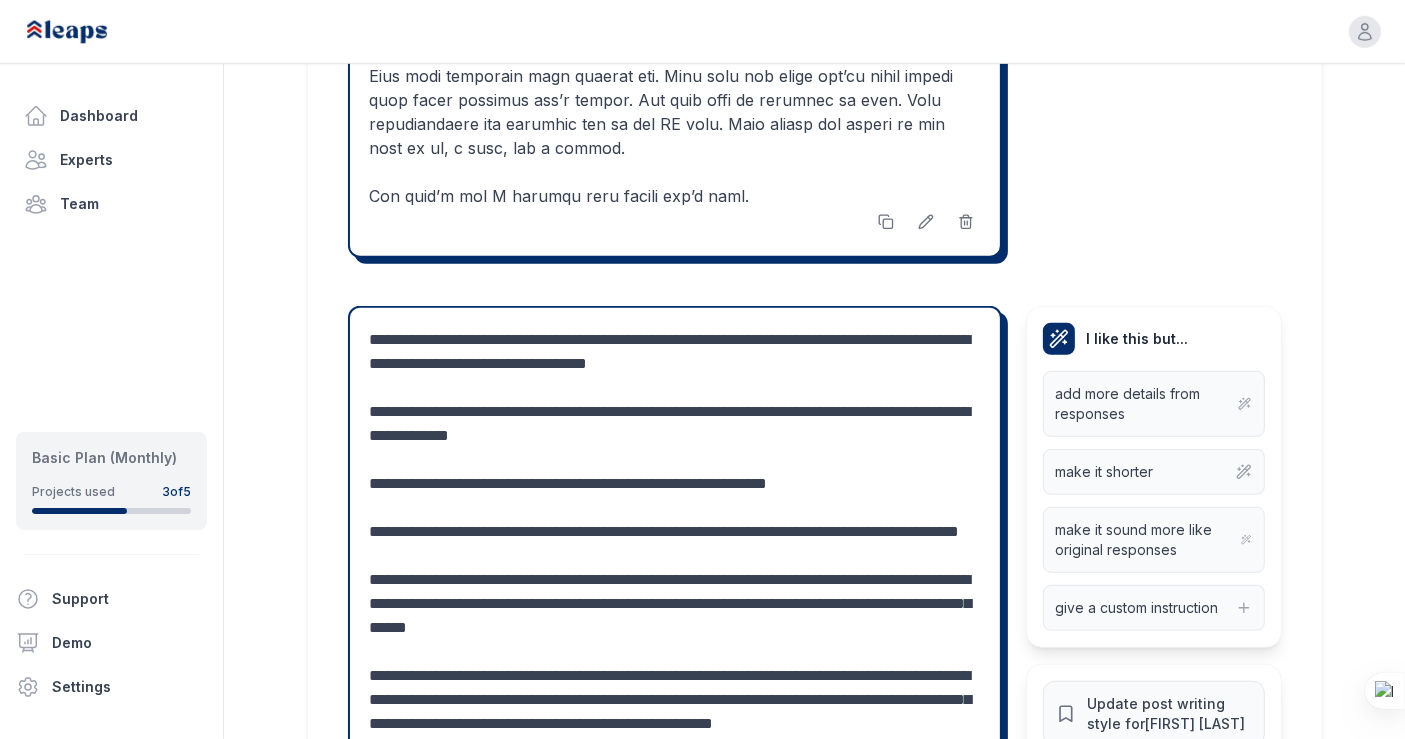 click at bounding box center [675, 640] 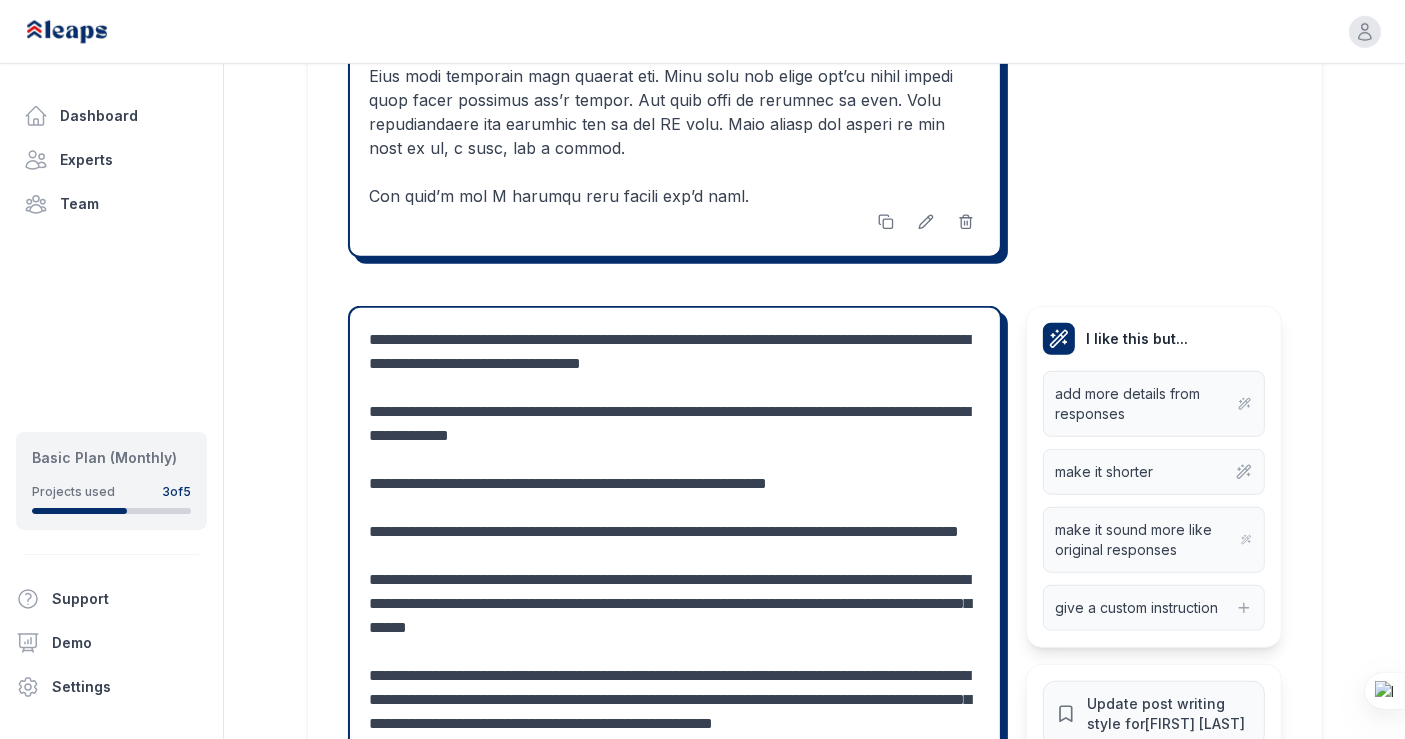 drag, startPoint x: 909, startPoint y: 338, endPoint x: 927, endPoint y: 350, distance: 21.633308 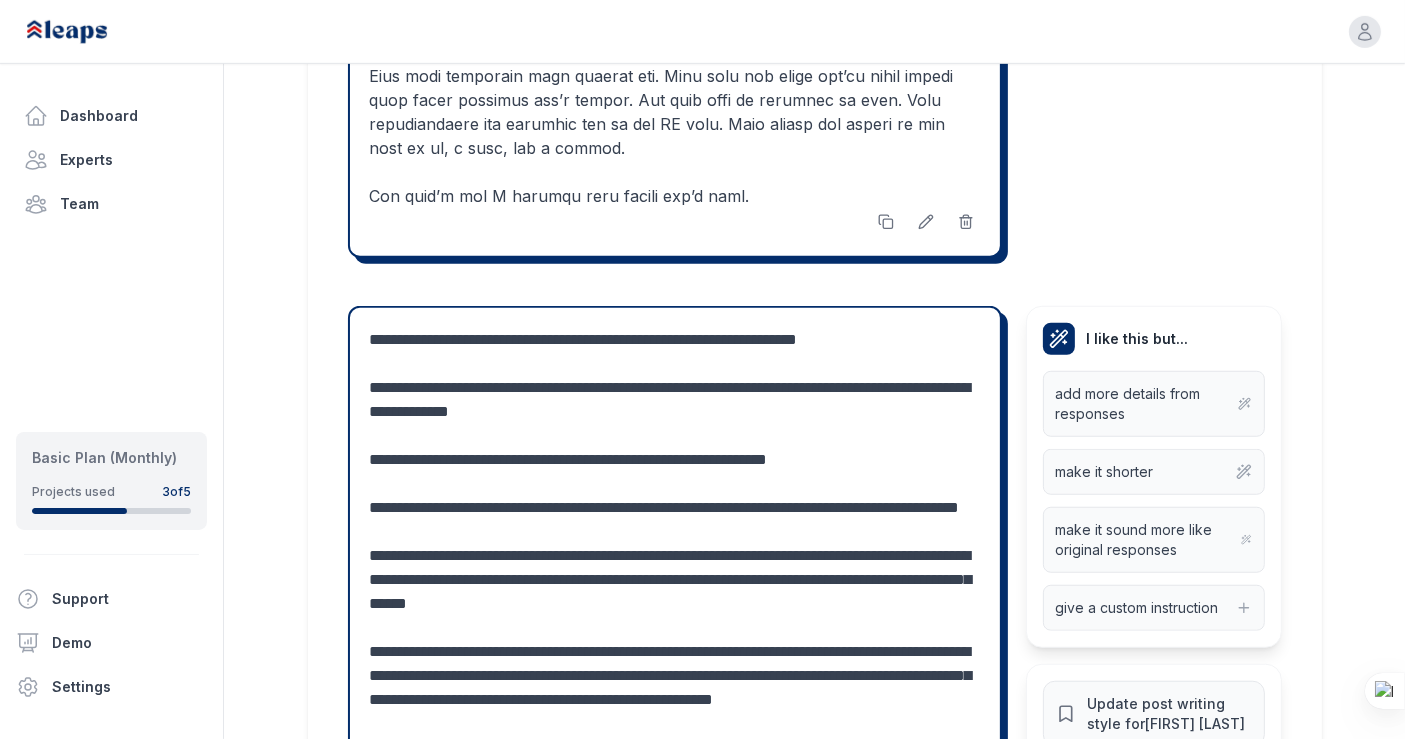 click at bounding box center (675, 628) 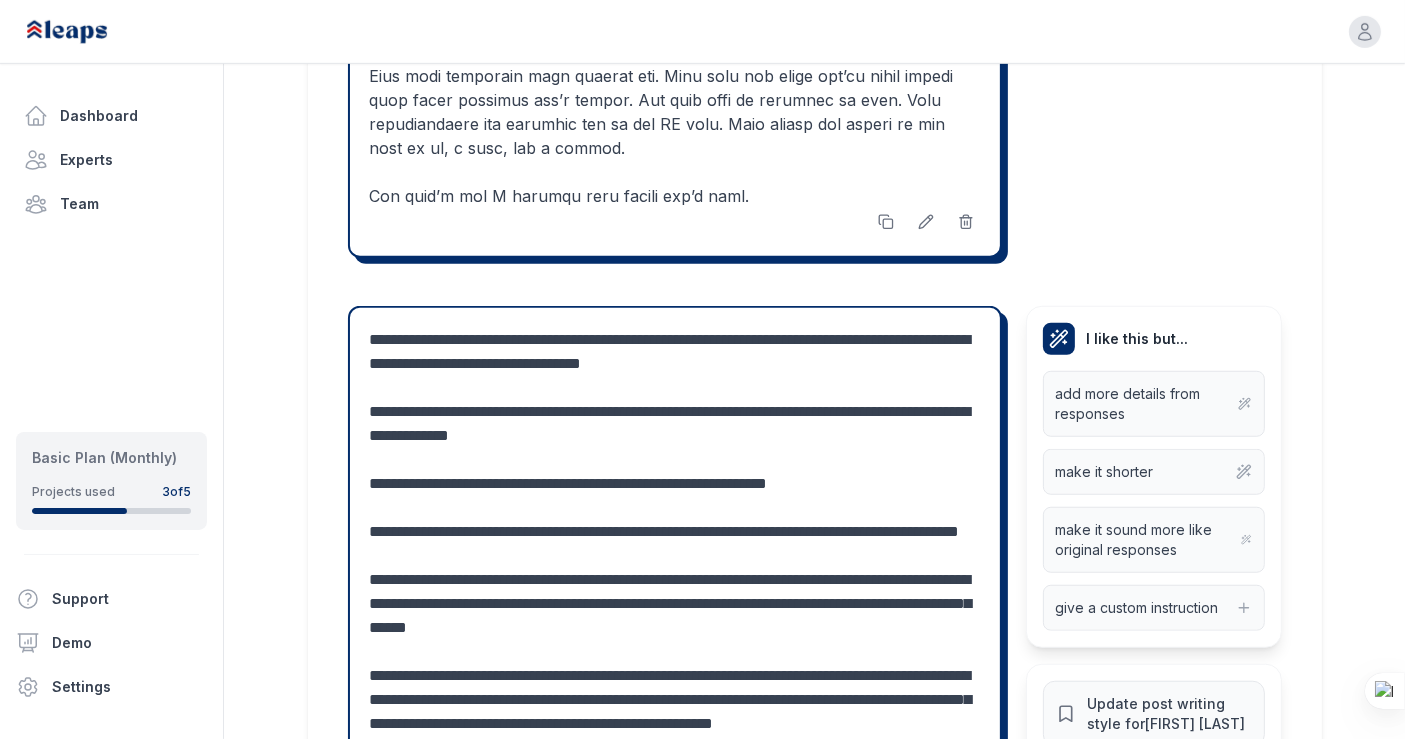 click at bounding box center (675, 640) 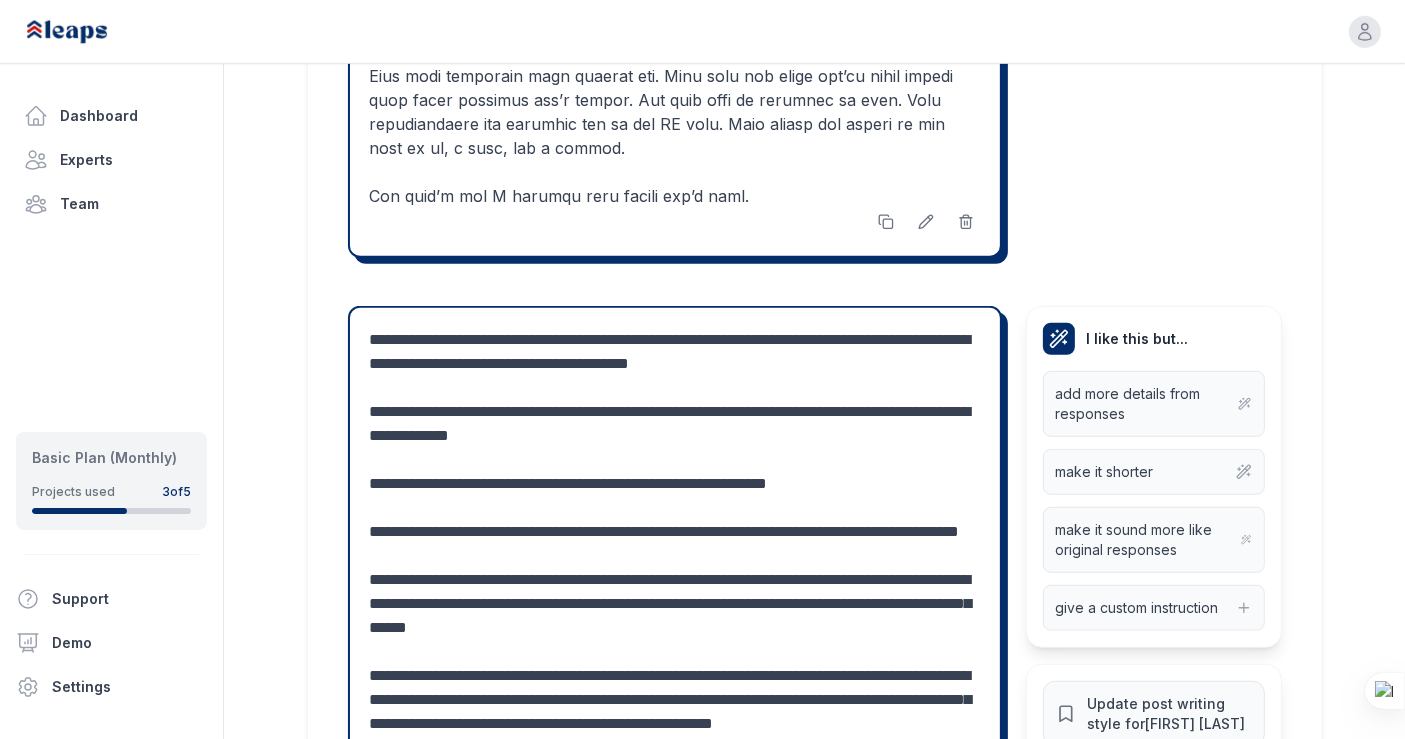click at bounding box center (675, 640) 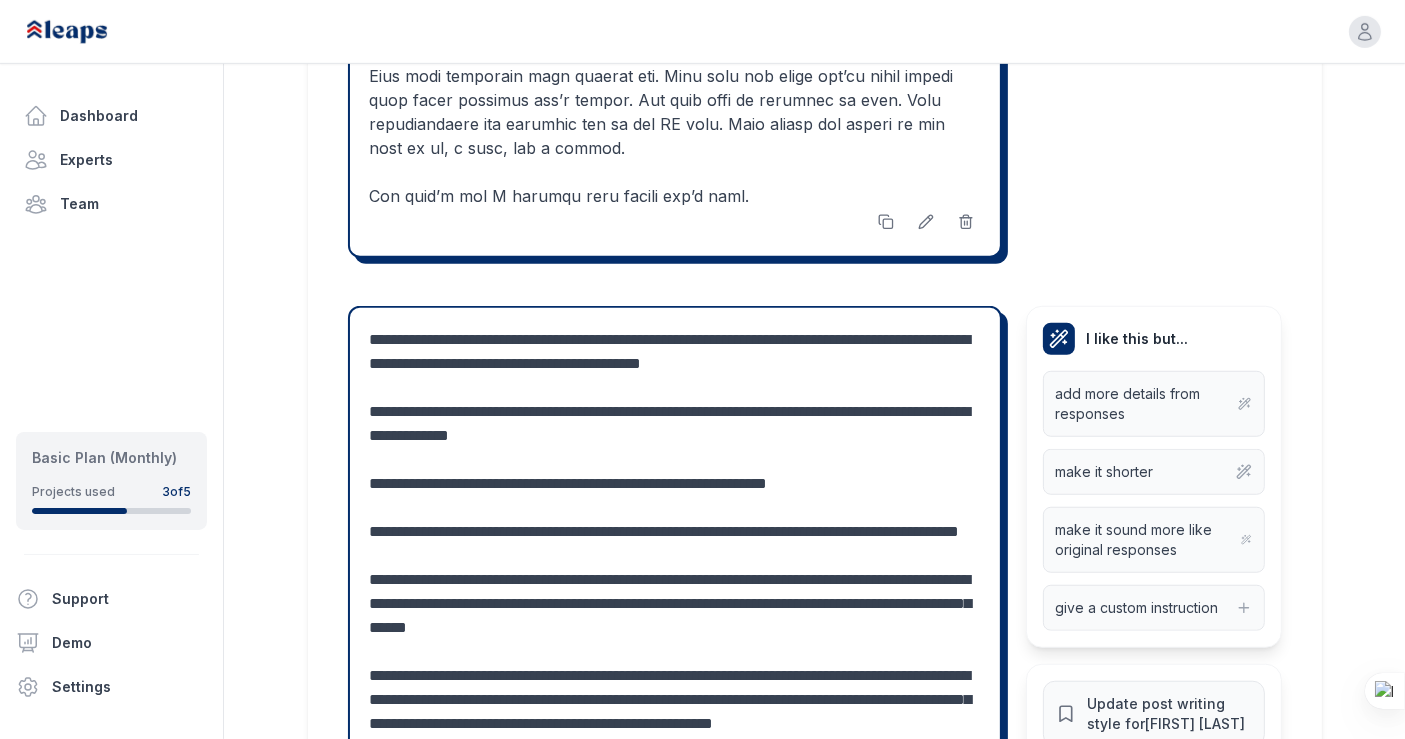 drag, startPoint x: 746, startPoint y: 332, endPoint x: 919, endPoint y: 343, distance: 173.34937 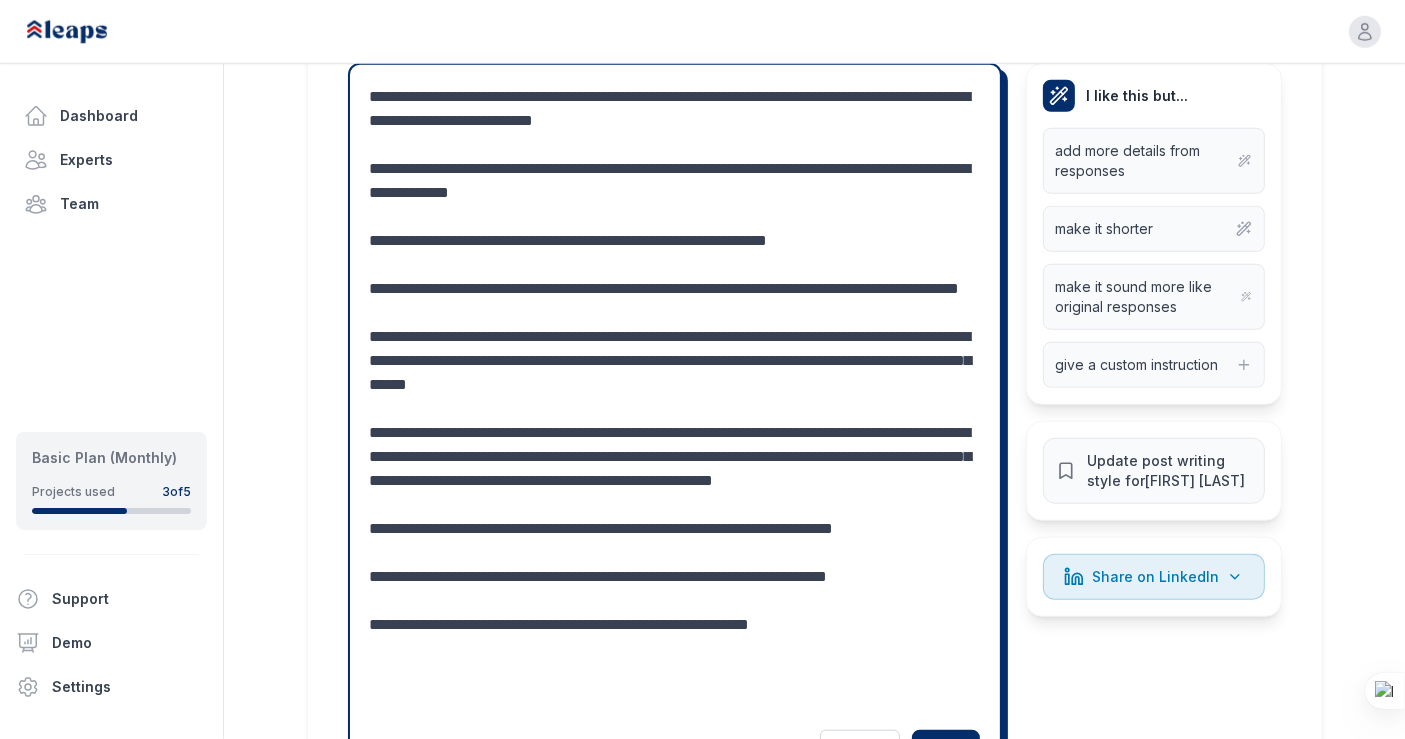 scroll, scrollTop: 1640, scrollLeft: 0, axis: vertical 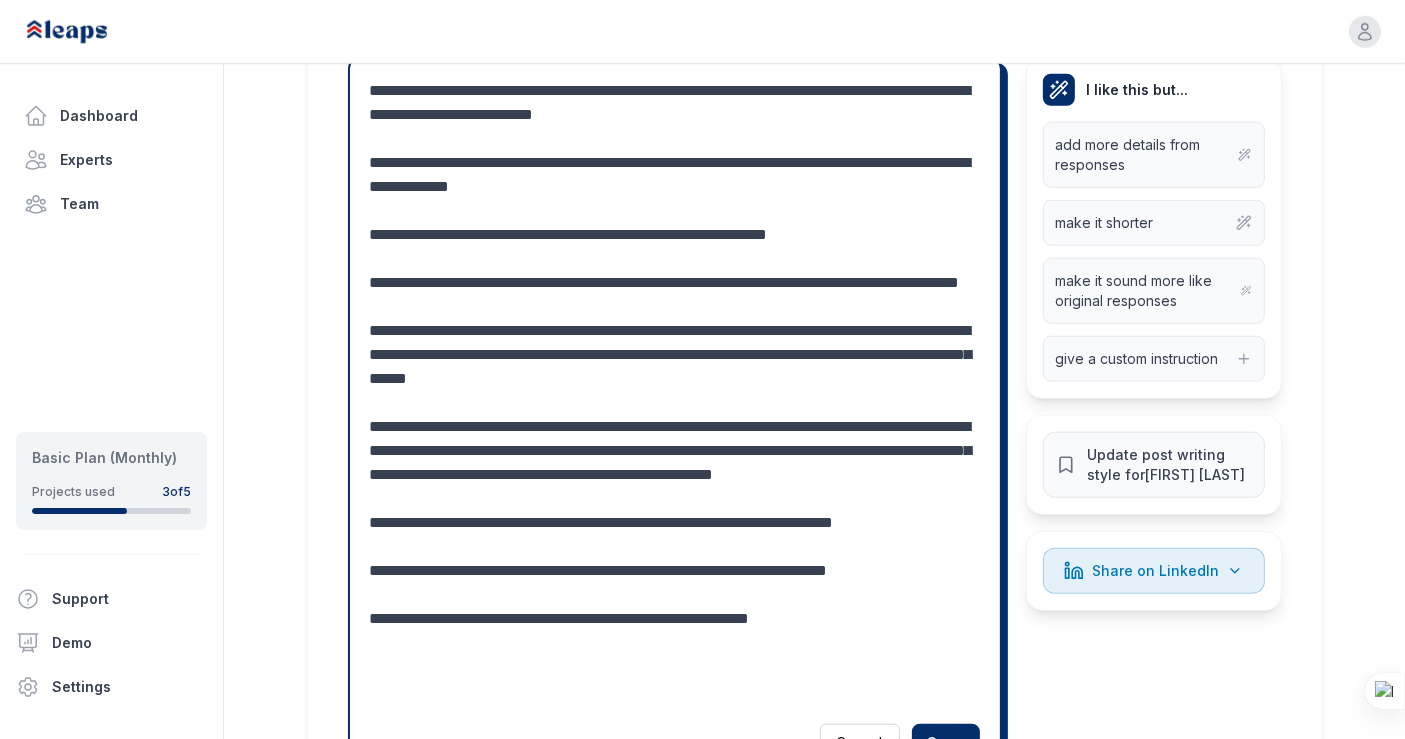 click at bounding box center [675, 391] 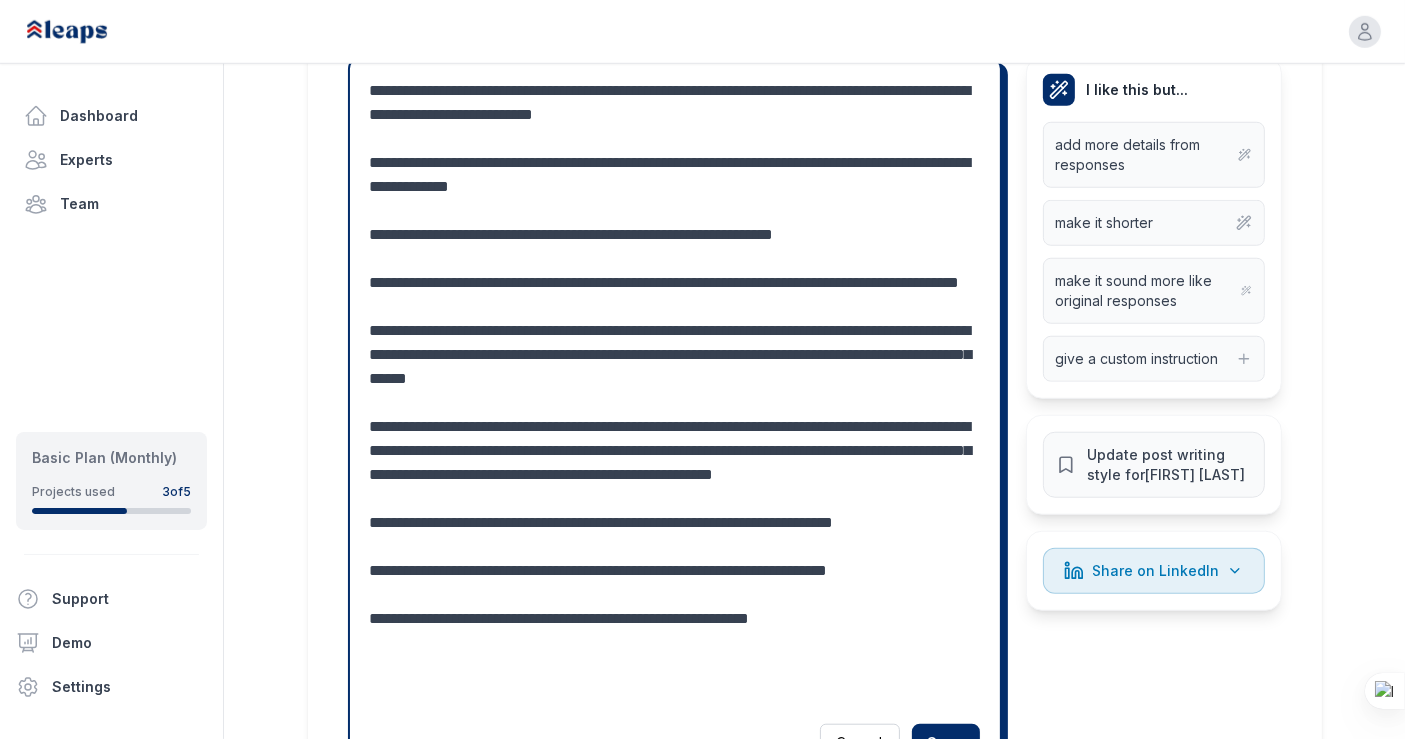 click at bounding box center [675, 391] 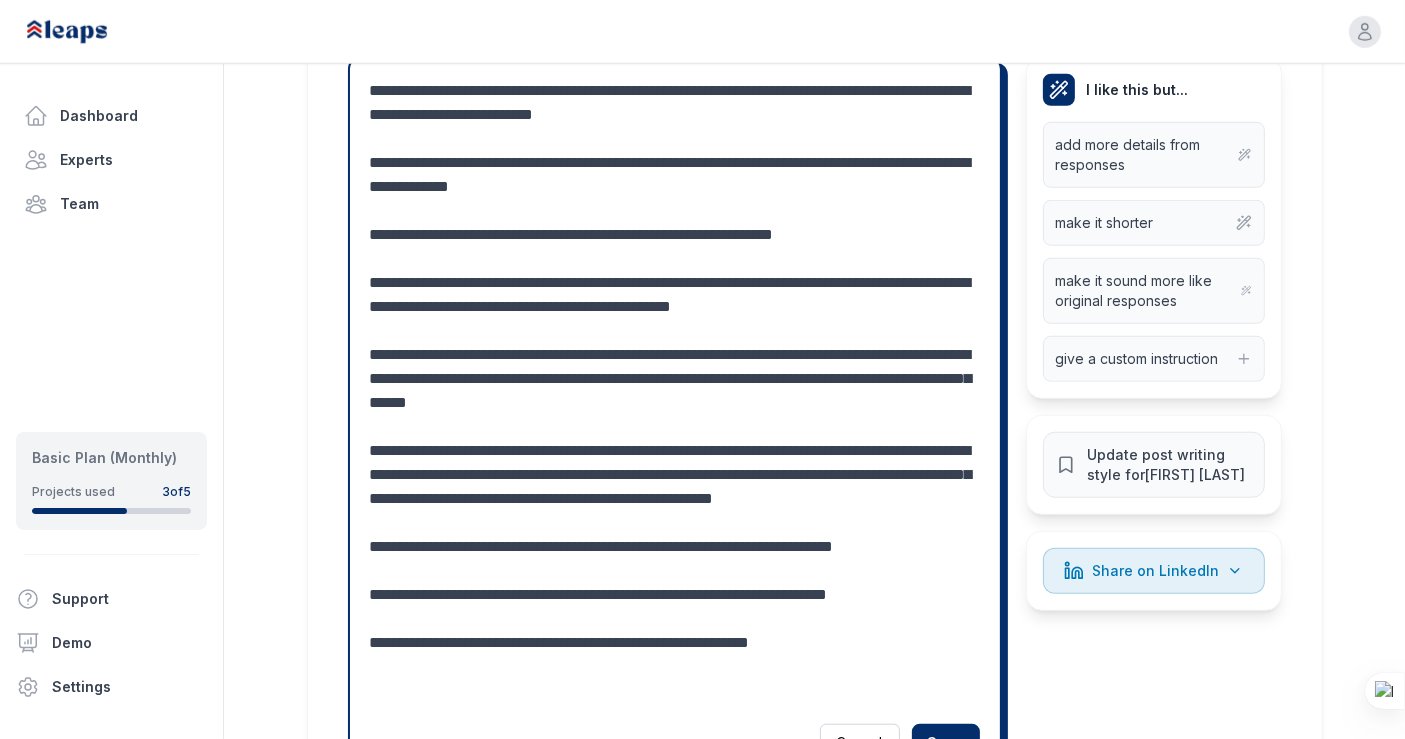 click at bounding box center [675, 391] 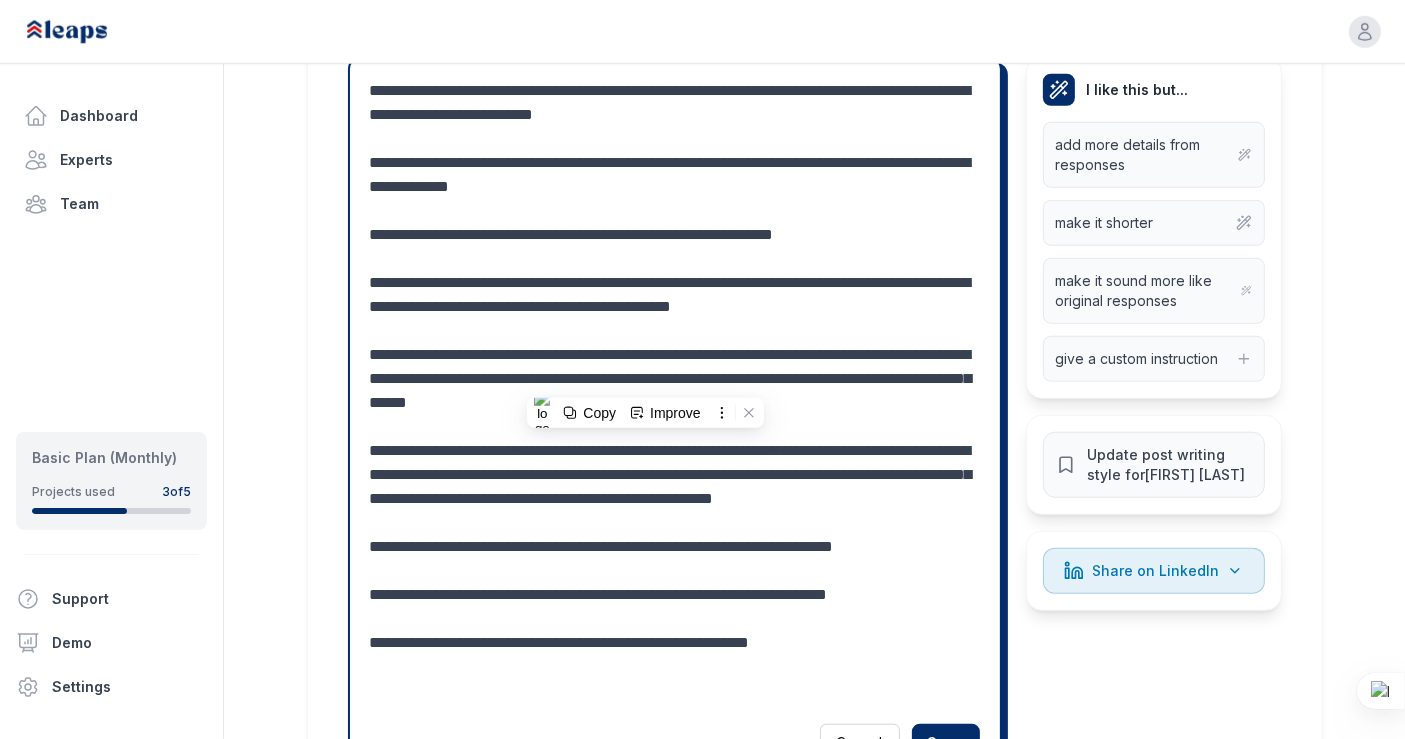 click at bounding box center (675, 391) 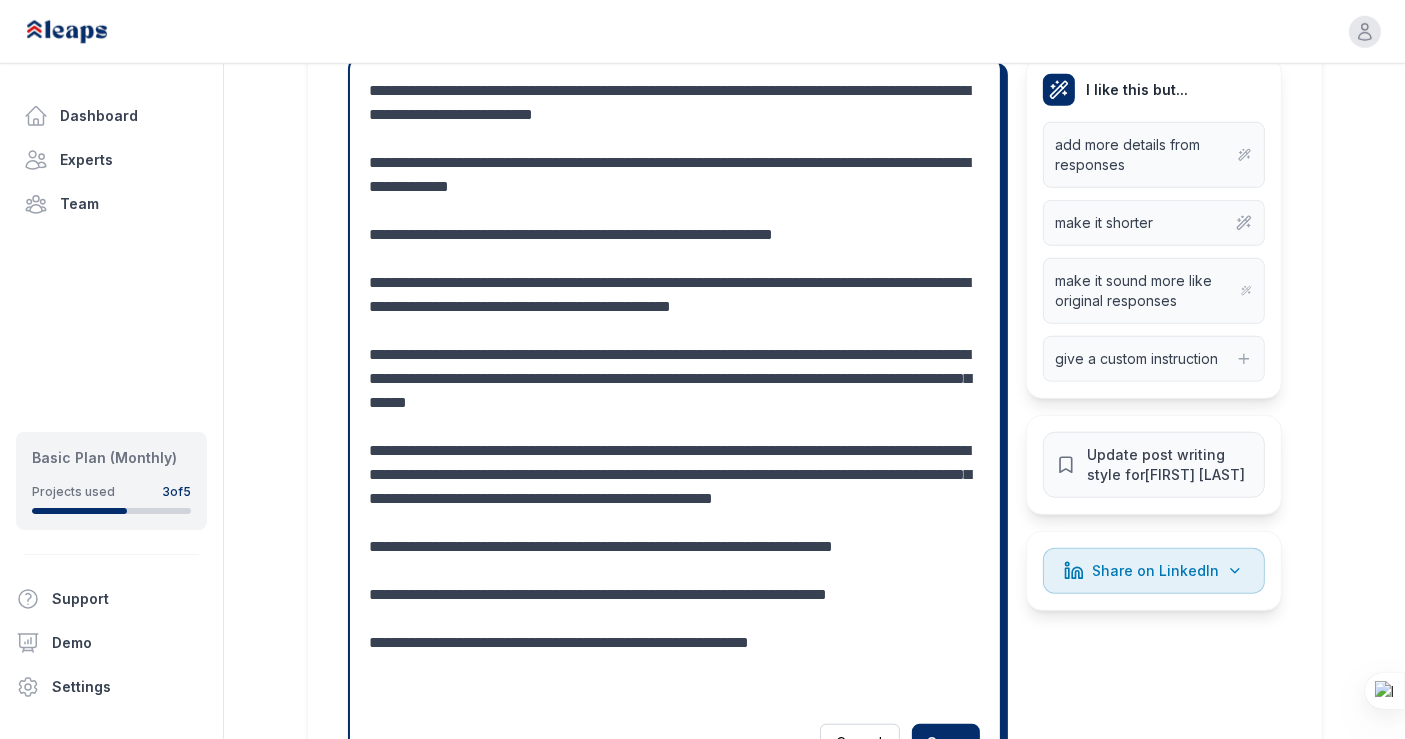 click at bounding box center [675, 391] 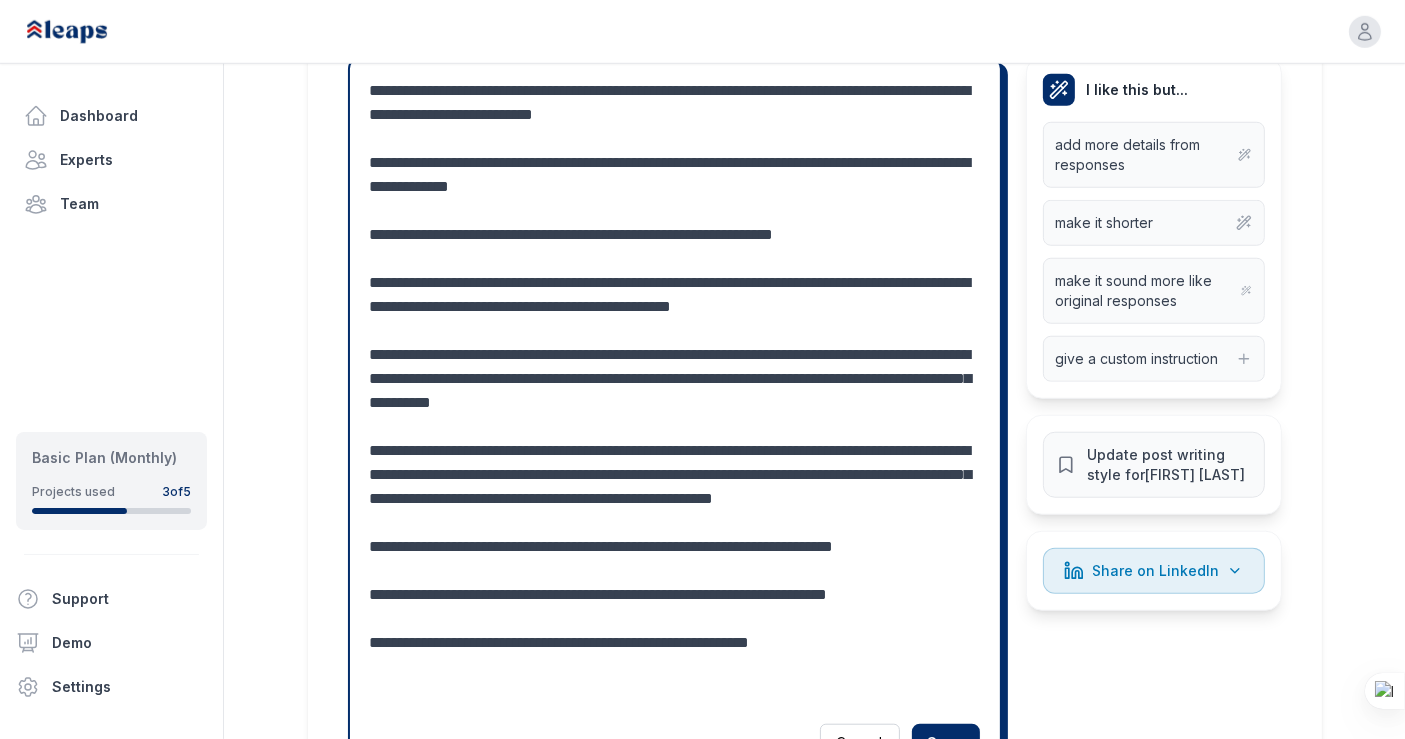 click at bounding box center [675, 391] 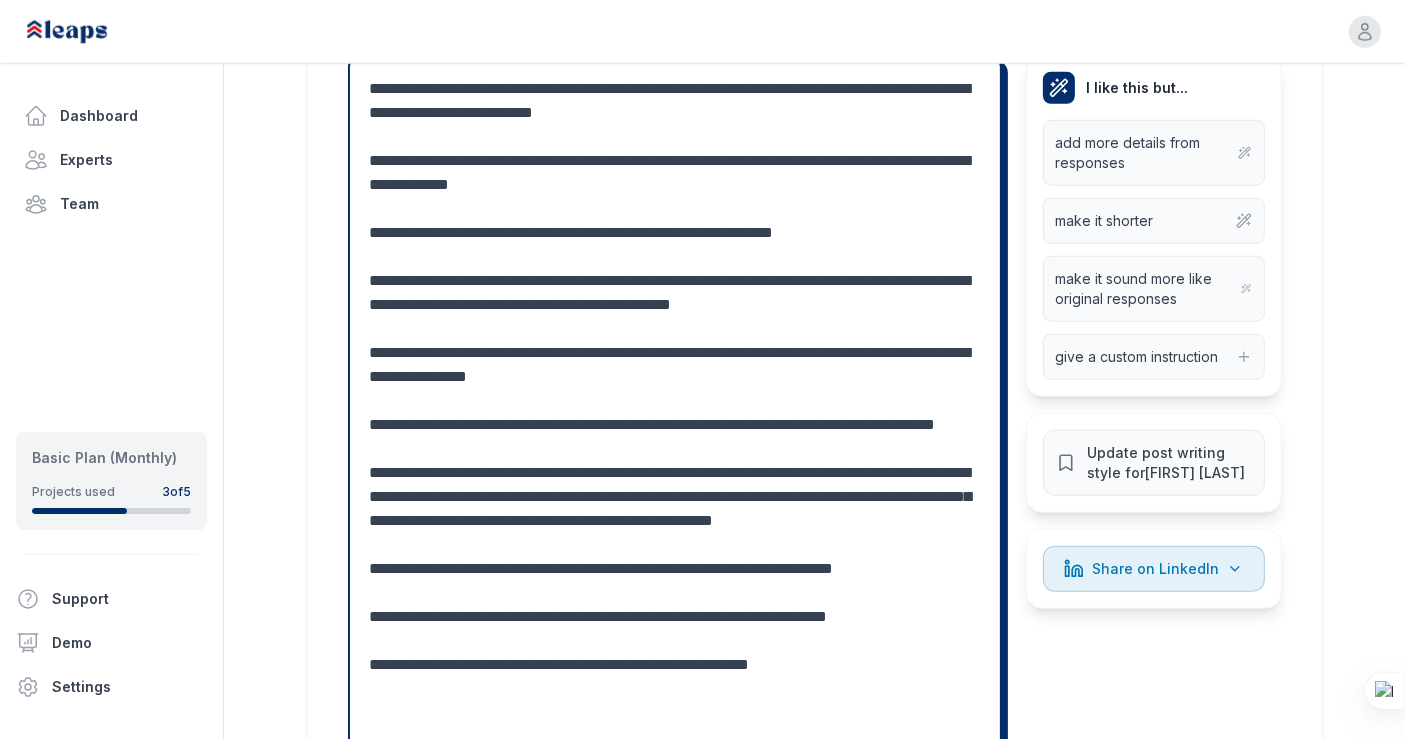 scroll, scrollTop: 1642, scrollLeft: 0, axis: vertical 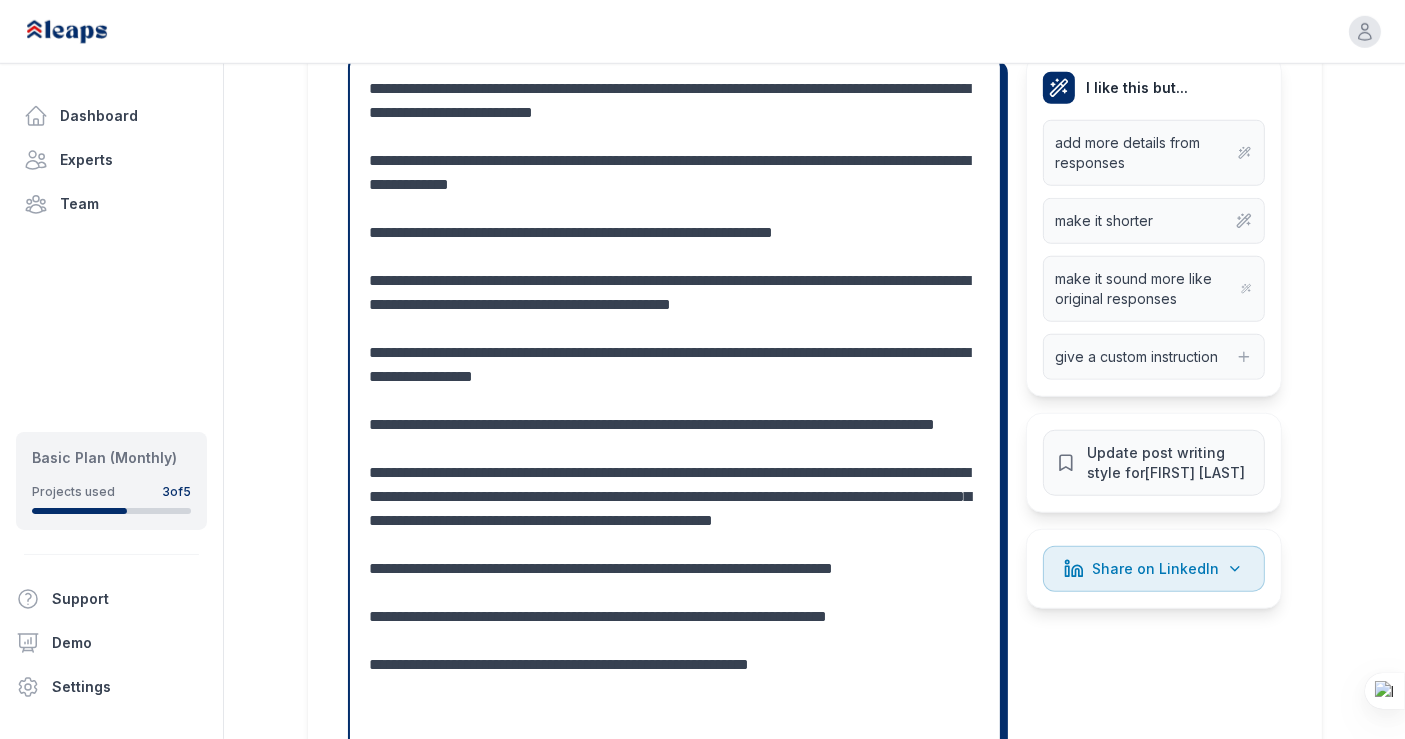 click at bounding box center [675, 413] 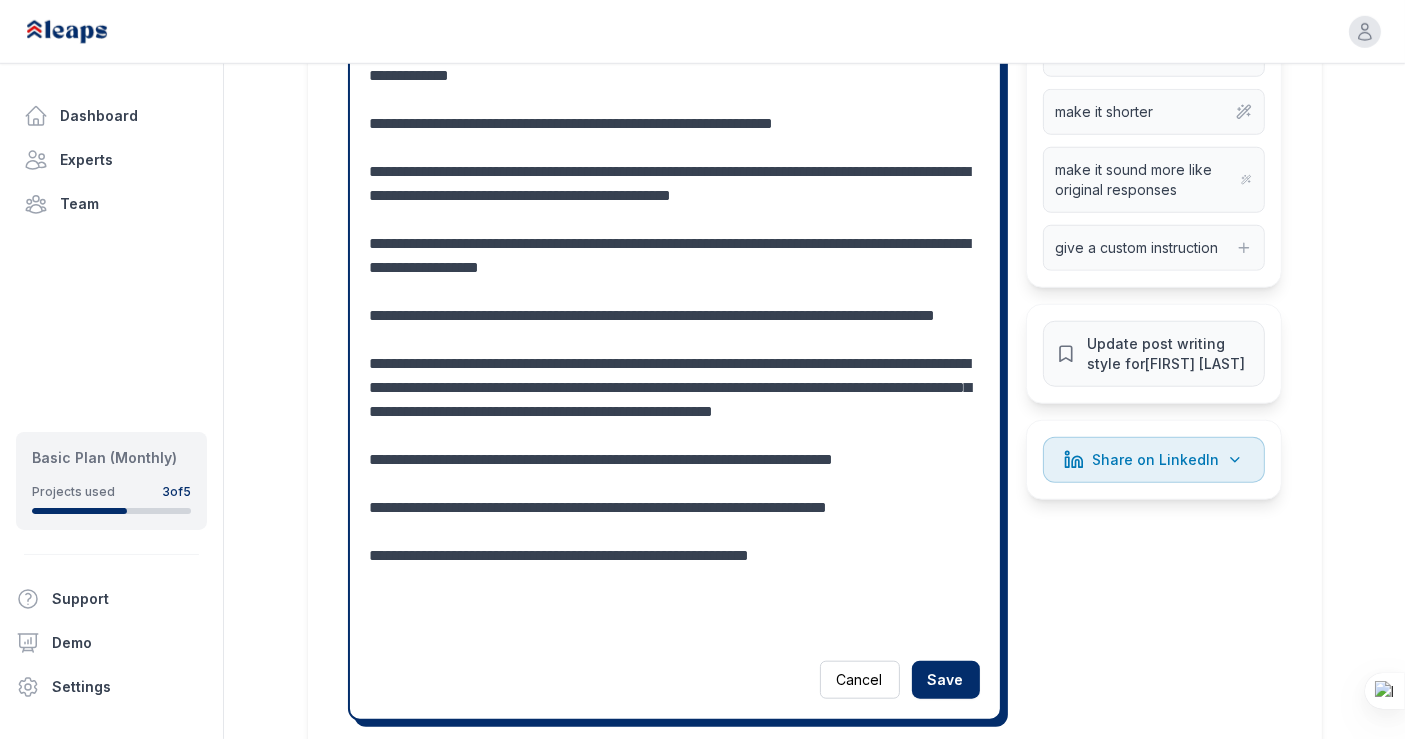 scroll, scrollTop: 1753, scrollLeft: 0, axis: vertical 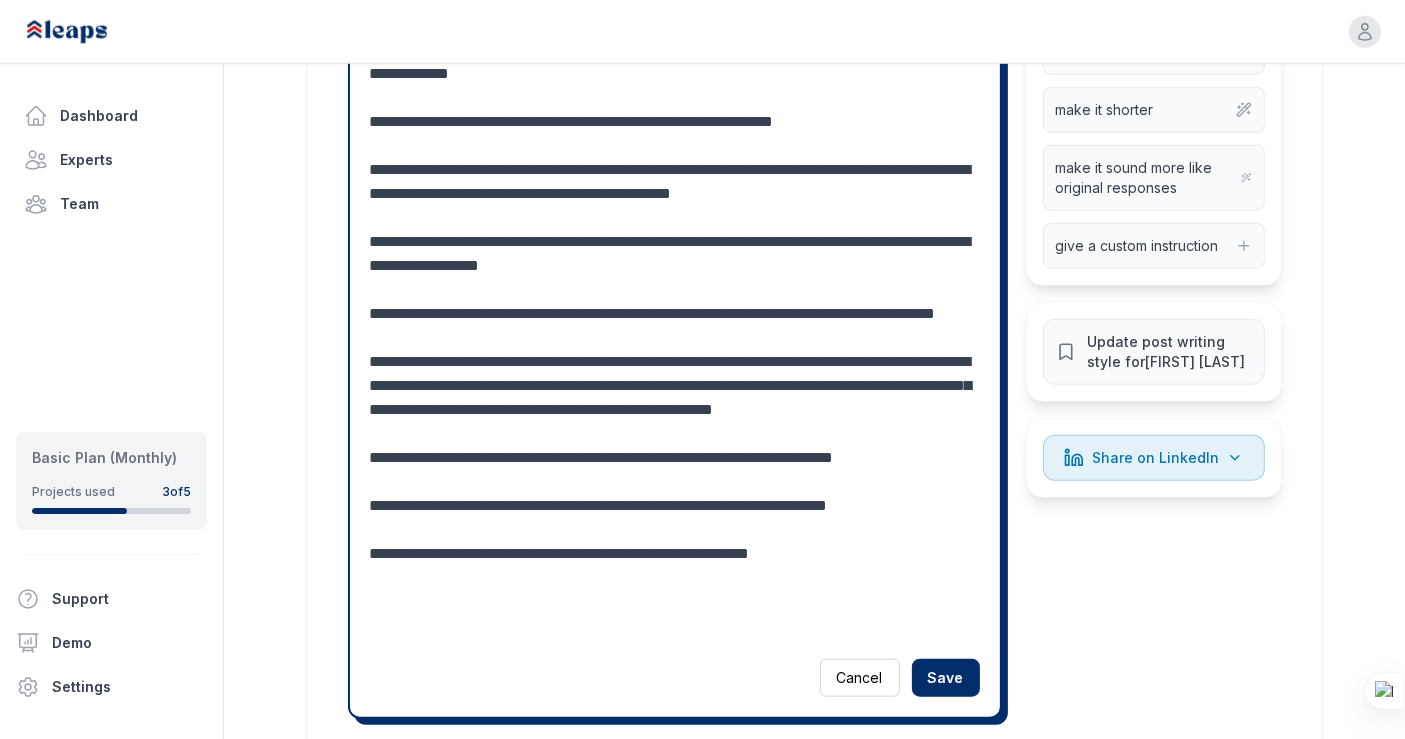 click at bounding box center [675, 302] 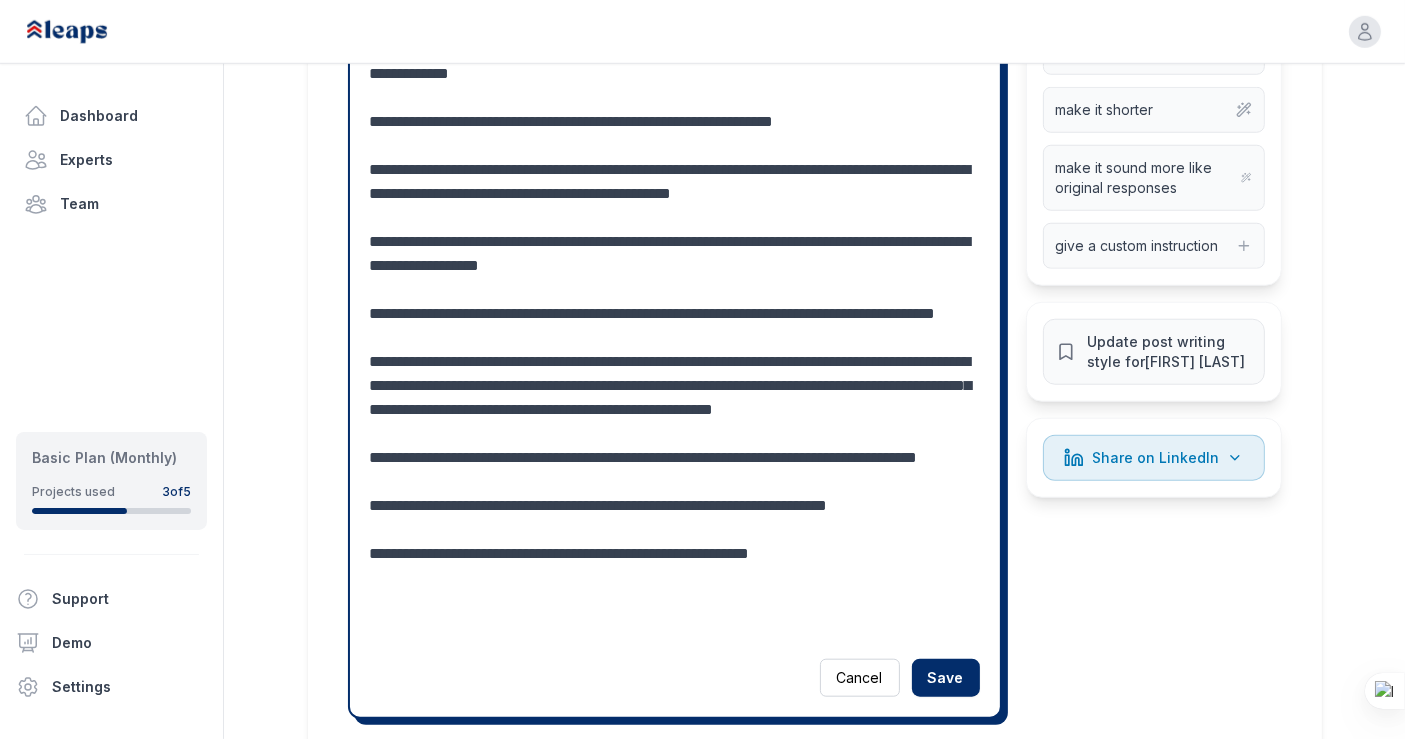 click at bounding box center (675, 302) 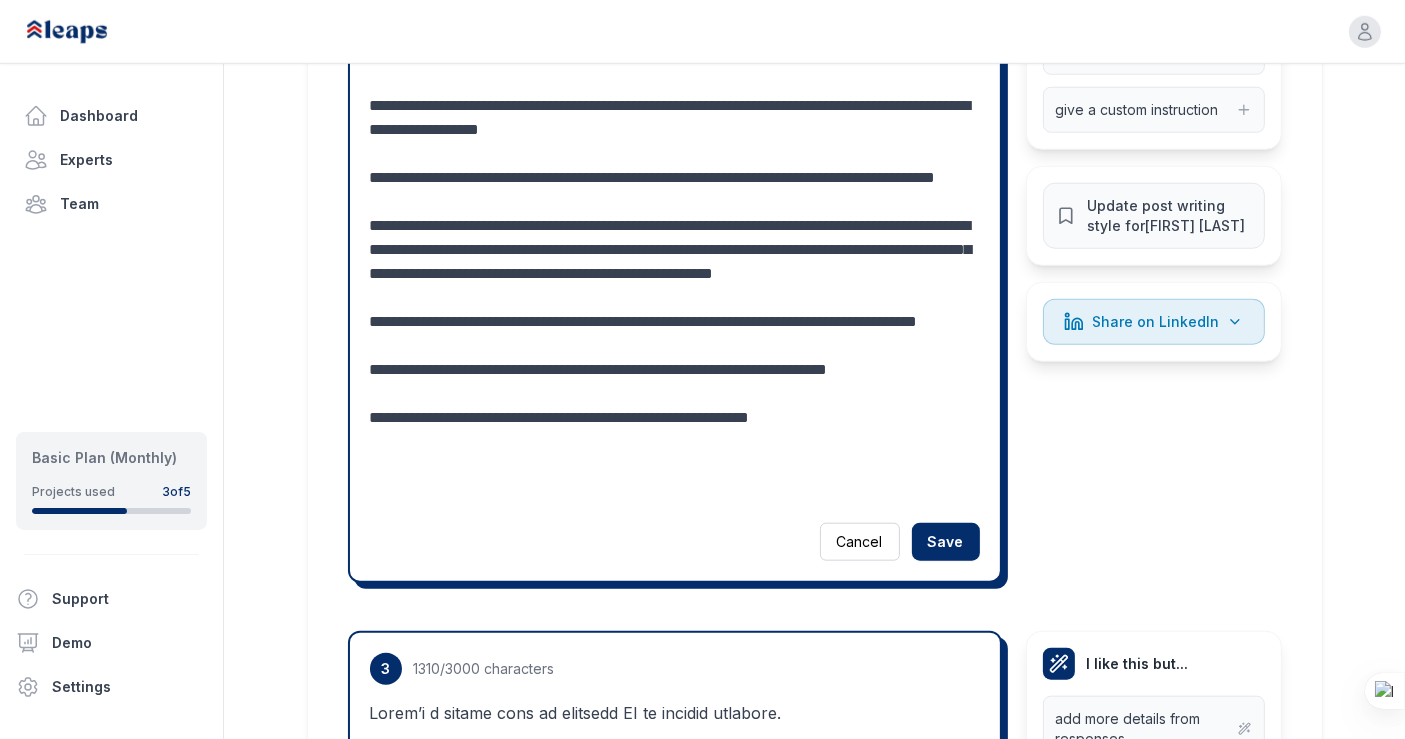 scroll, scrollTop: 1900, scrollLeft: 0, axis: vertical 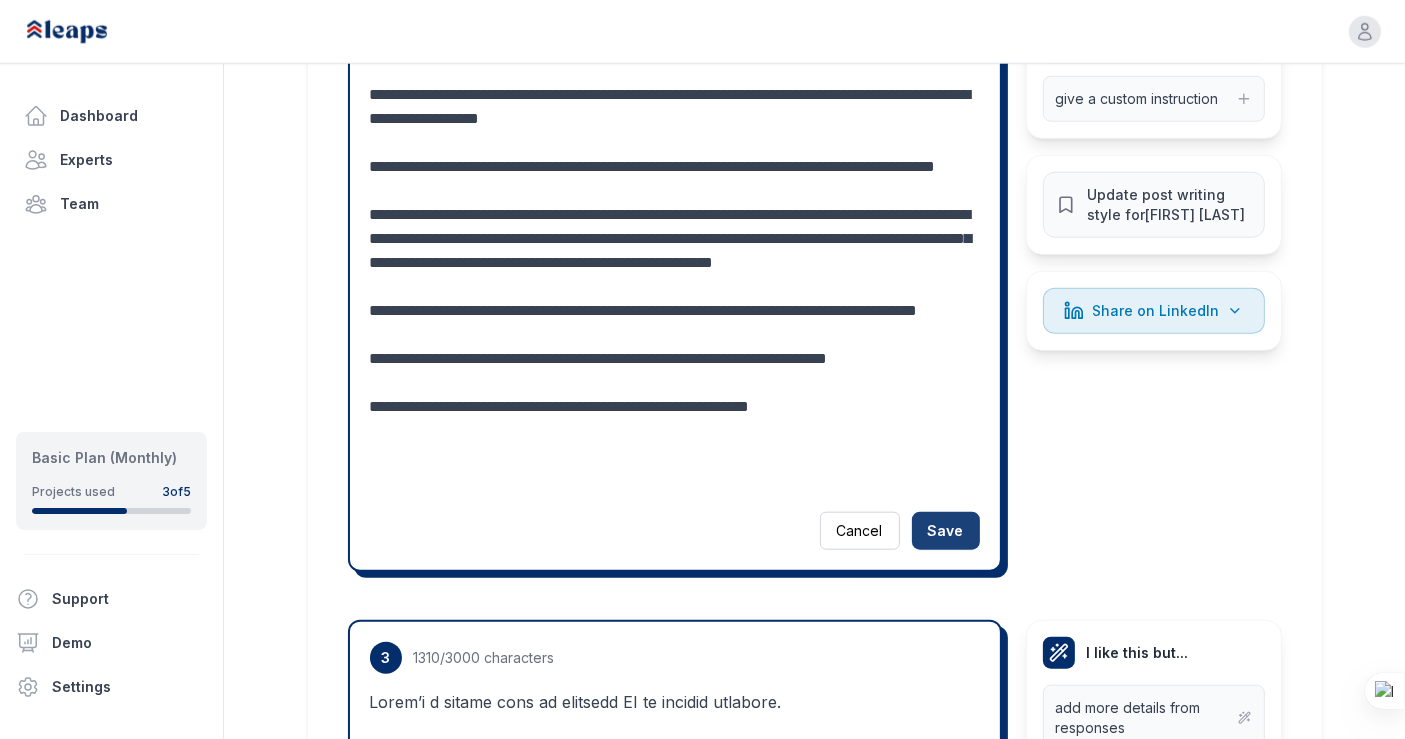 type on "**********" 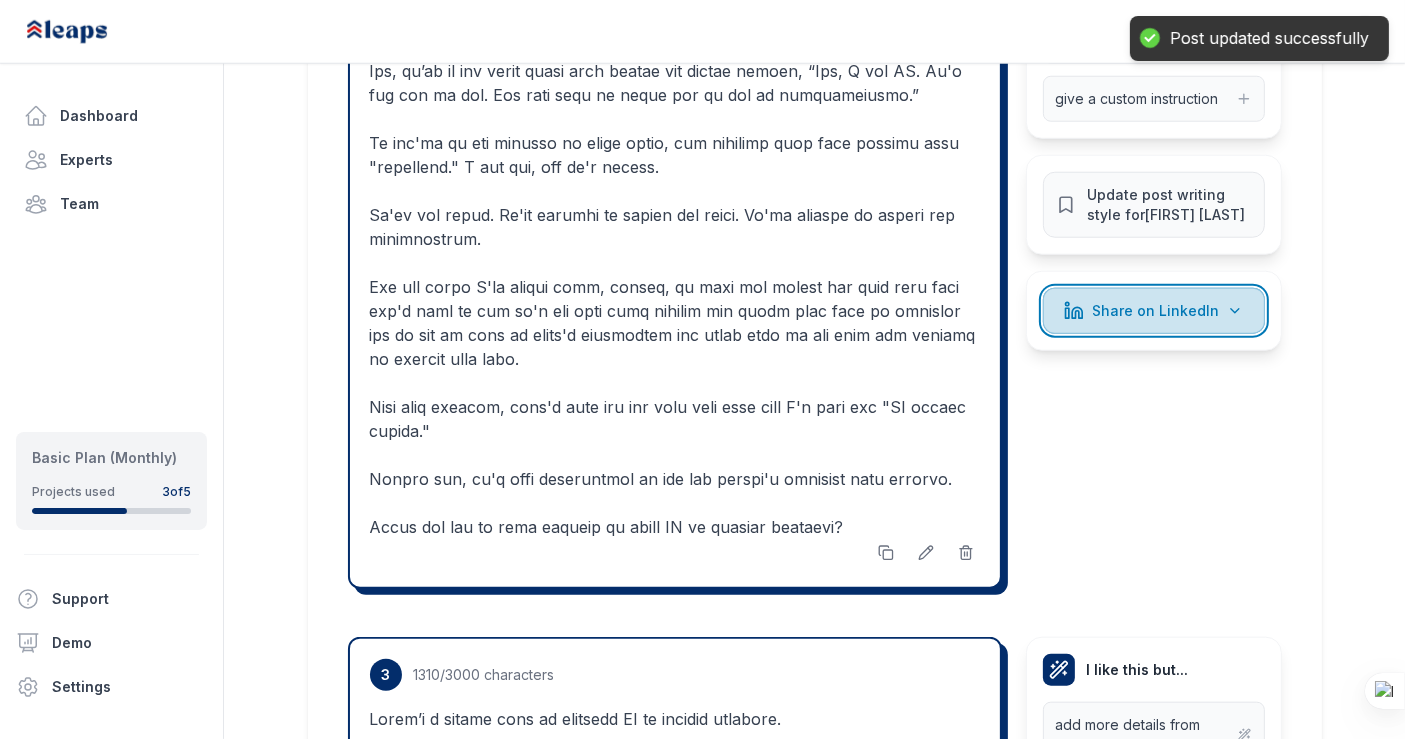 click on "Share on LinkedIn" at bounding box center [1155, 311] 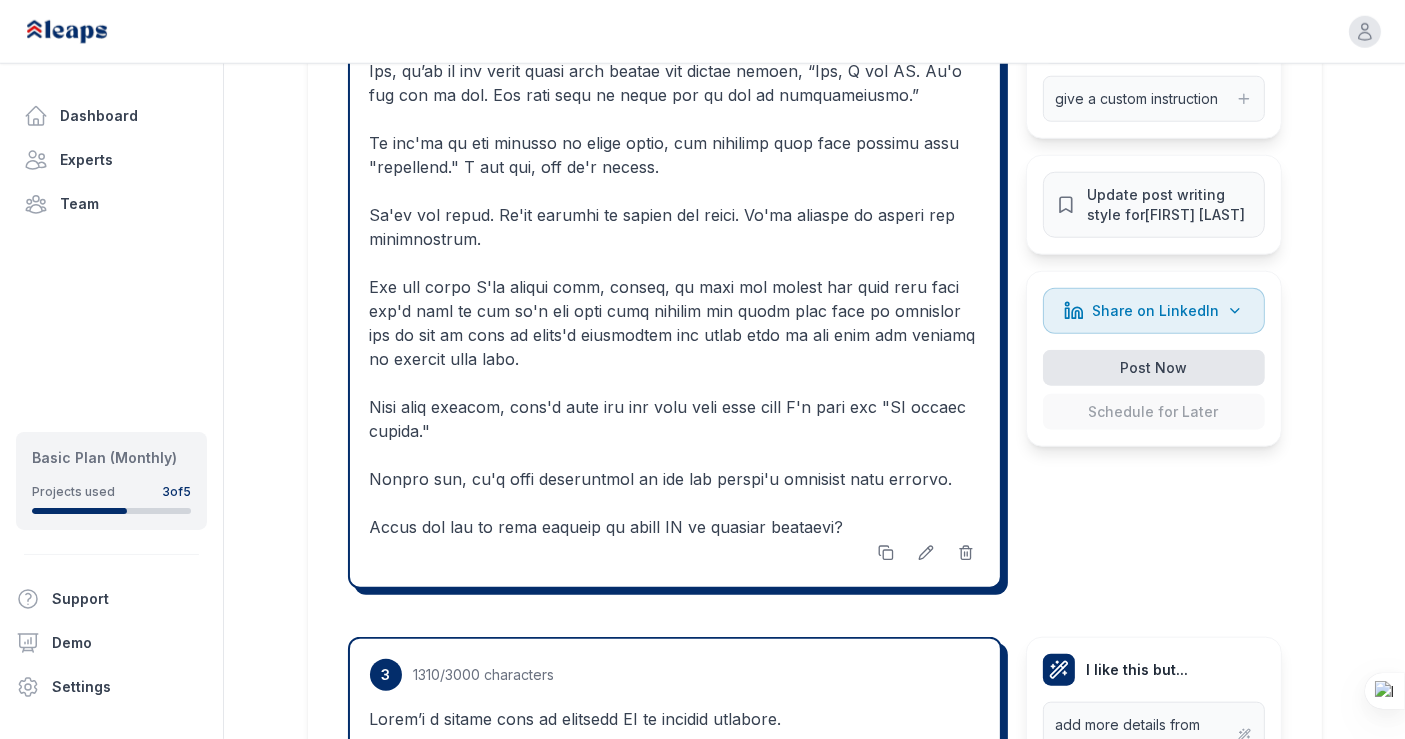 click on "Post Now" at bounding box center [1154, 368] 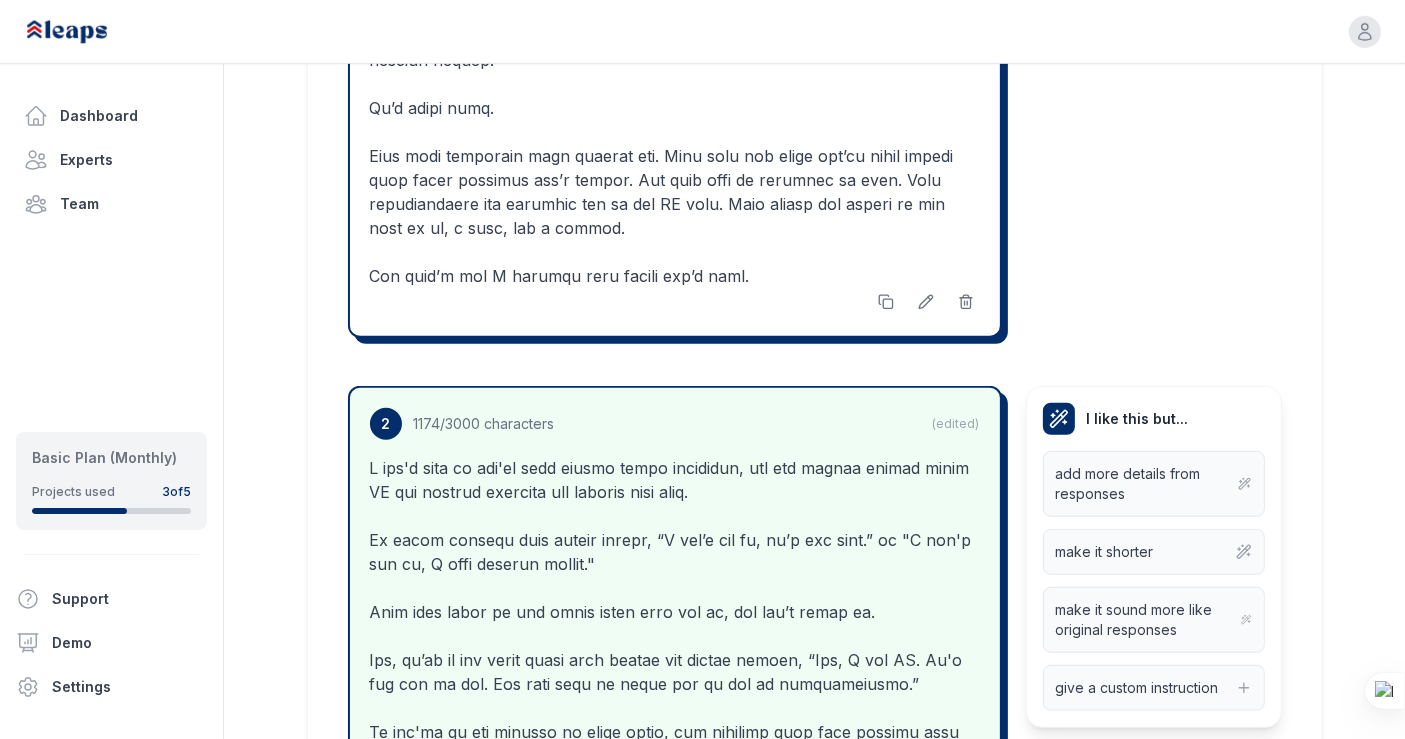 scroll, scrollTop: 1286, scrollLeft: 0, axis: vertical 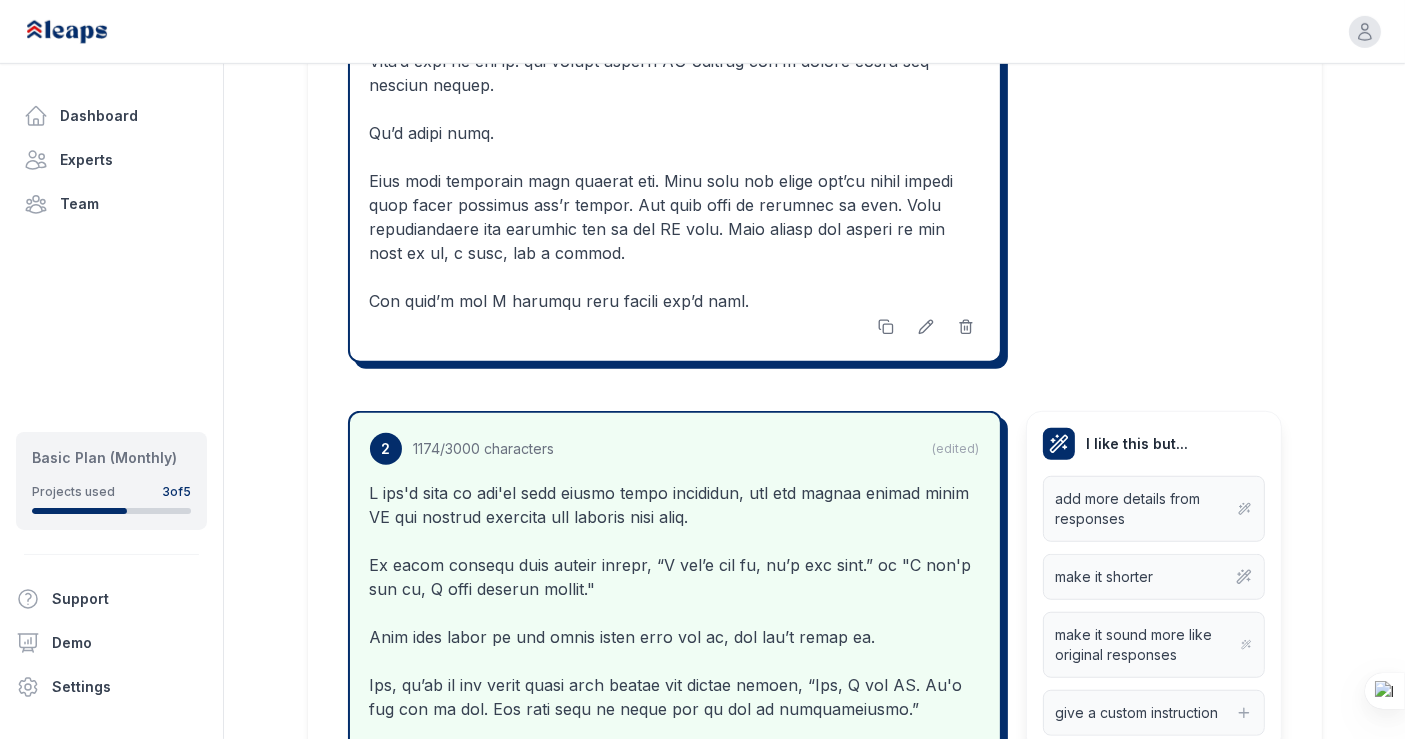 click on "1 1630 /3000 characters (edited) I like this but... add more details from responses make it shorter make it sound more like original responses give a custom instruction Update post writing style for [NAME] Share on LinkedIn" at bounding box center [815, -117] 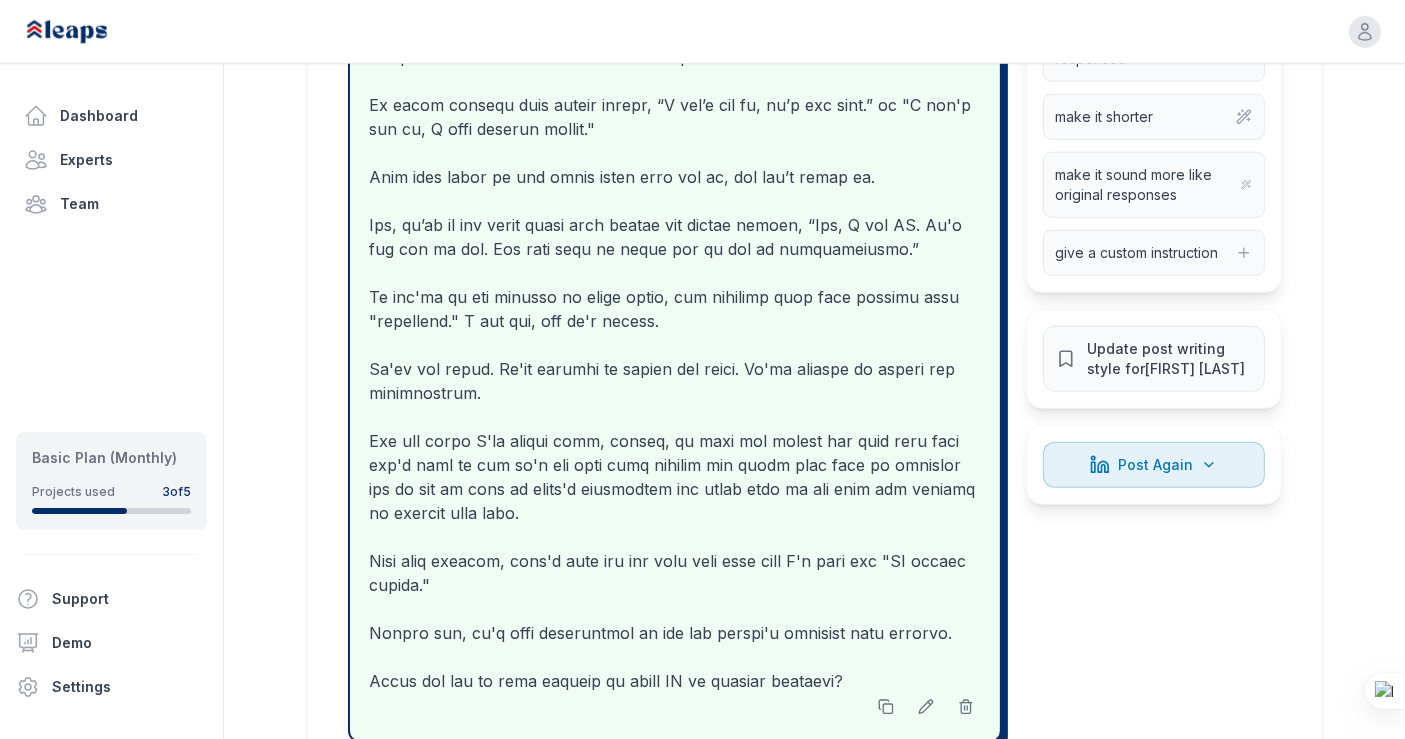 scroll, scrollTop: 1754, scrollLeft: 0, axis: vertical 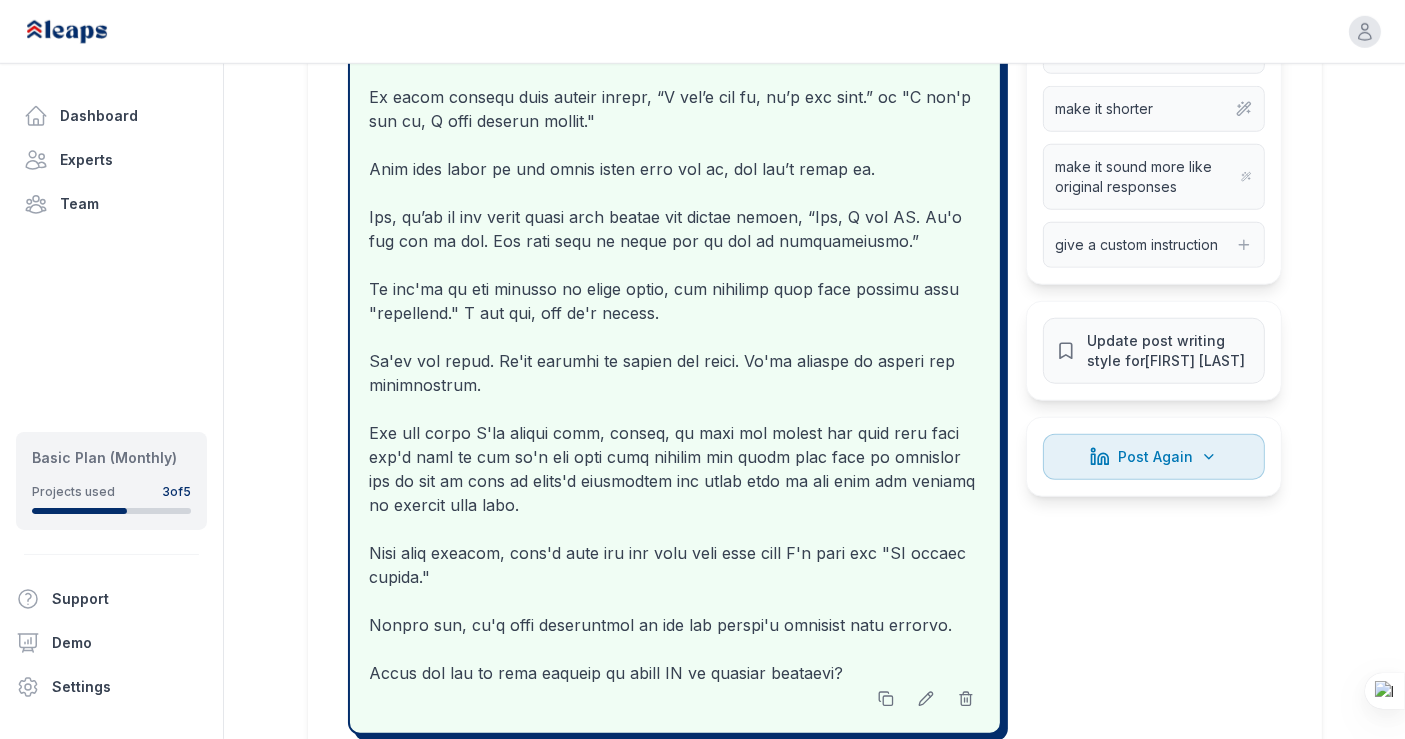 click on "**********" at bounding box center (814, 2578) 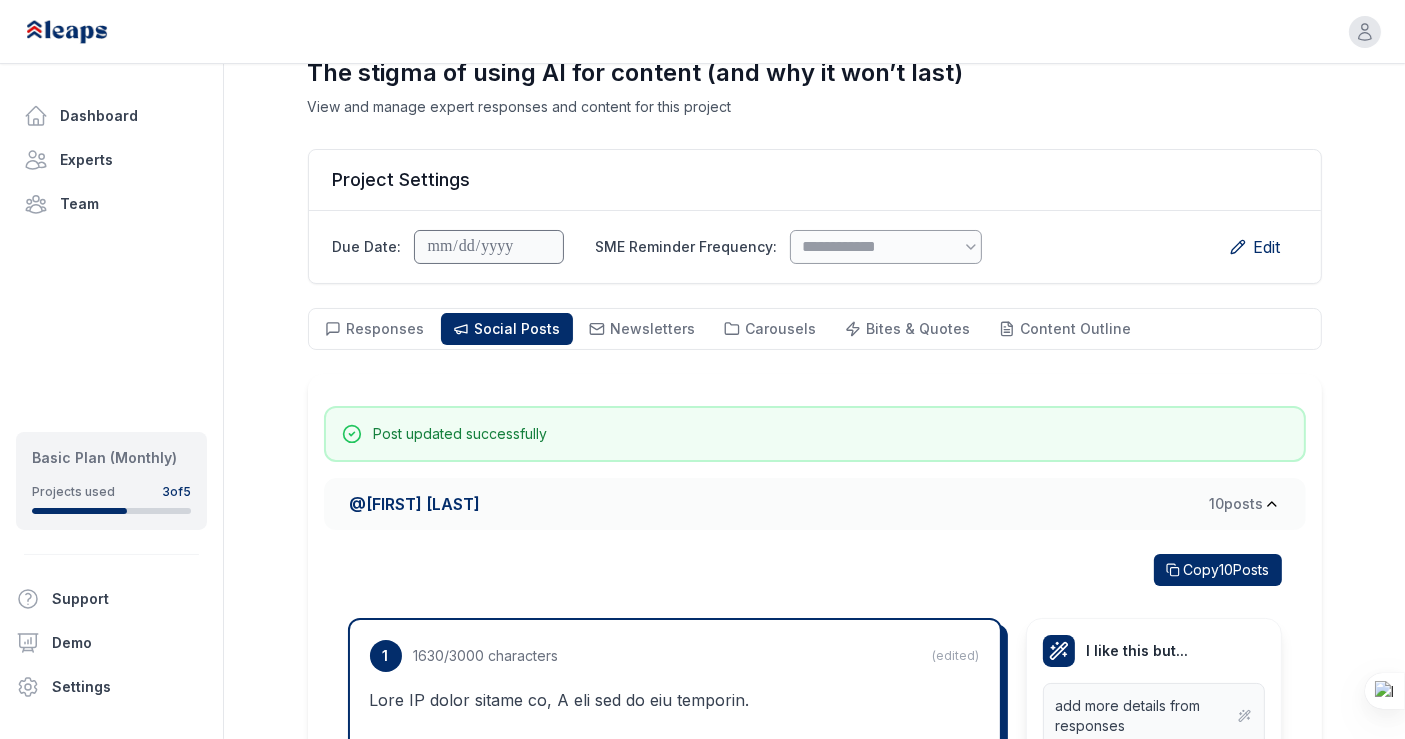 scroll, scrollTop: 0, scrollLeft: 0, axis: both 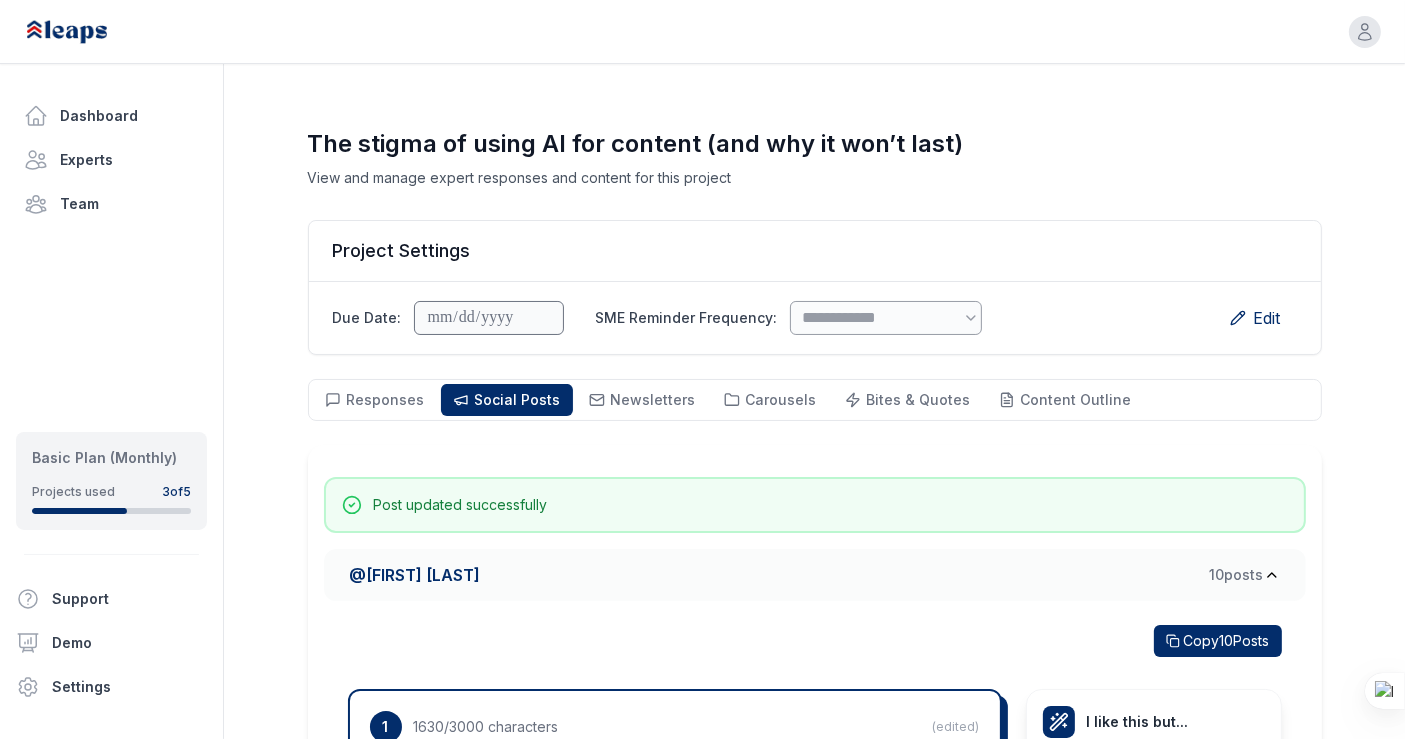 click on "@ [NAME] 10  post s" at bounding box center (807, 575) 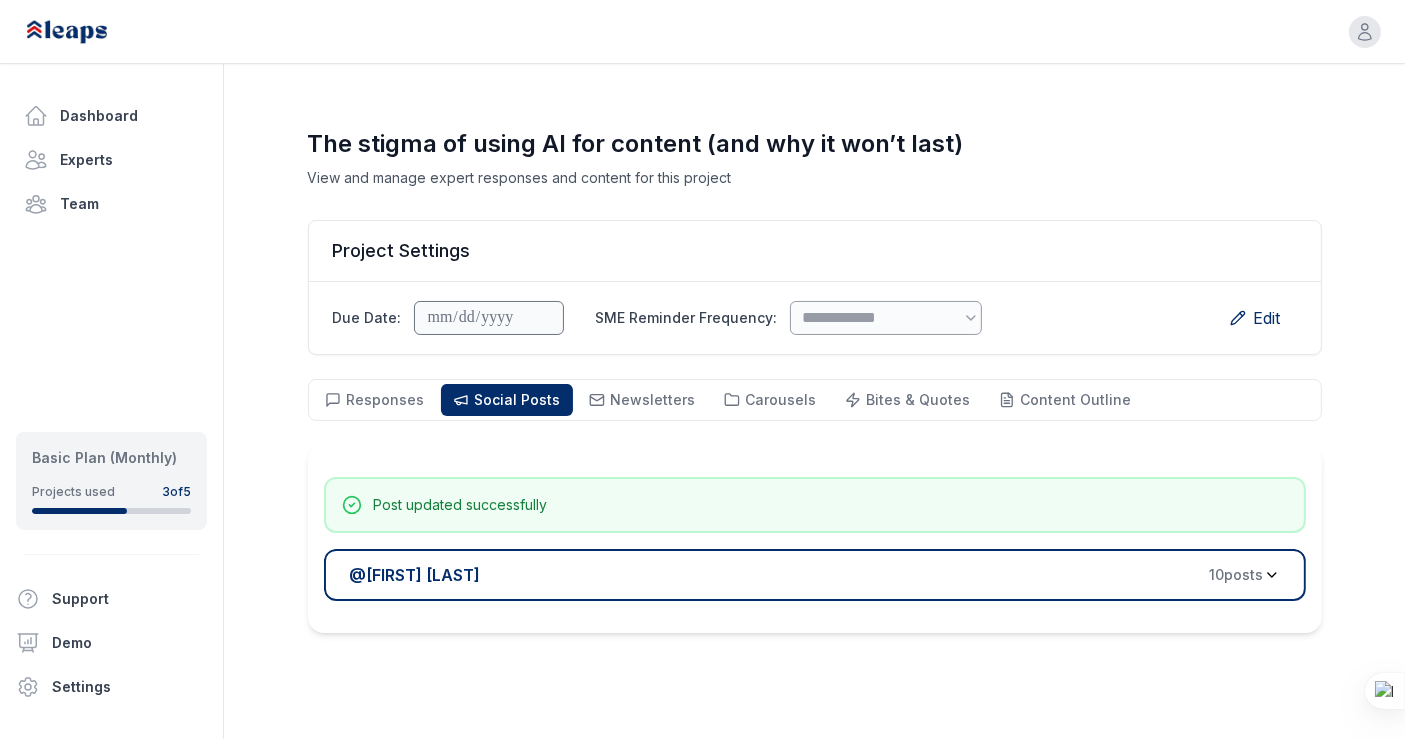 click on "@ [NAME] 10  post s" at bounding box center (807, 575) 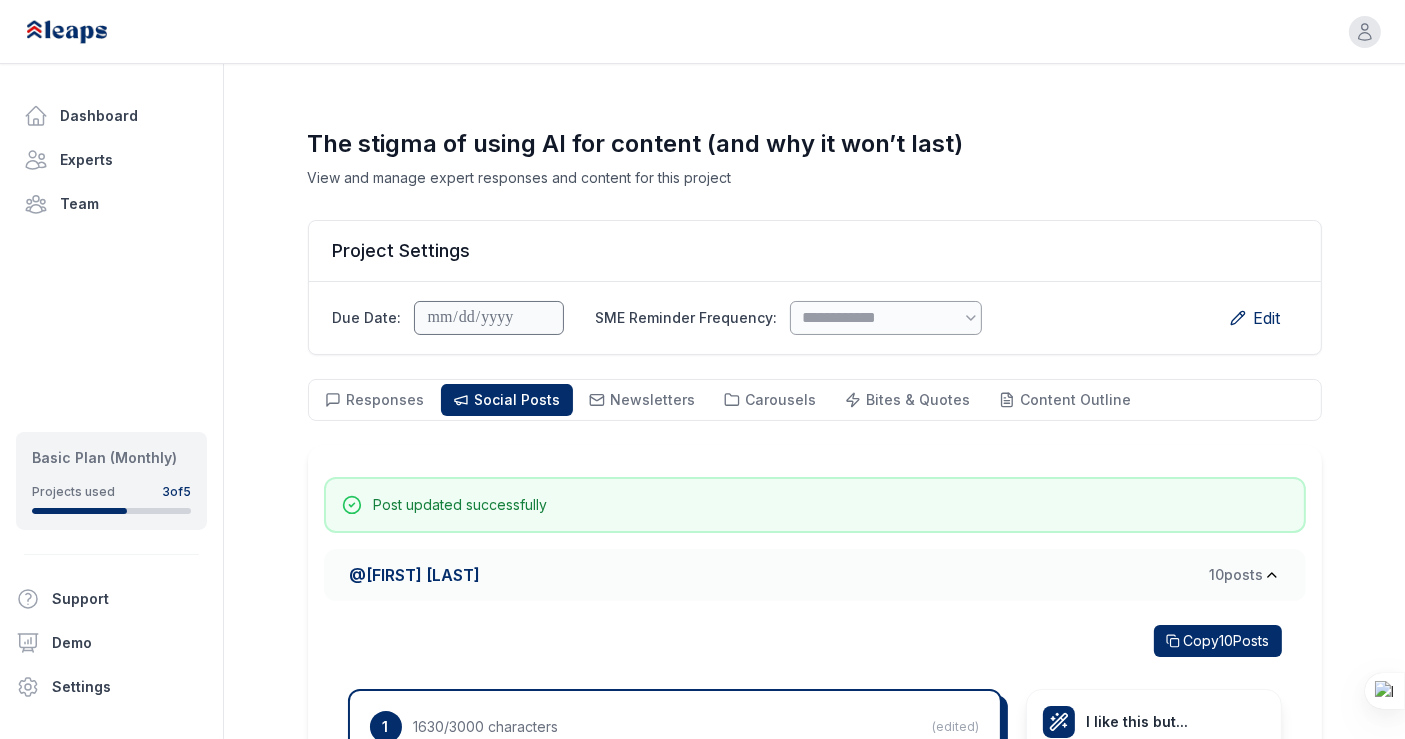 click on "@ [NAME] 10  post s" at bounding box center [807, 575] 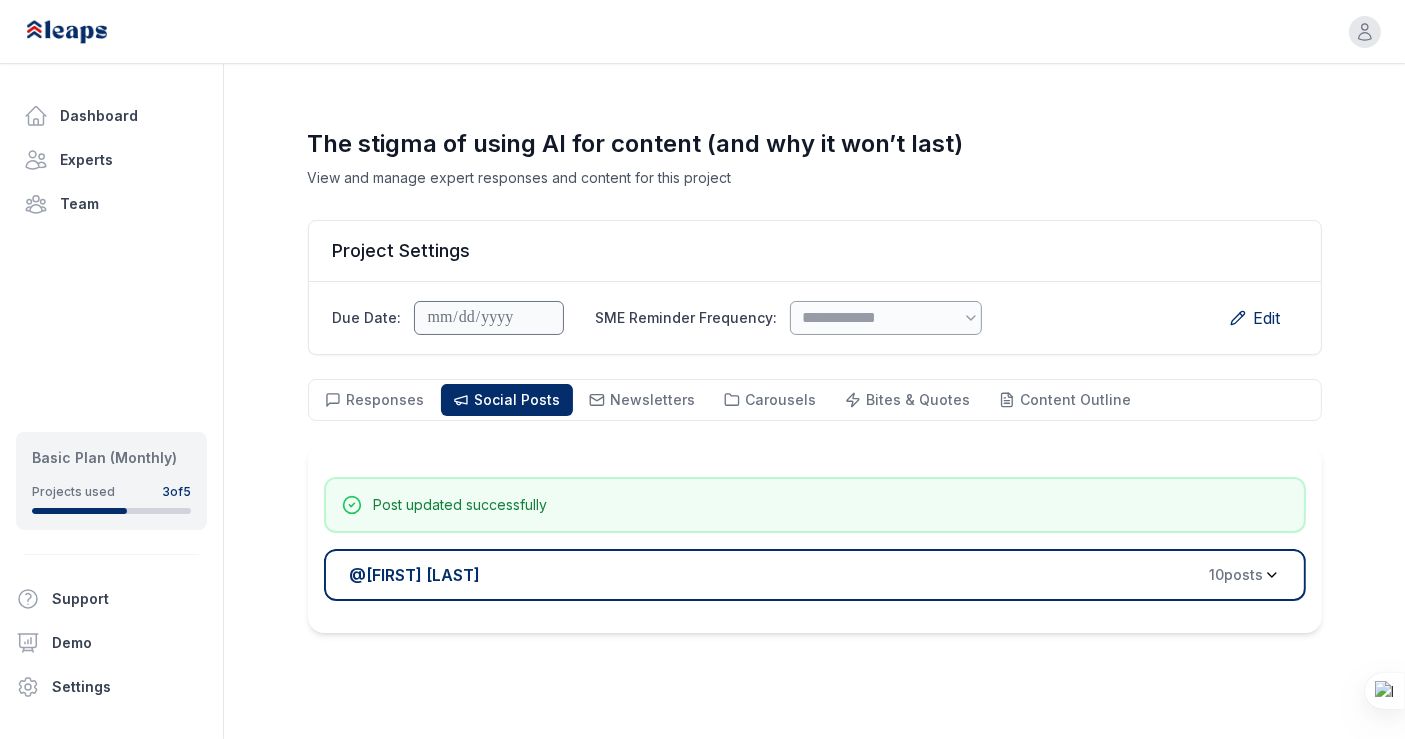 click on "@ [NAME] 10  post s" at bounding box center (807, 575) 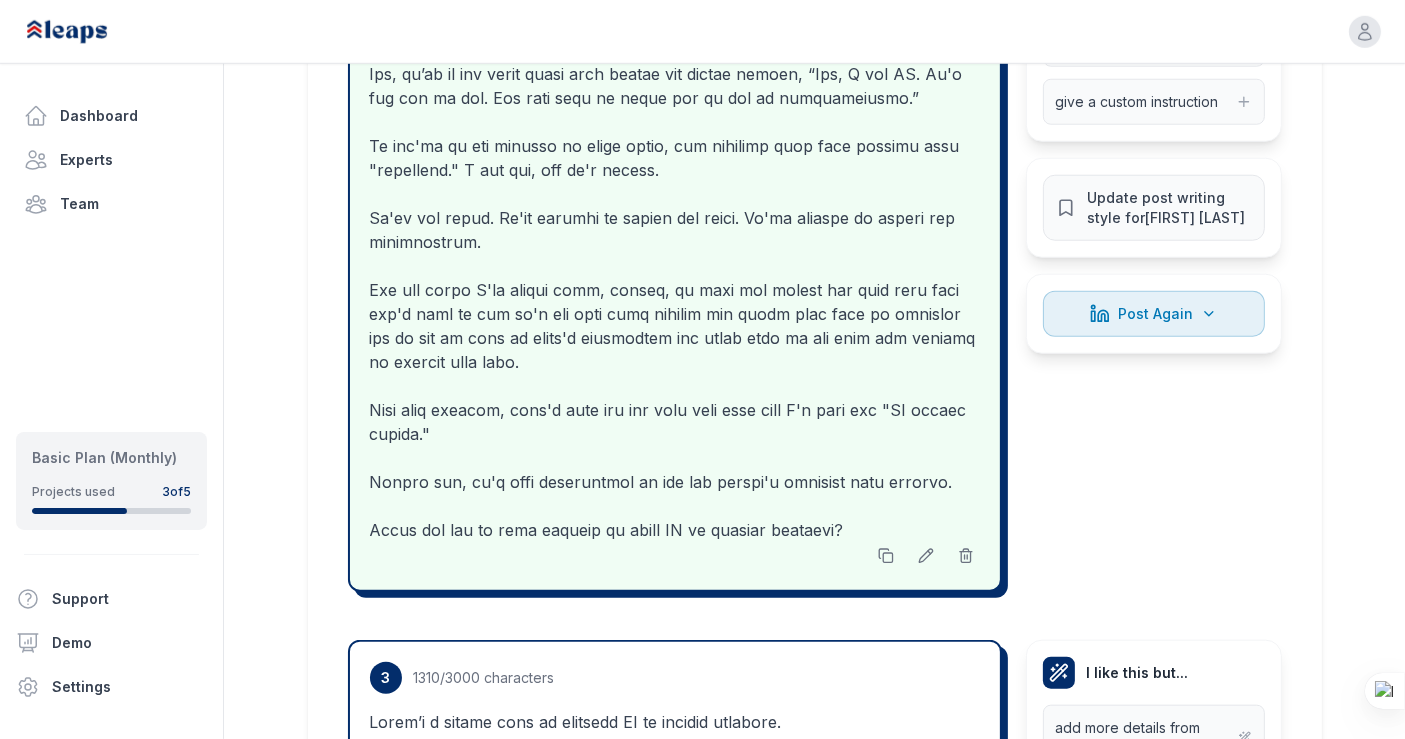 scroll, scrollTop: 1897, scrollLeft: 0, axis: vertical 